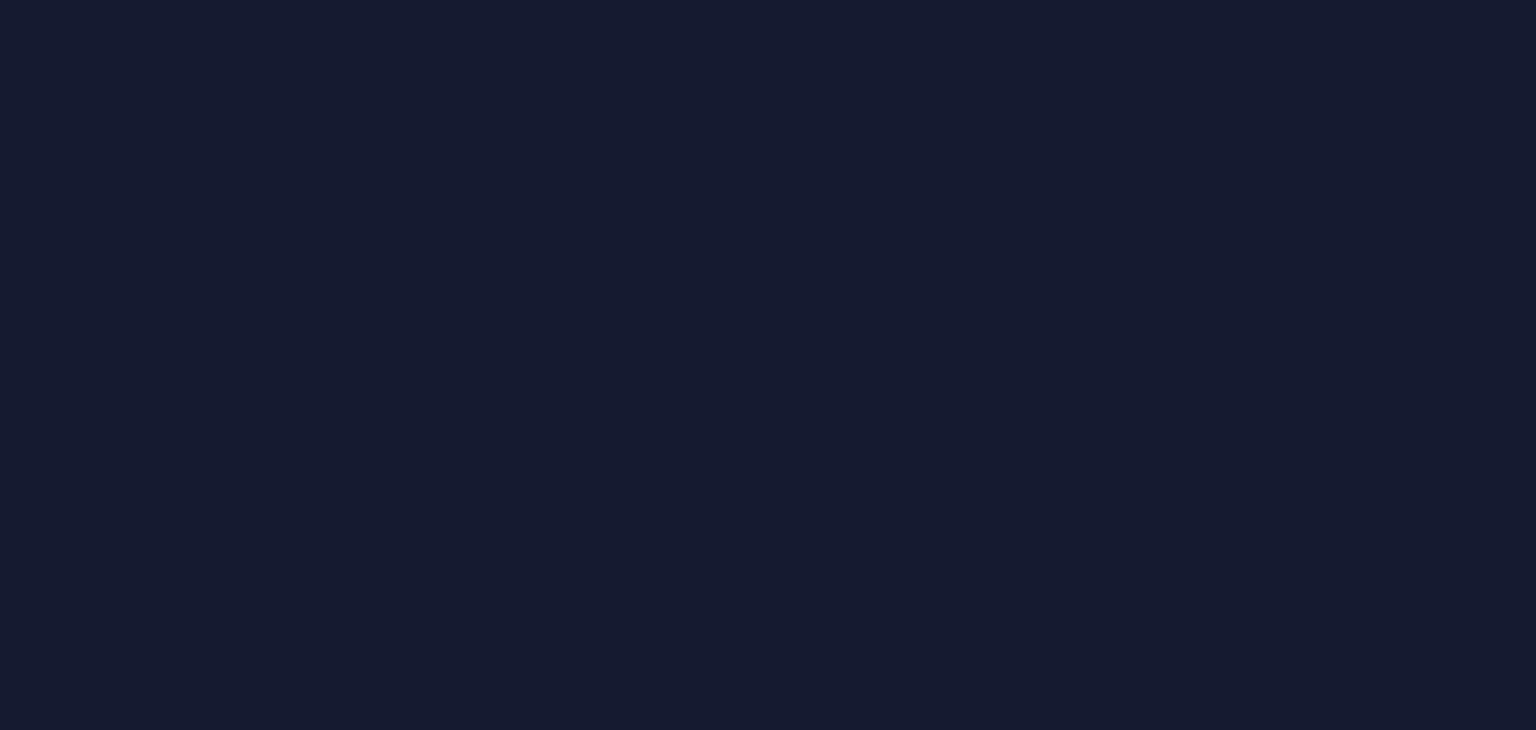 scroll, scrollTop: 0, scrollLeft: 0, axis: both 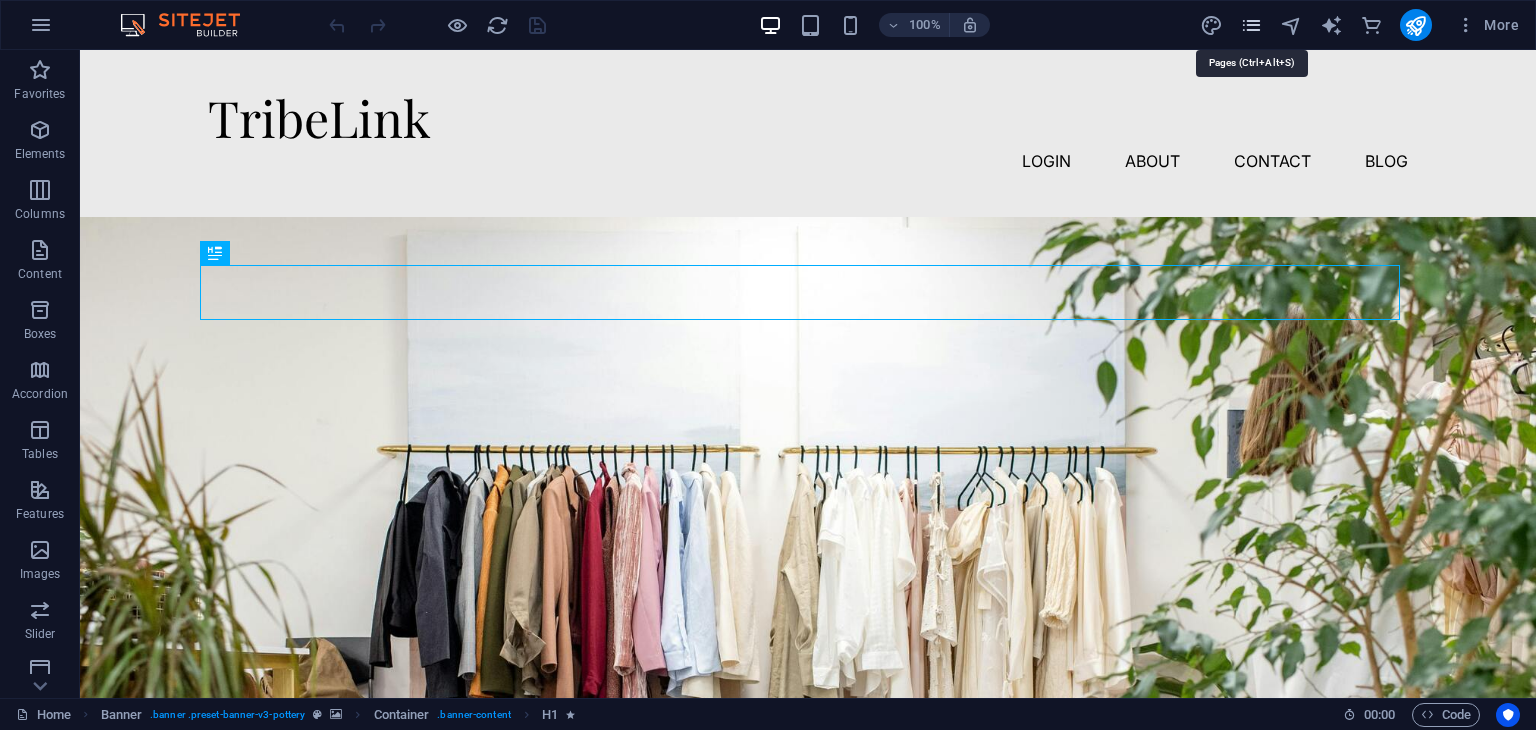 click at bounding box center (1251, 25) 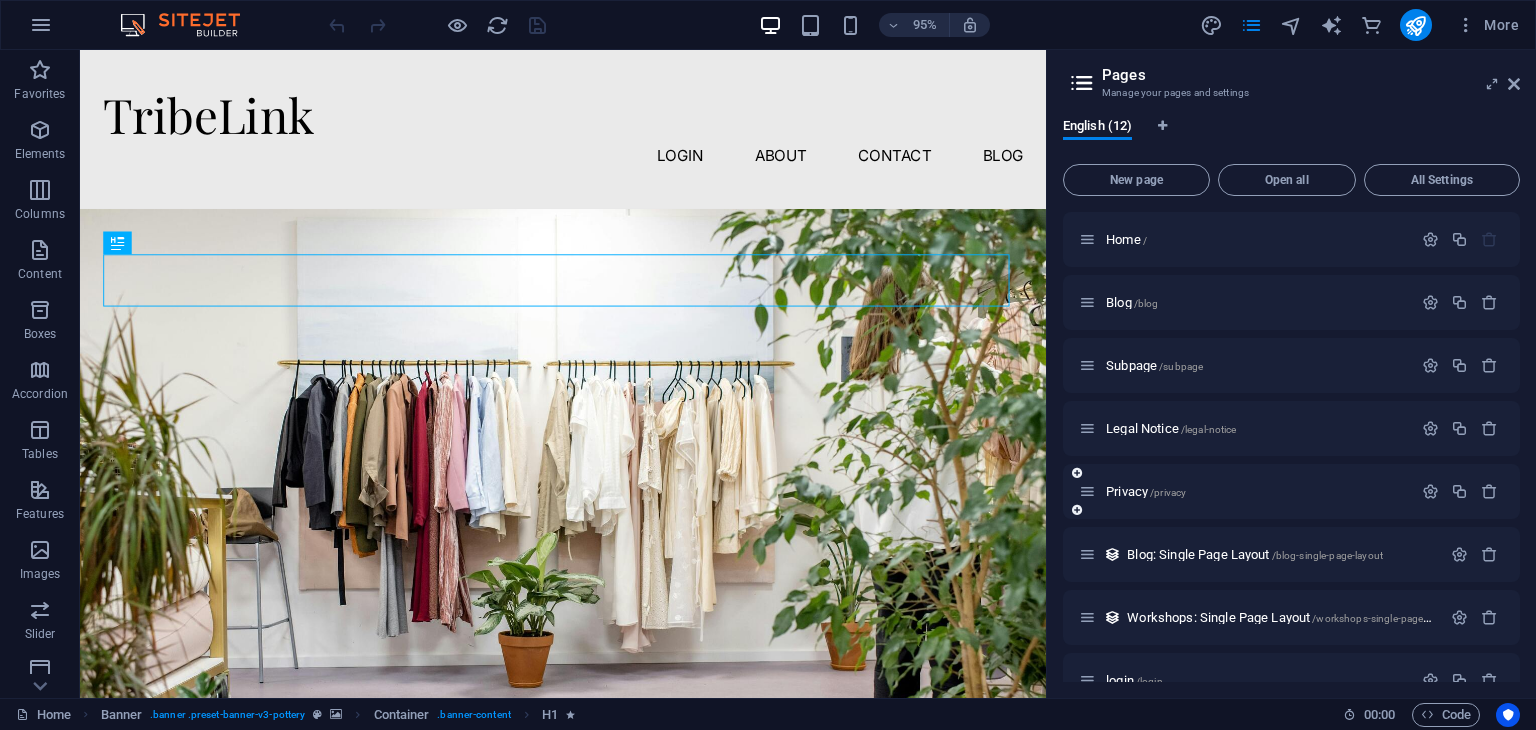 scroll, scrollTop: 286, scrollLeft: 0, axis: vertical 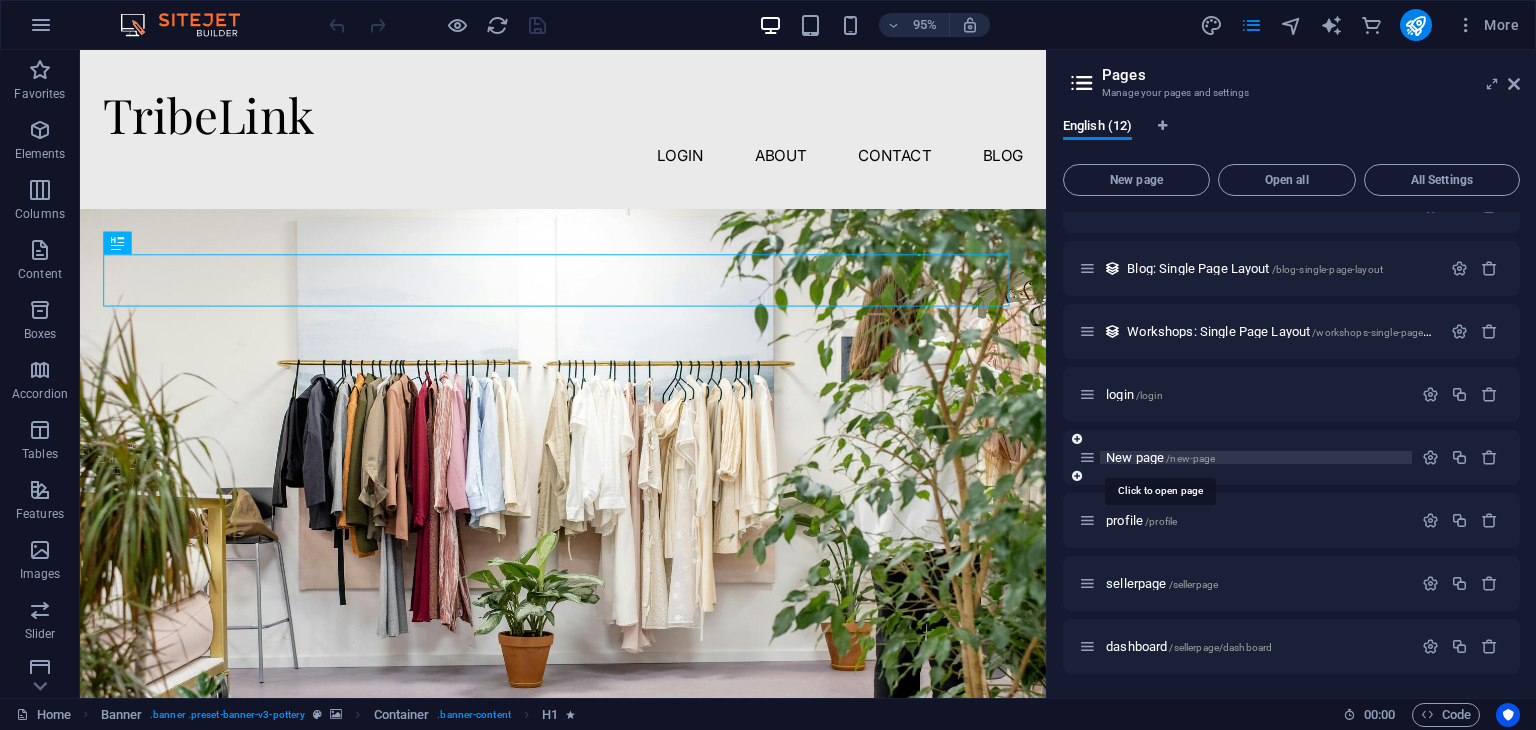 click on "New page /new-page" at bounding box center (1160, 457) 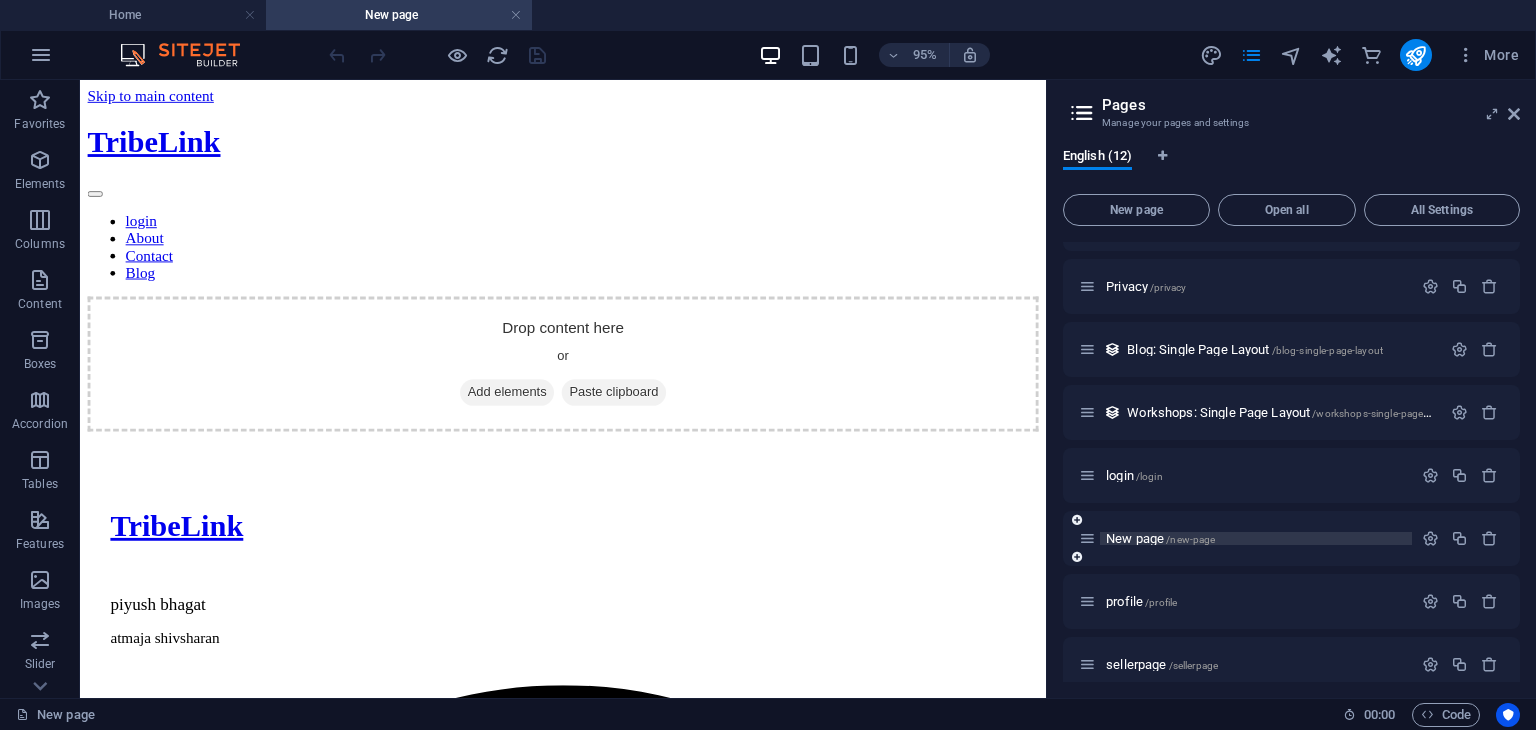 scroll, scrollTop: 0, scrollLeft: 0, axis: both 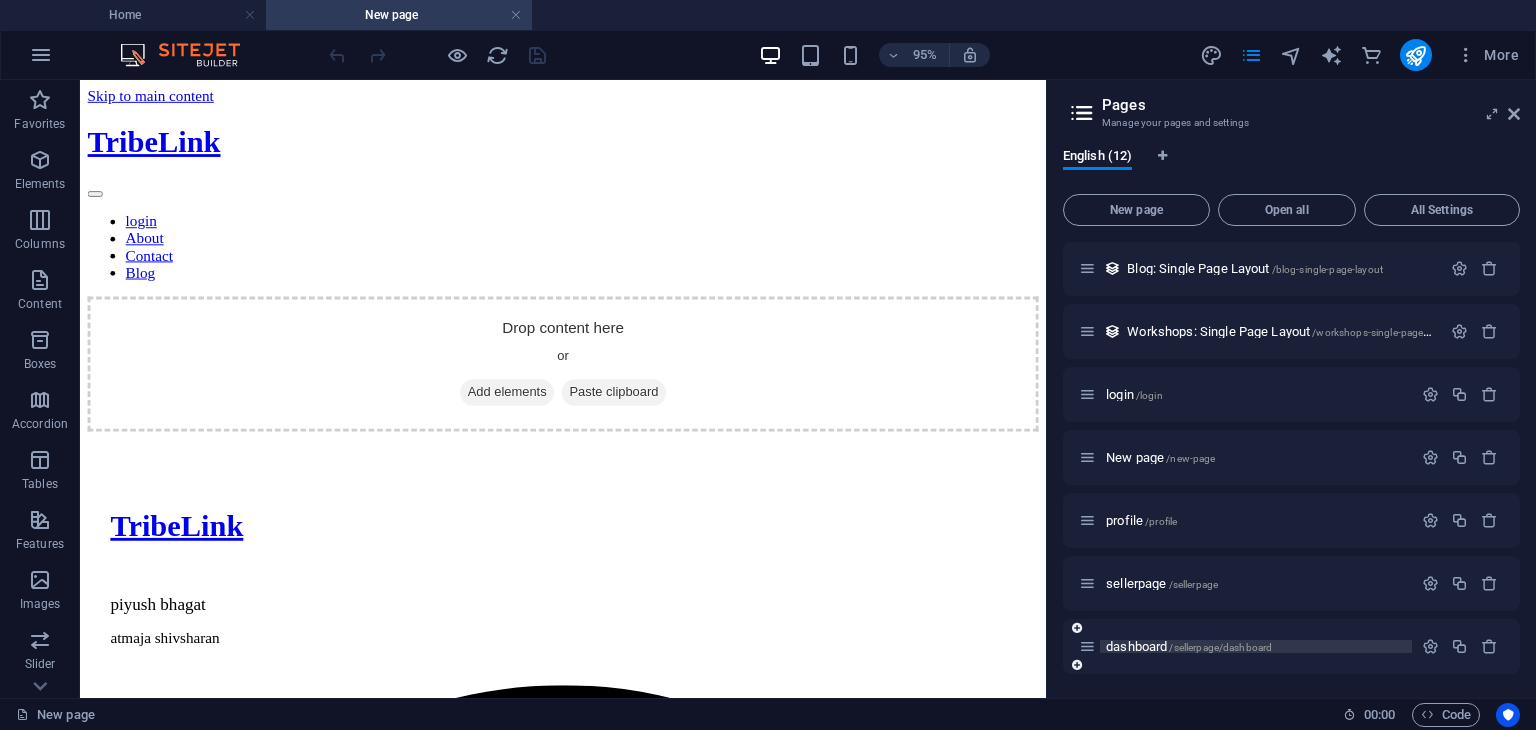 click on "dashboard /sellerpage/dashboard" at bounding box center (1189, 646) 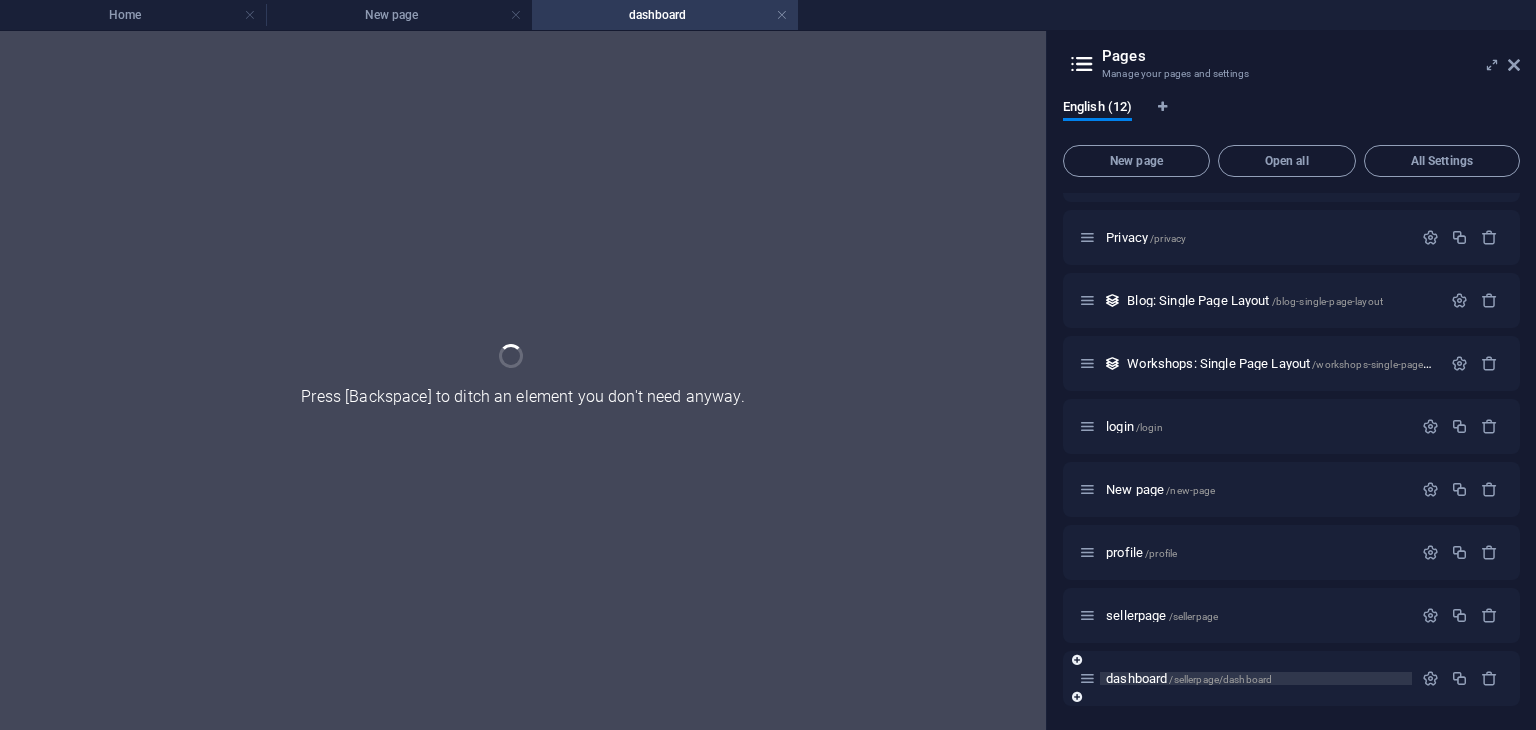 scroll, scrollTop: 235, scrollLeft: 0, axis: vertical 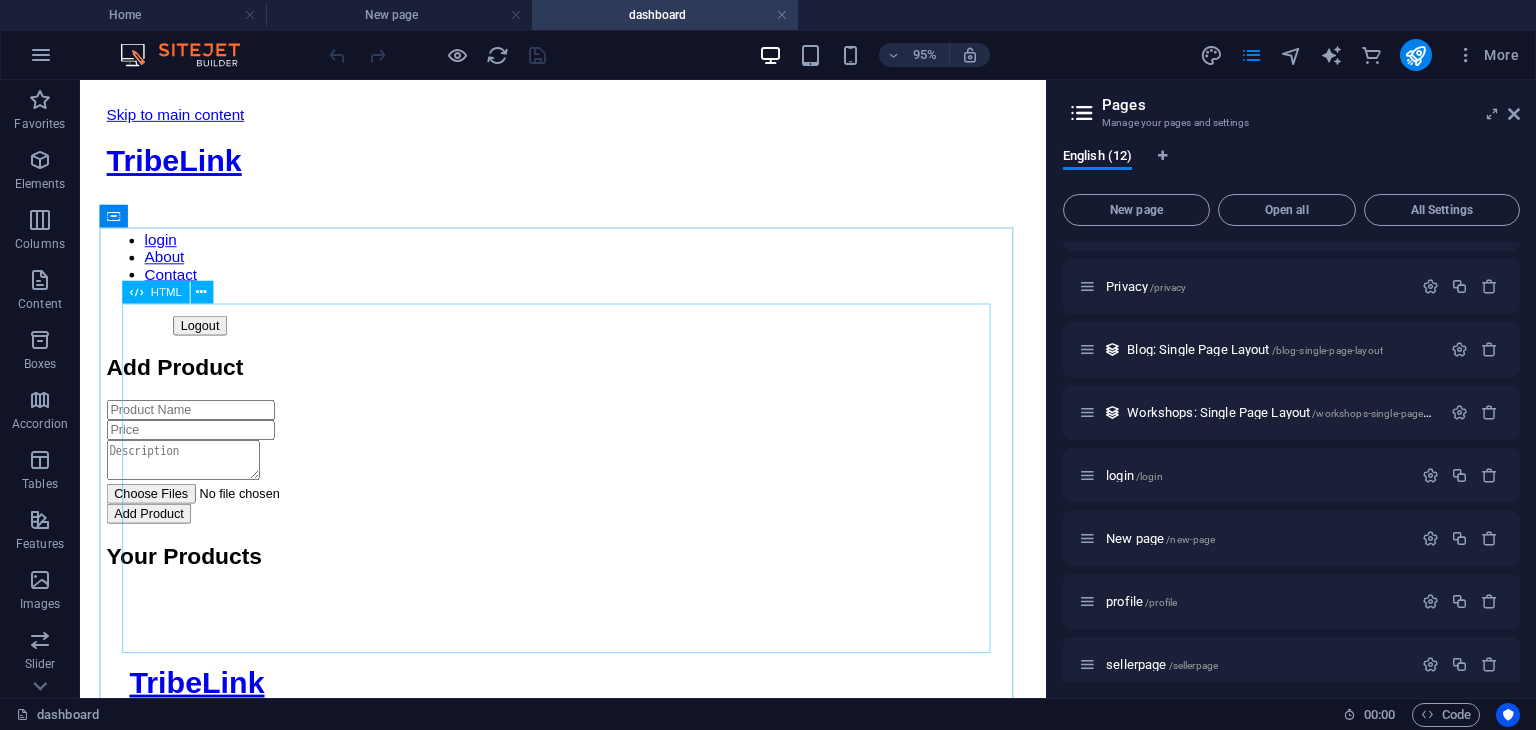 click on "HTML" at bounding box center [165, 291] 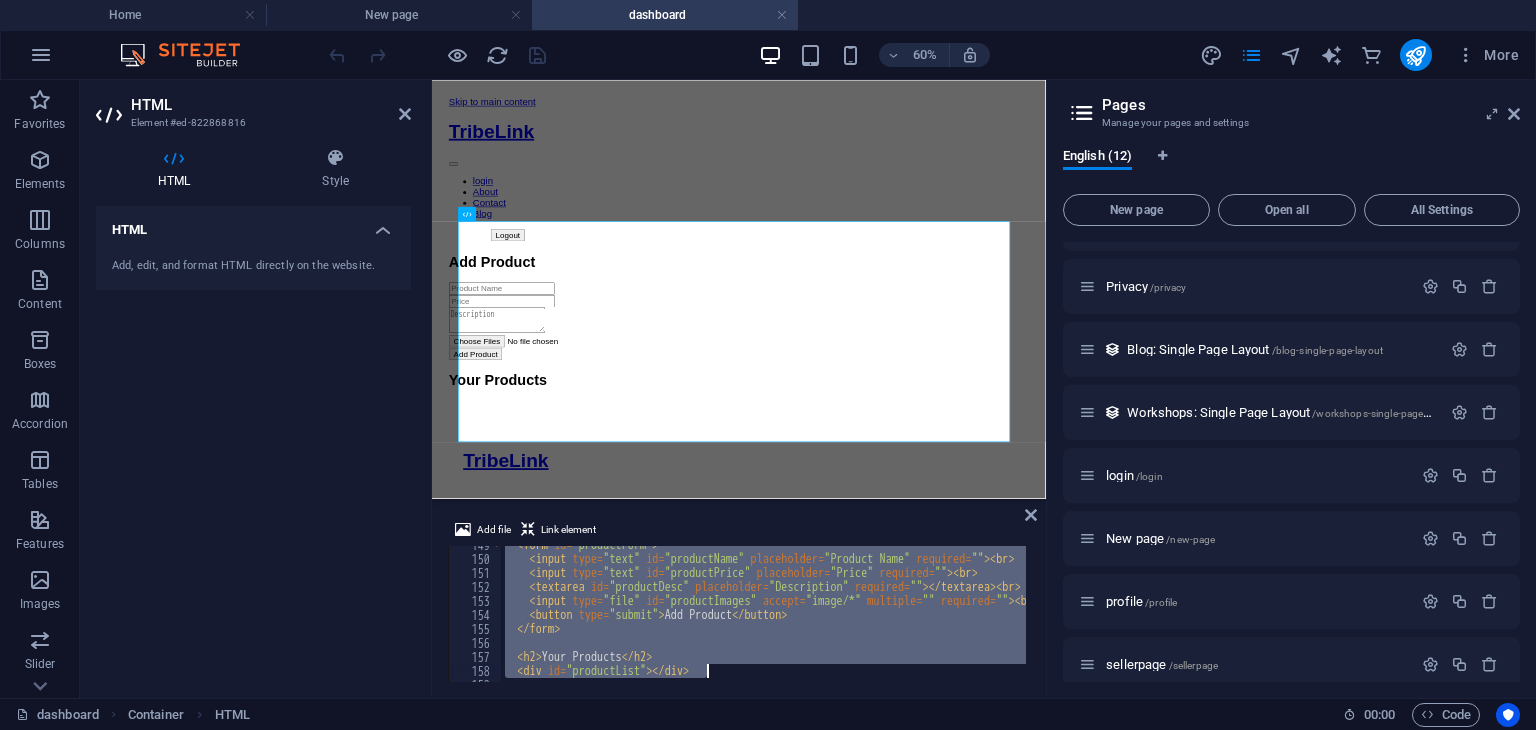 scroll, scrollTop: 2122, scrollLeft: 0, axis: vertical 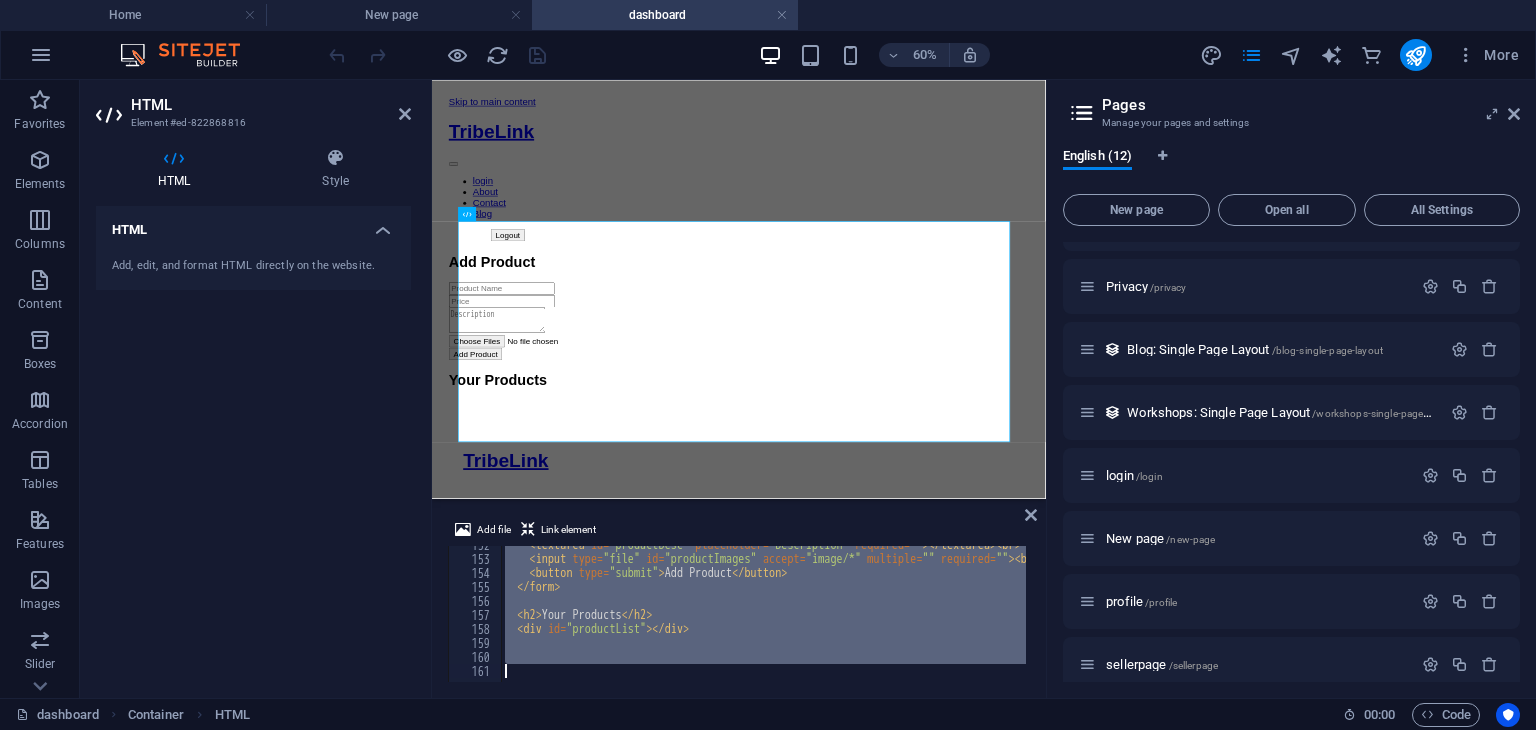 drag, startPoint x: 501, startPoint y: 573, endPoint x: 704, endPoint y: 775, distance: 286.37912 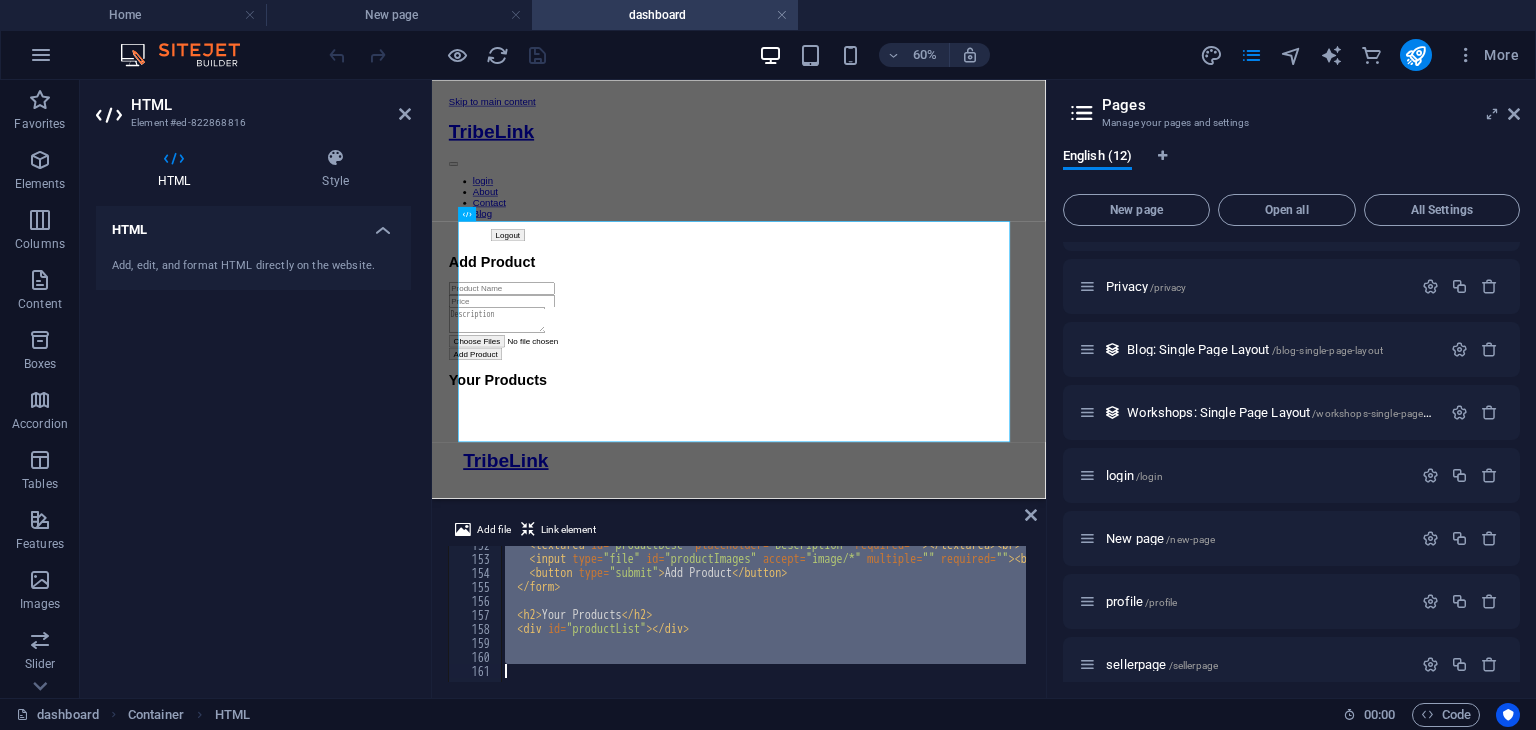 click on "tribelink.site Home New page dashboard Favorites Elements Columns Content Boxes Accordion Tables Features Images Slider Header Footer Forms Marketing Collections Commerce
Drag here to replace the existing content. Press “Ctrl” if you want to create a new element.
Container   Banner   H1   Banner   Banner   Container   Menu   Menu Bar   Spacer   Spacer   Button   Text 95% More Home Container HTML 00 : 00 Code Favorites Elements Columns Content Boxes Accordion Tables Features Images Slider Header Footer Forms Marketing Collections Commerce
Drag here to replace the existing content. Press “Ctrl” if you want to create a new element.
95% More New page Container HTML 00 : 00 Code Favorites Elements Columns Content Boxes Accordion Tables Features Images Slider Header Footer Forms Marketing Collections Commerce HTML Element #ed-822868816 HTML Style HTML Preset Layout" at bounding box center [768, 365] 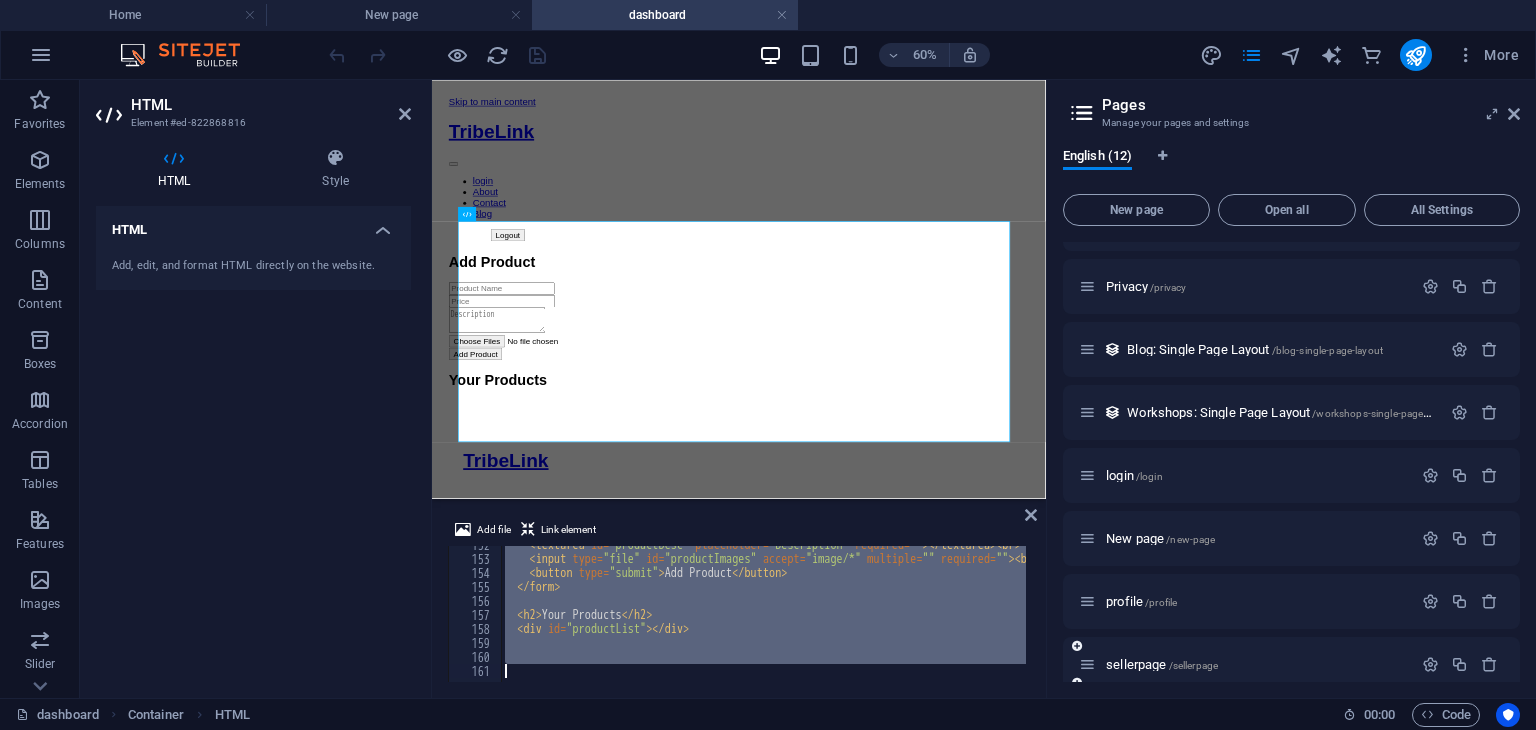 scroll, scrollTop: 316, scrollLeft: 0, axis: vertical 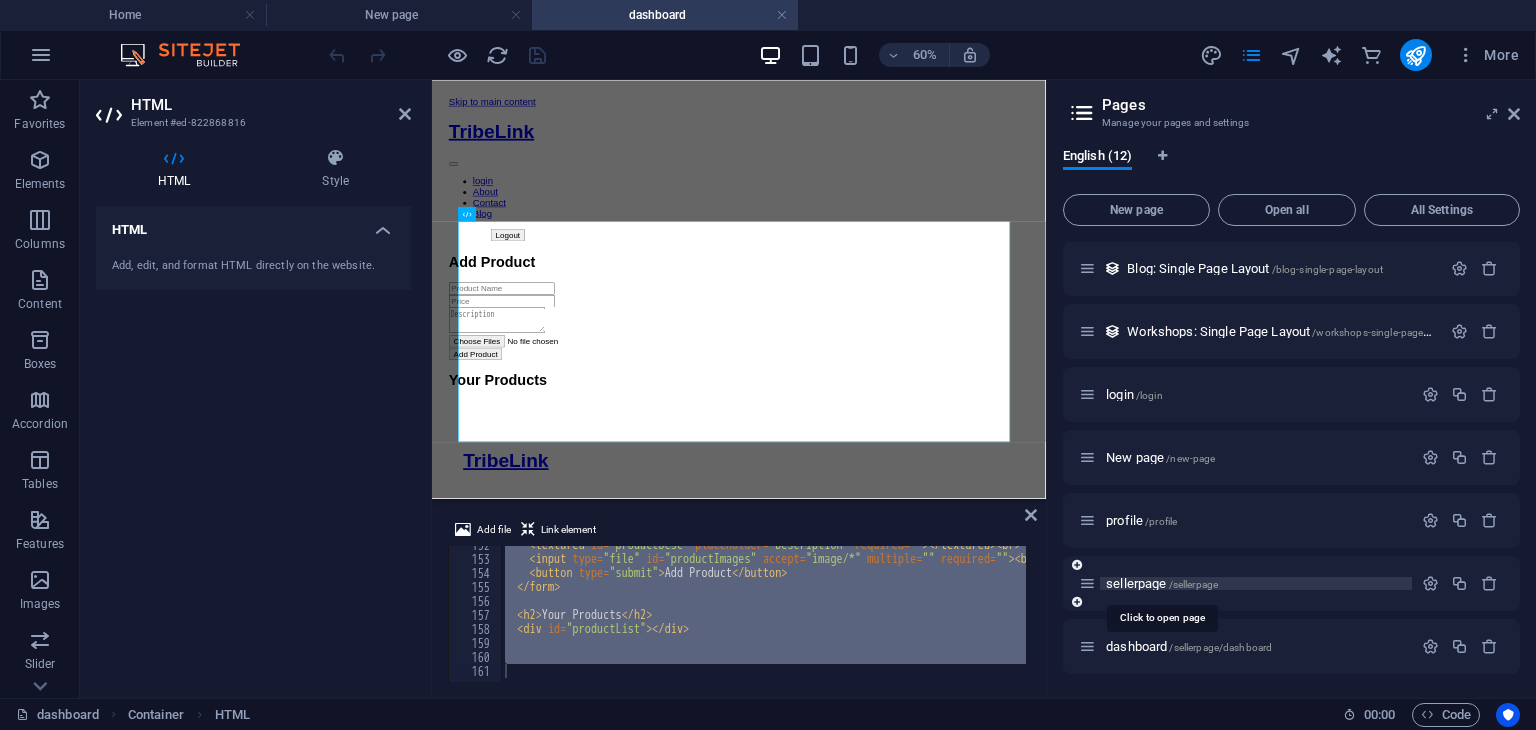 click on "sellerpage /sellerpage" at bounding box center (1162, 583) 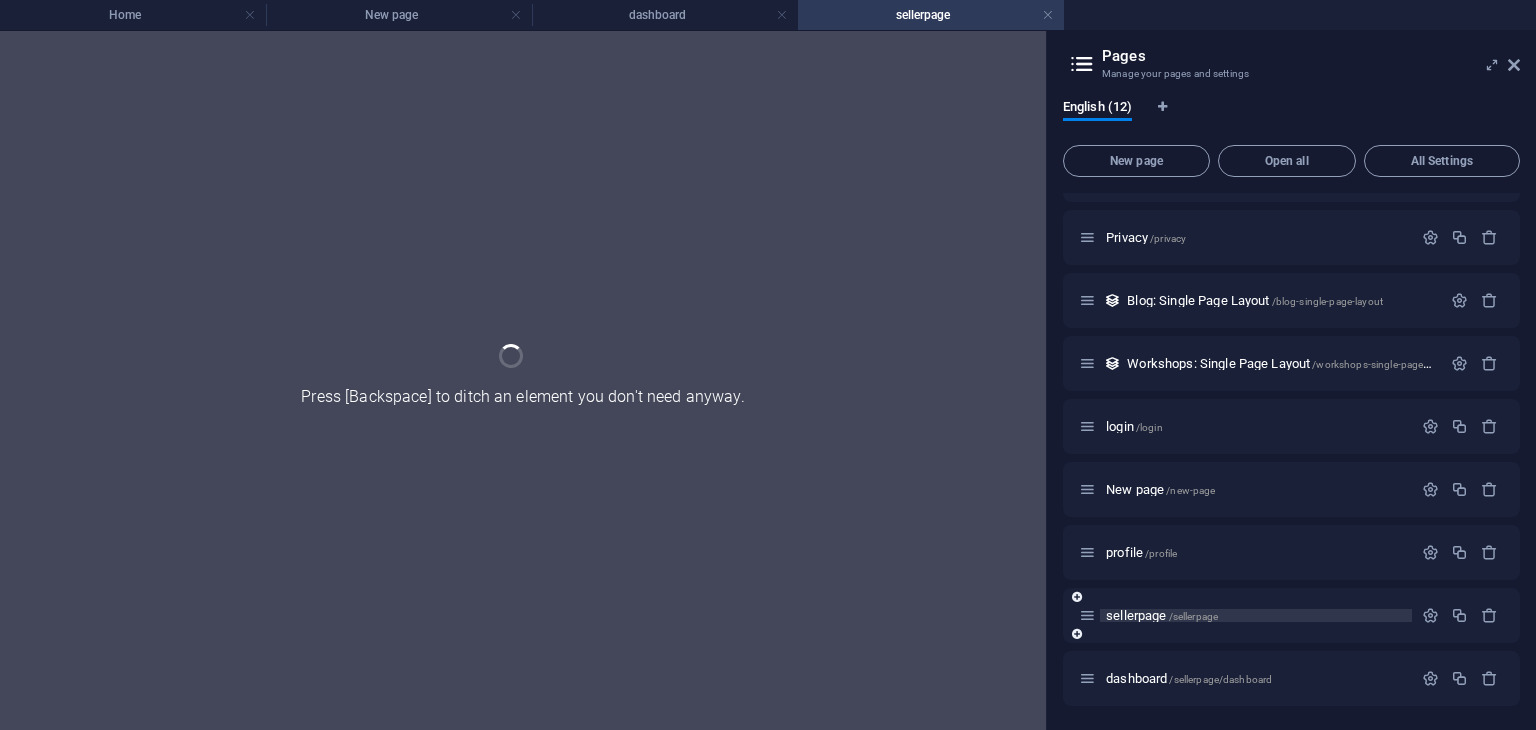 scroll, scrollTop: 235, scrollLeft: 0, axis: vertical 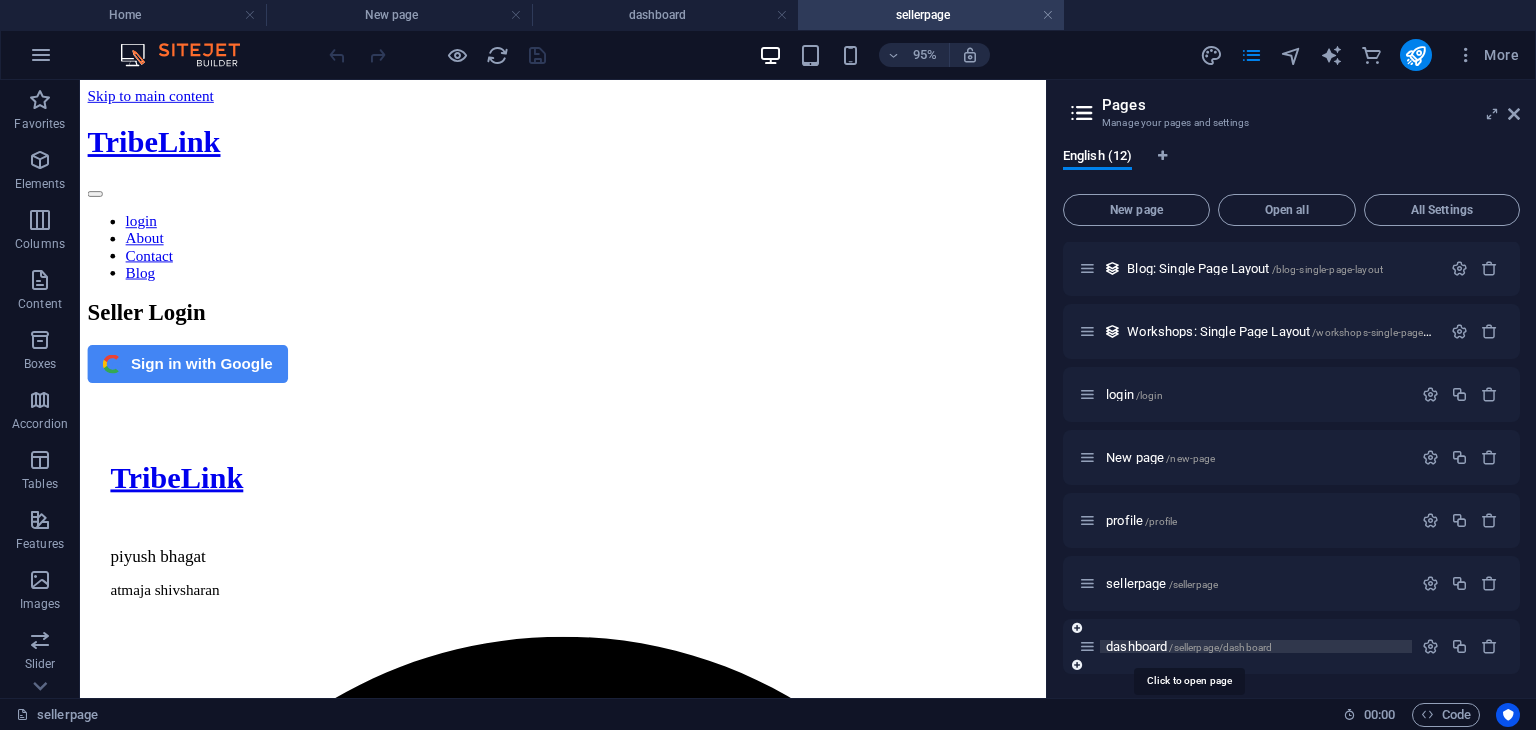 click on "dashboard /sellerpage/dashboard" at bounding box center [1189, 646] 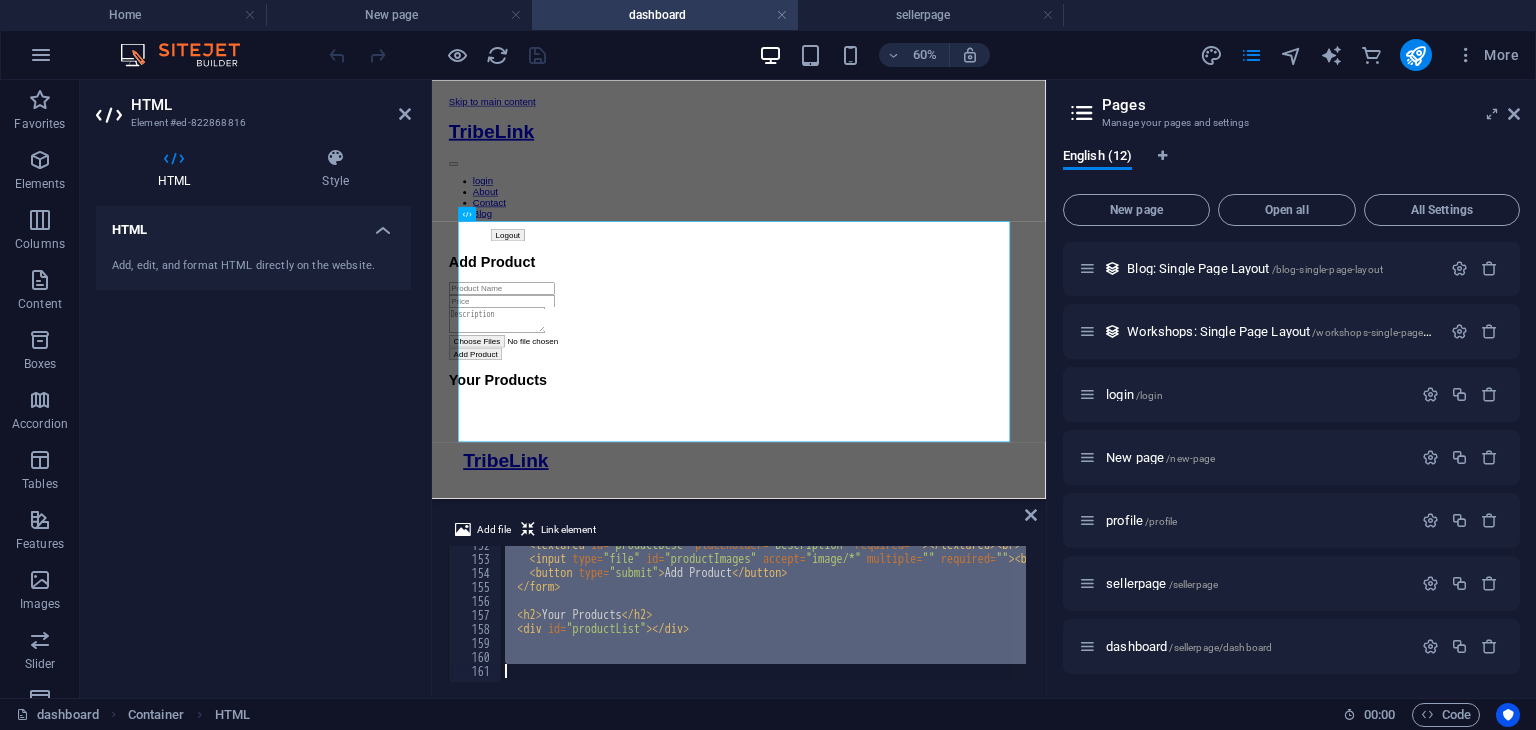 click on "< textarea   id = "productDesc"   placeholder = "Description"   required = "" > </ textarea > < br >      < input   type = "file"   id = "productImages"   accept = "image/*"   multiple = ""   required = "" > < br >      < button   type = "submit" > Add Product </ button >    </ form >    < h2 > Your Products </ h2 >    < div   id = "productList" > </ div >" at bounding box center [763, 614] 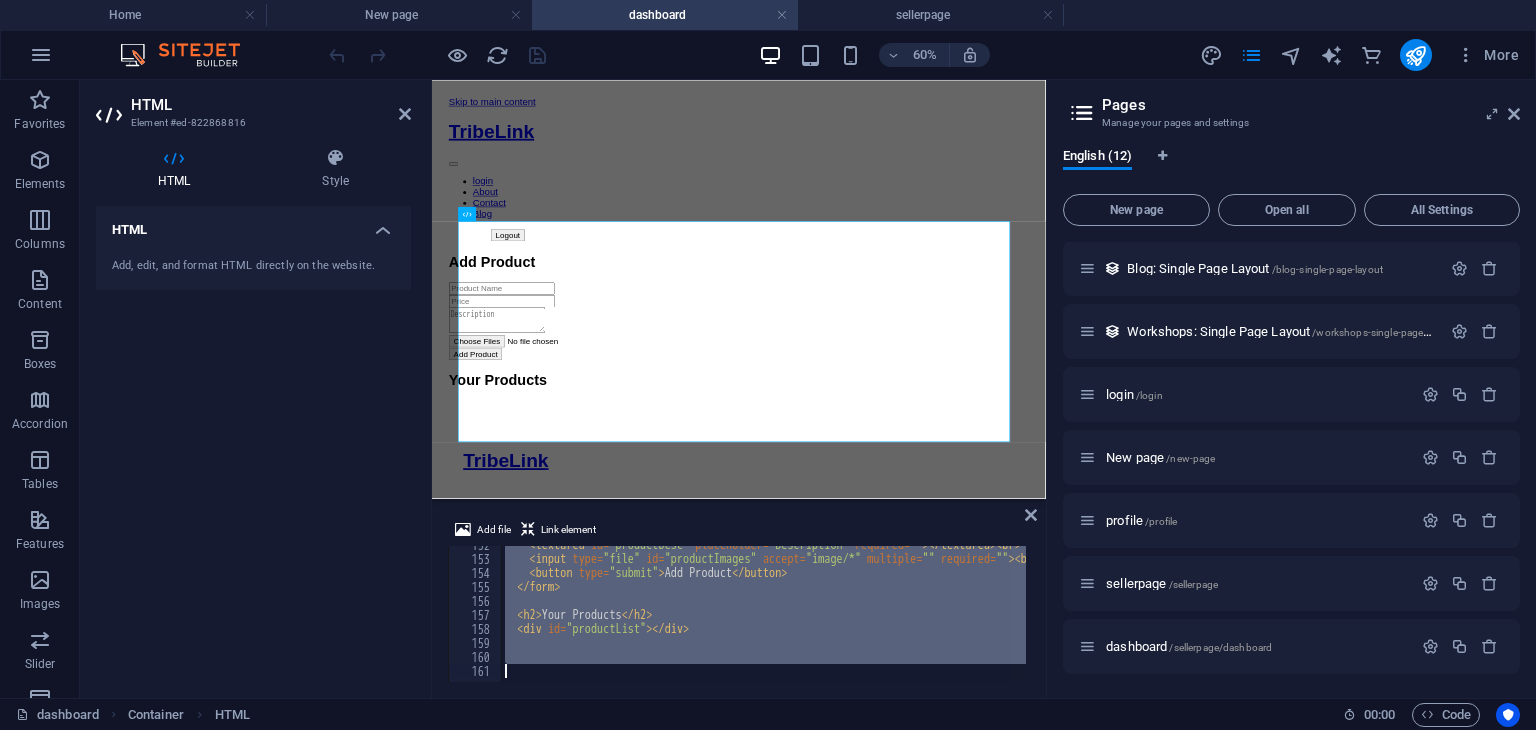 type 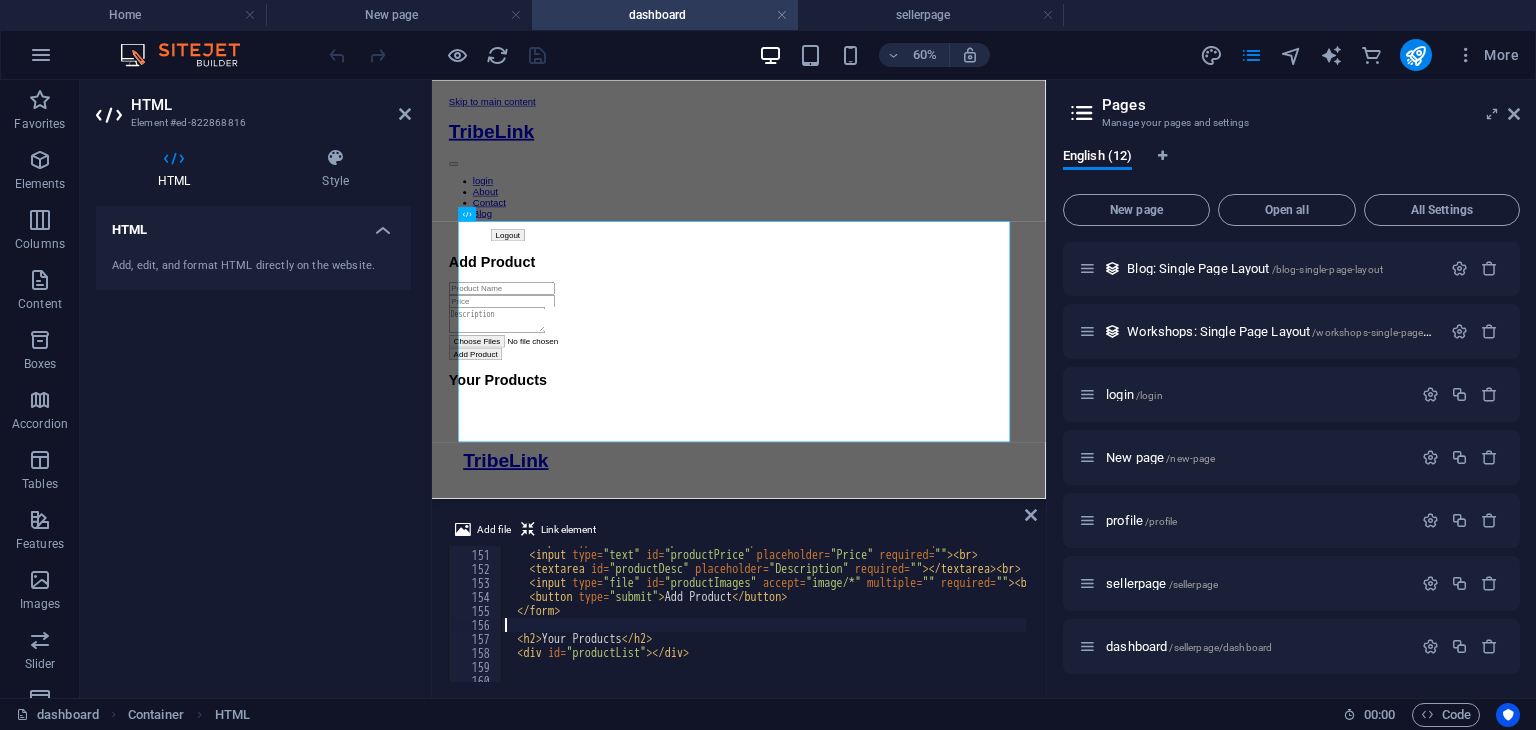 scroll, scrollTop: 2080, scrollLeft: 0, axis: vertical 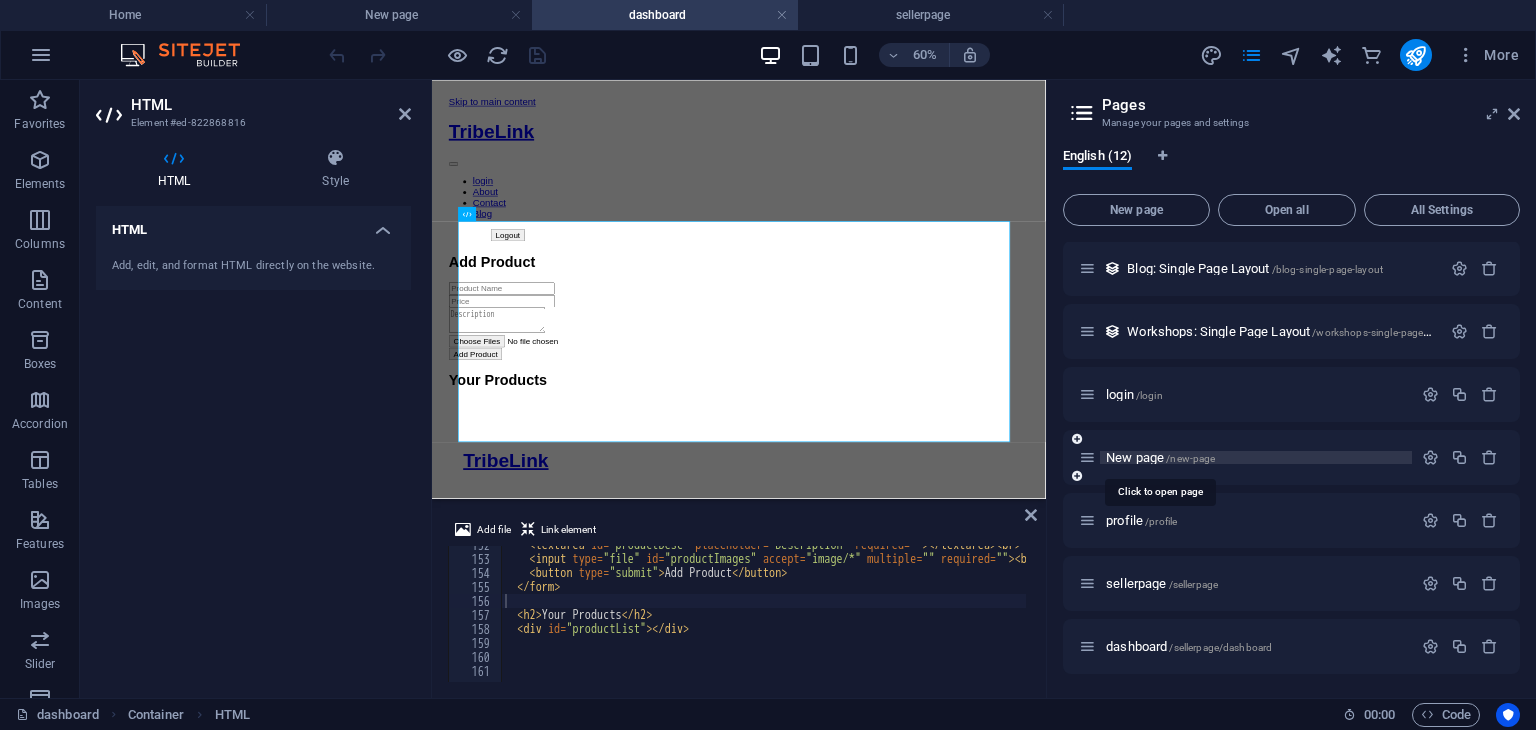 click on "New page /new-page" at bounding box center (1160, 457) 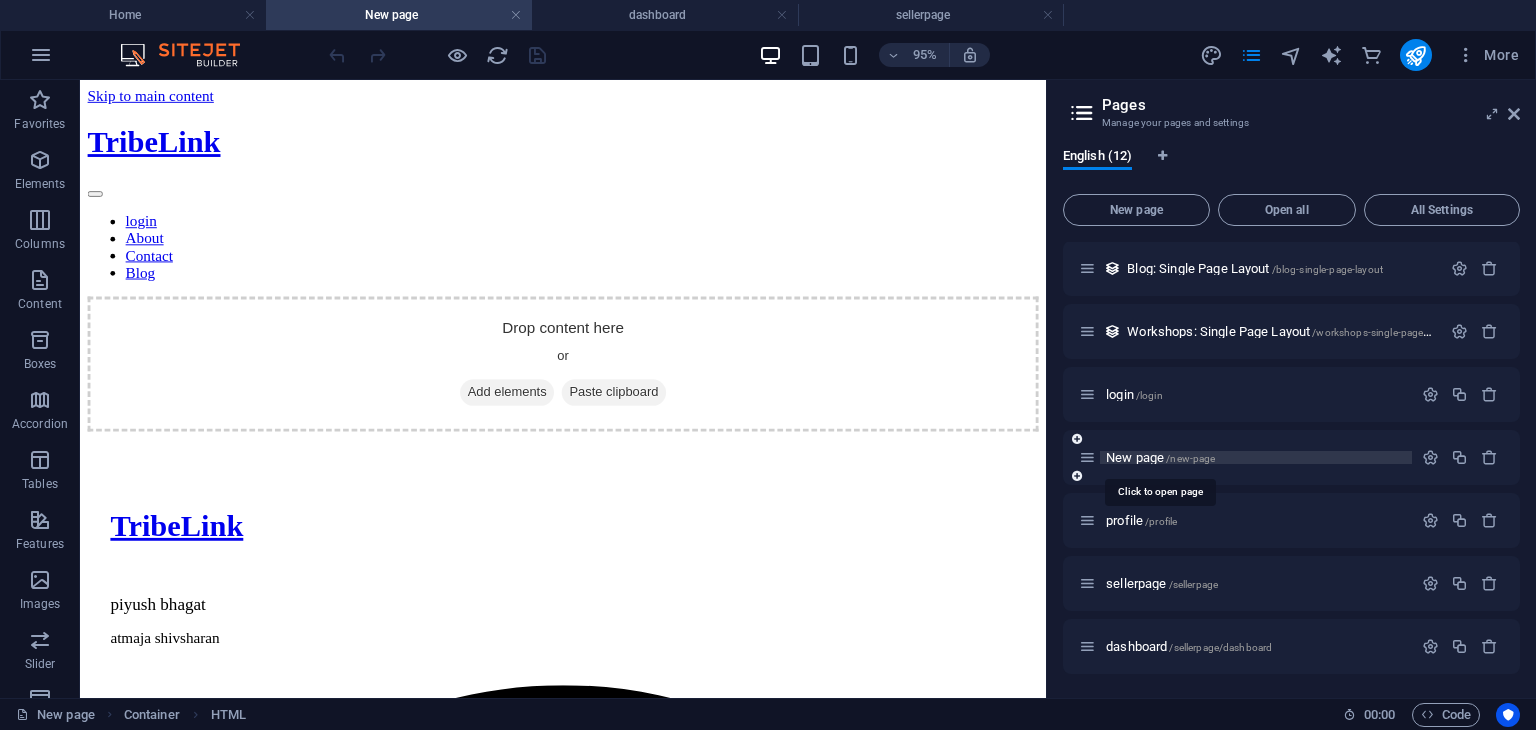 click on "New page /new-page" at bounding box center (1160, 457) 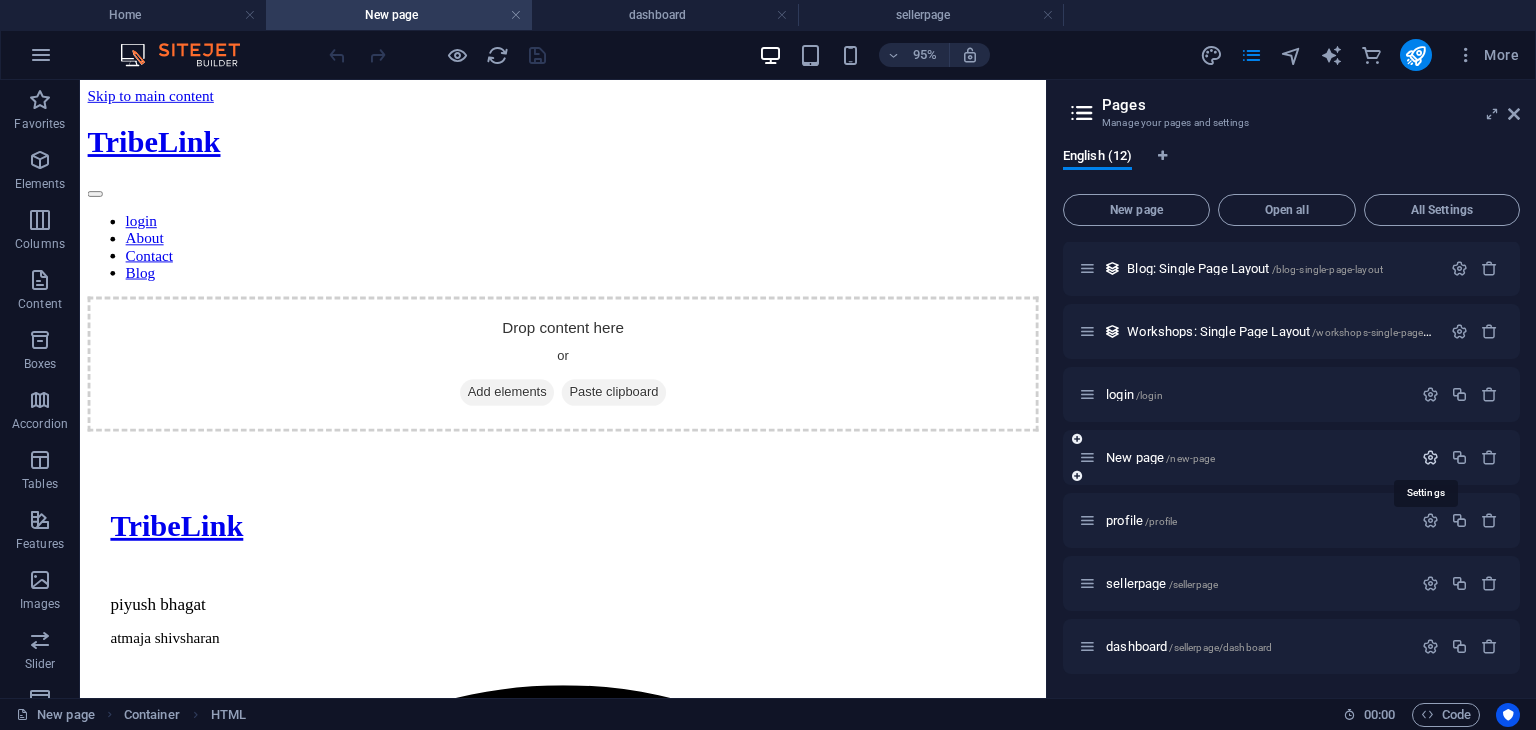 click at bounding box center (1430, 457) 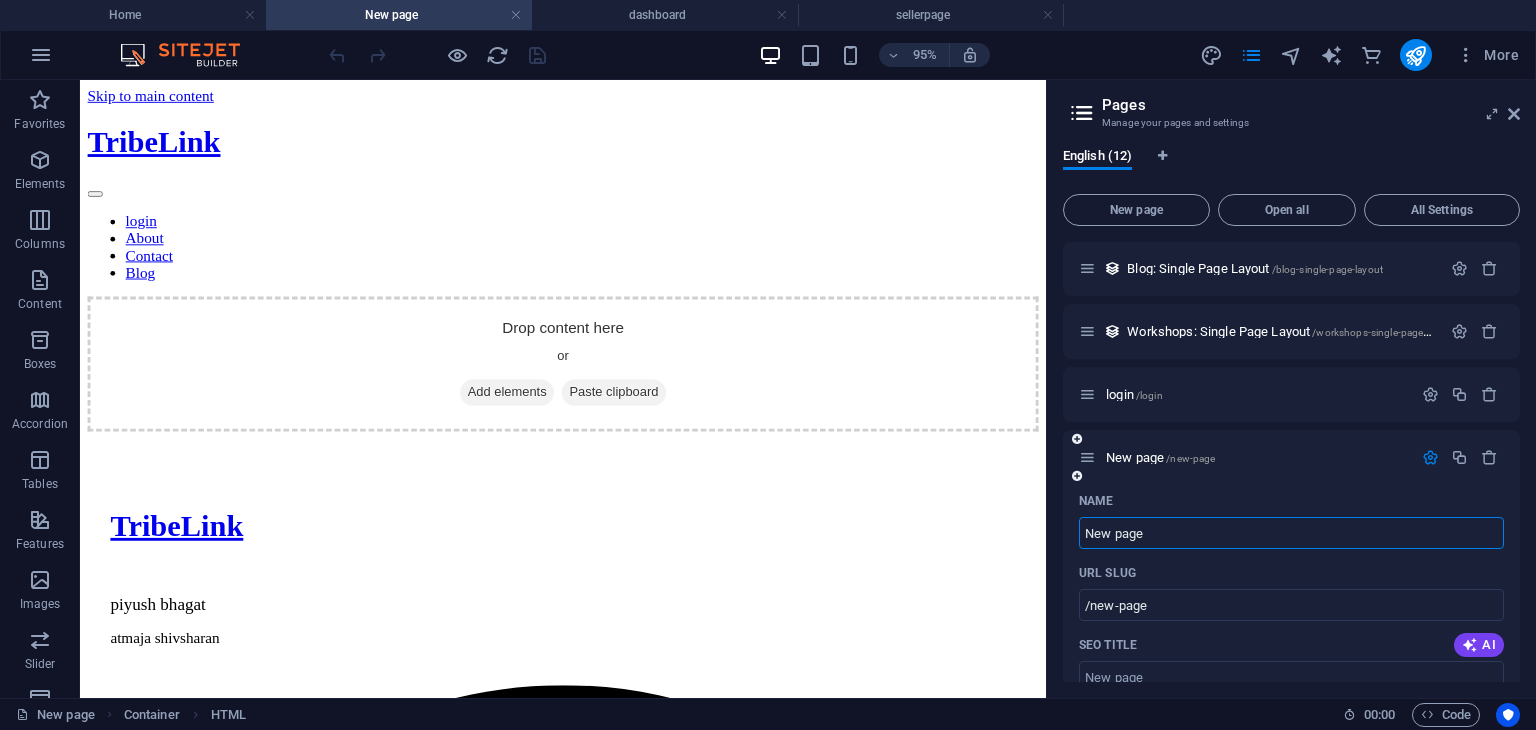 drag, startPoint x: 1220, startPoint y: 527, endPoint x: 1086, endPoint y: 525, distance: 134.01492 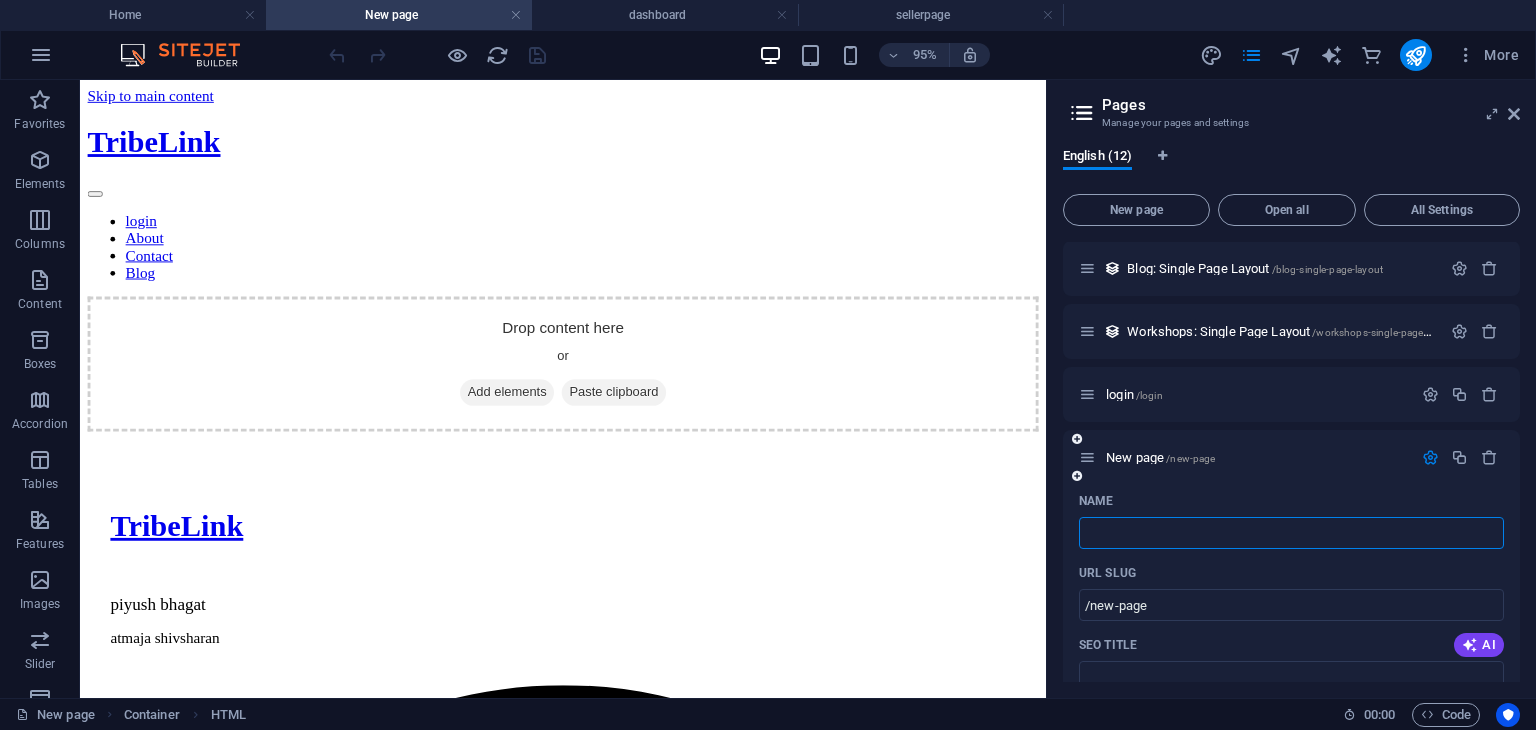 type 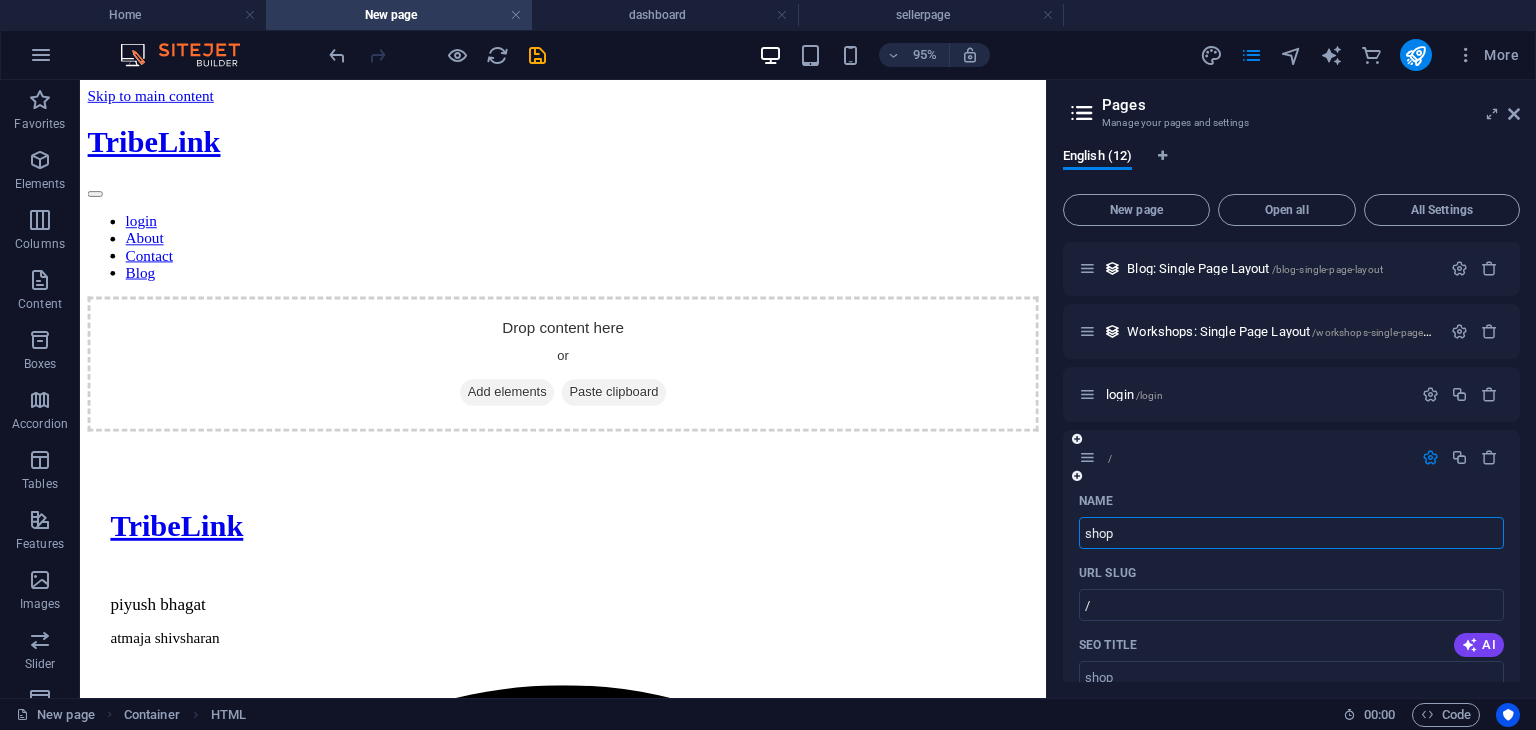 type on "shop" 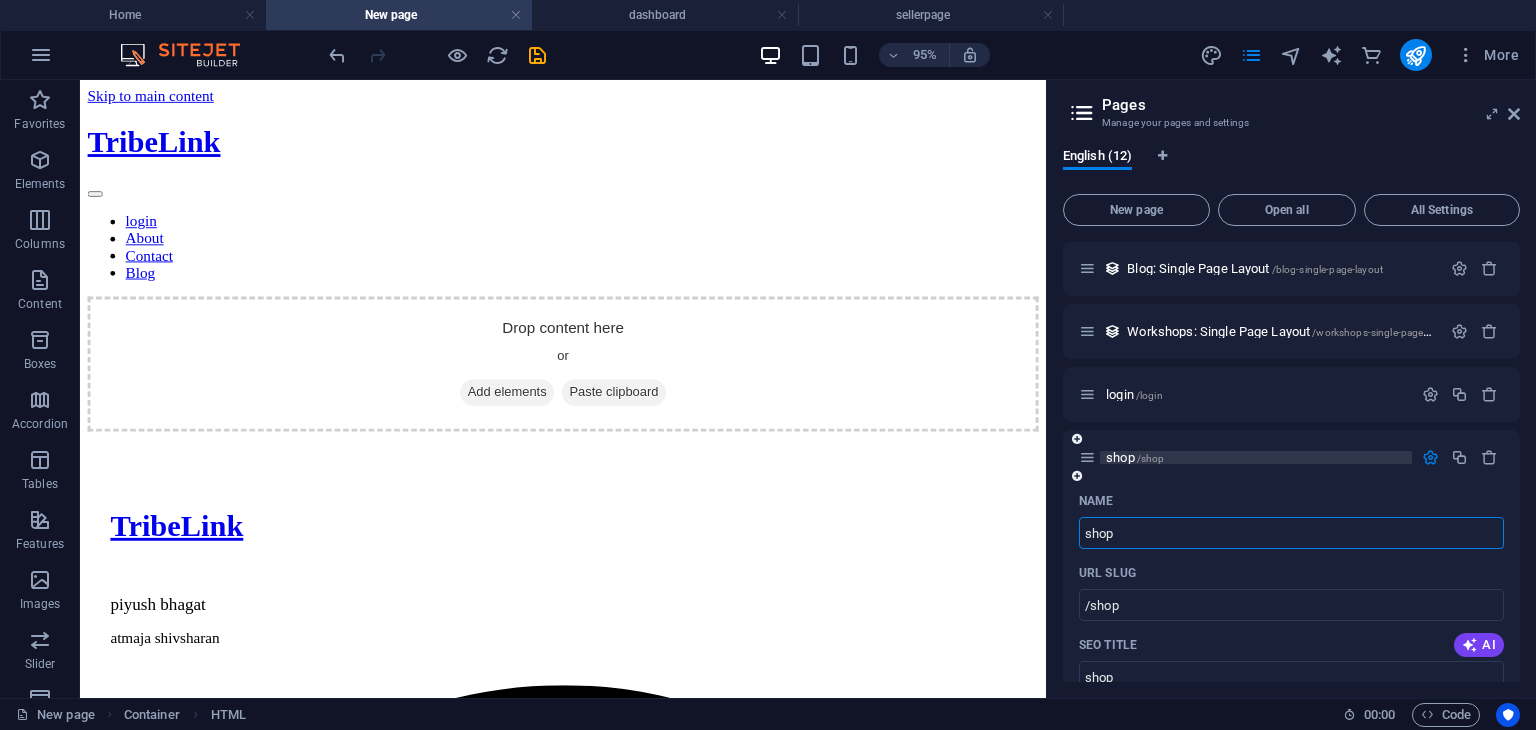 type on "shop" 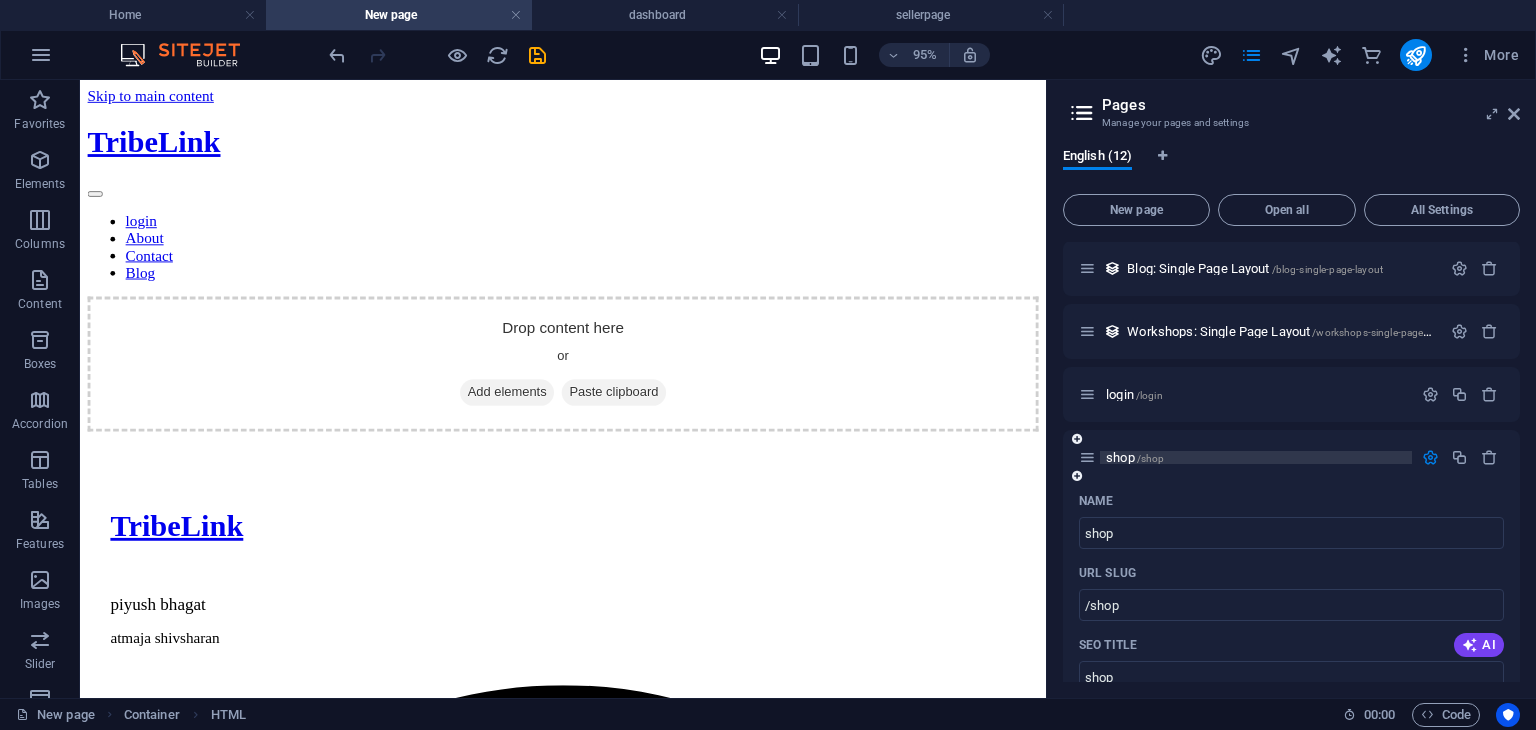 click on "shop /shop" at bounding box center (1256, 457) 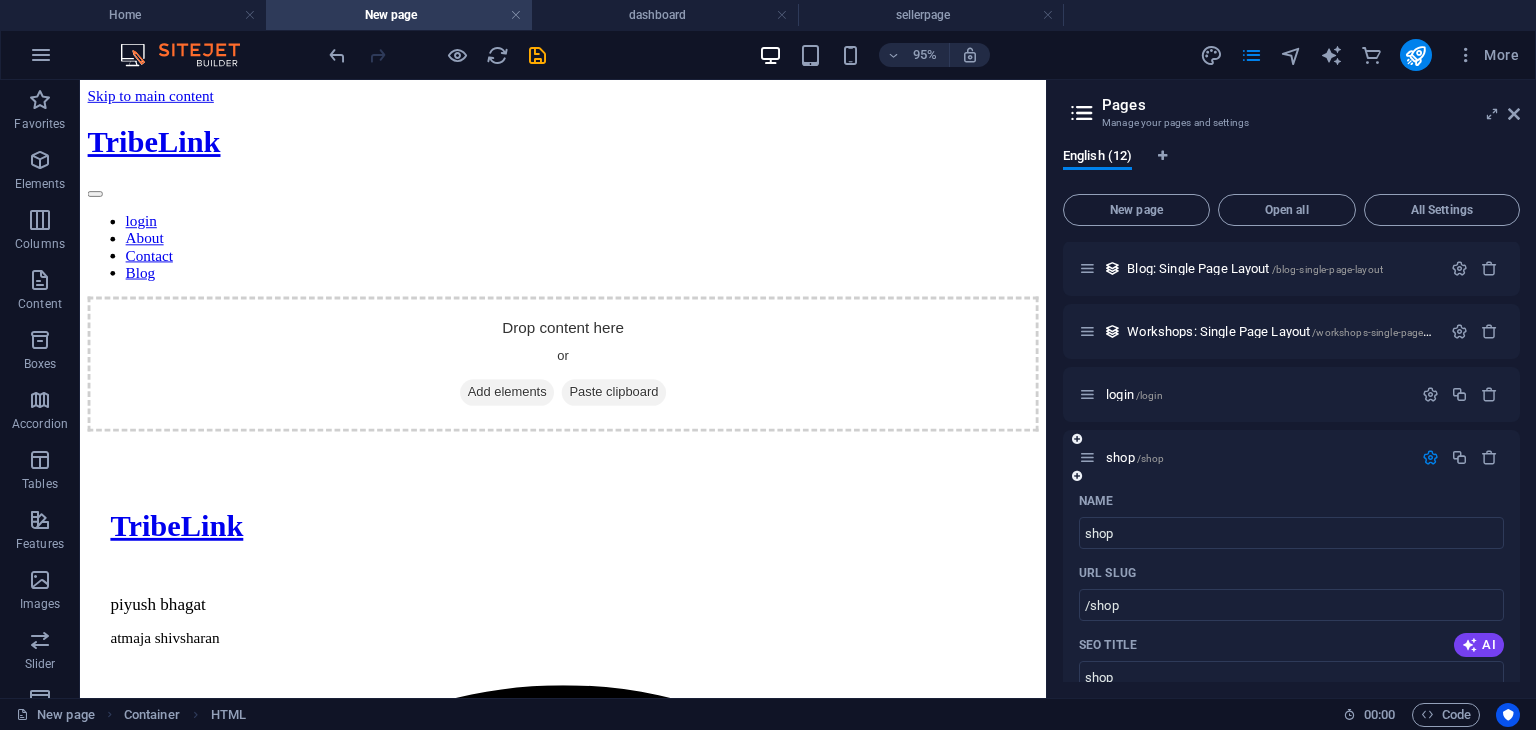 click at bounding box center (1430, 457) 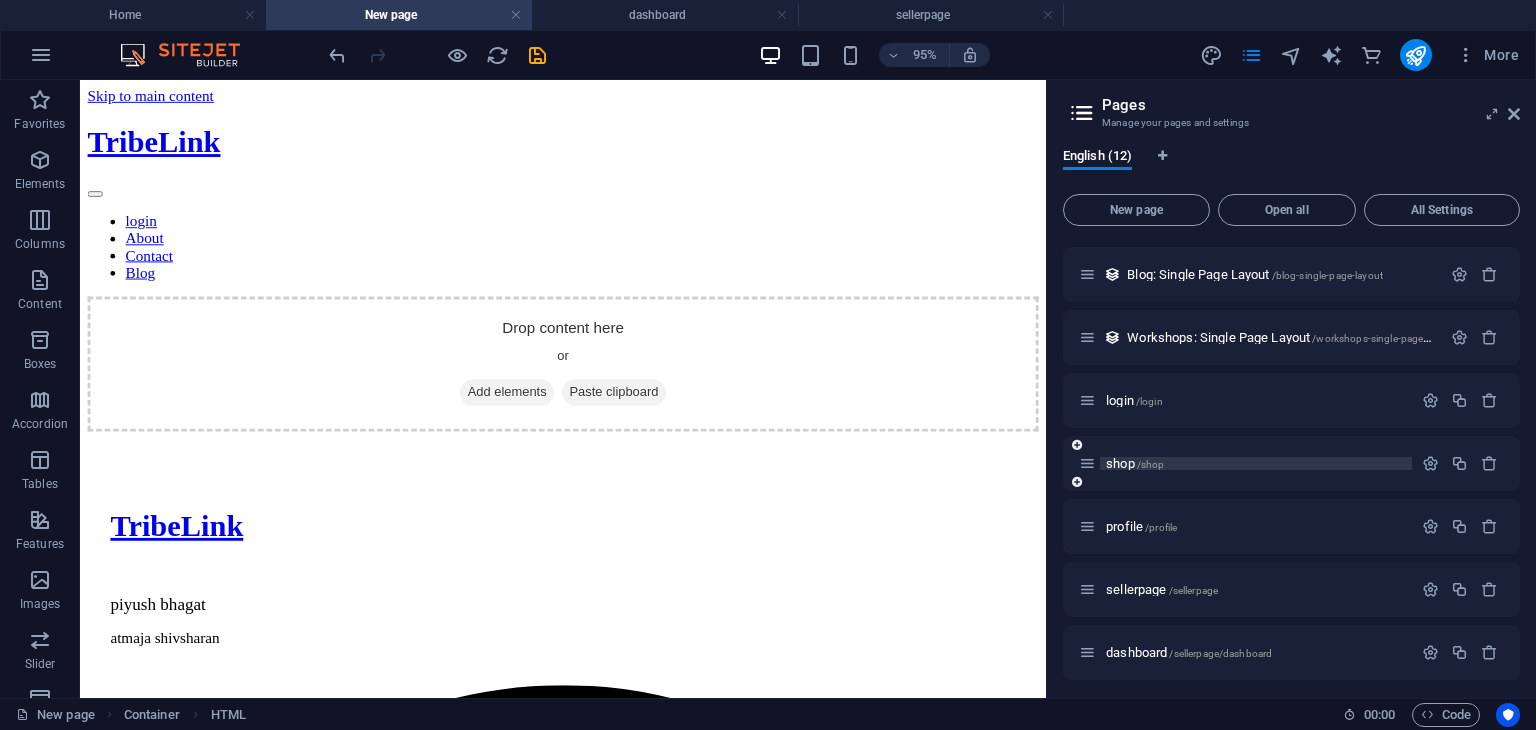 scroll, scrollTop: 311, scrollLeft: 0, axis: vertical 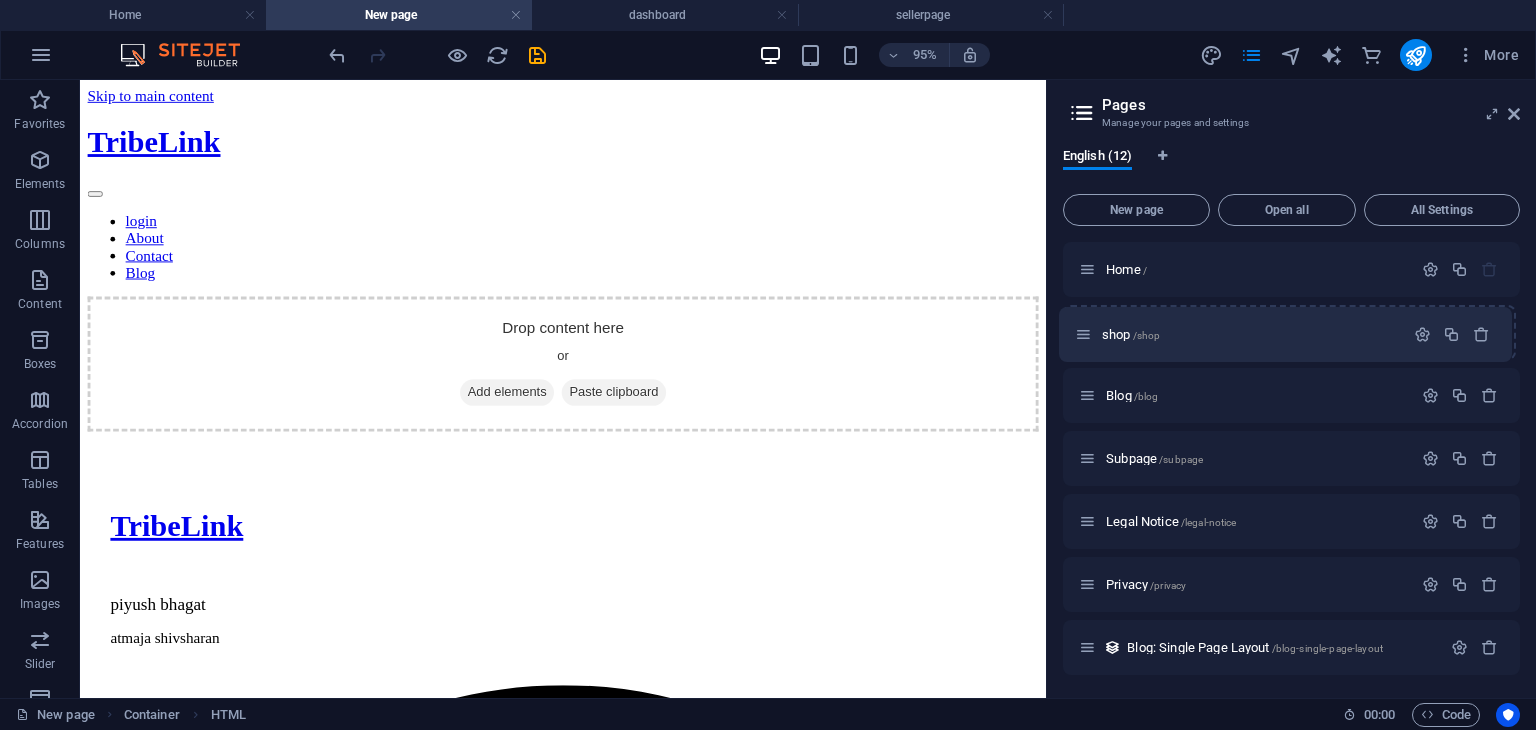 drag, startPoint x: 1087, startPoint y: 461, endPoint x: 1084, endPoint y: 321, distance: 140.03214 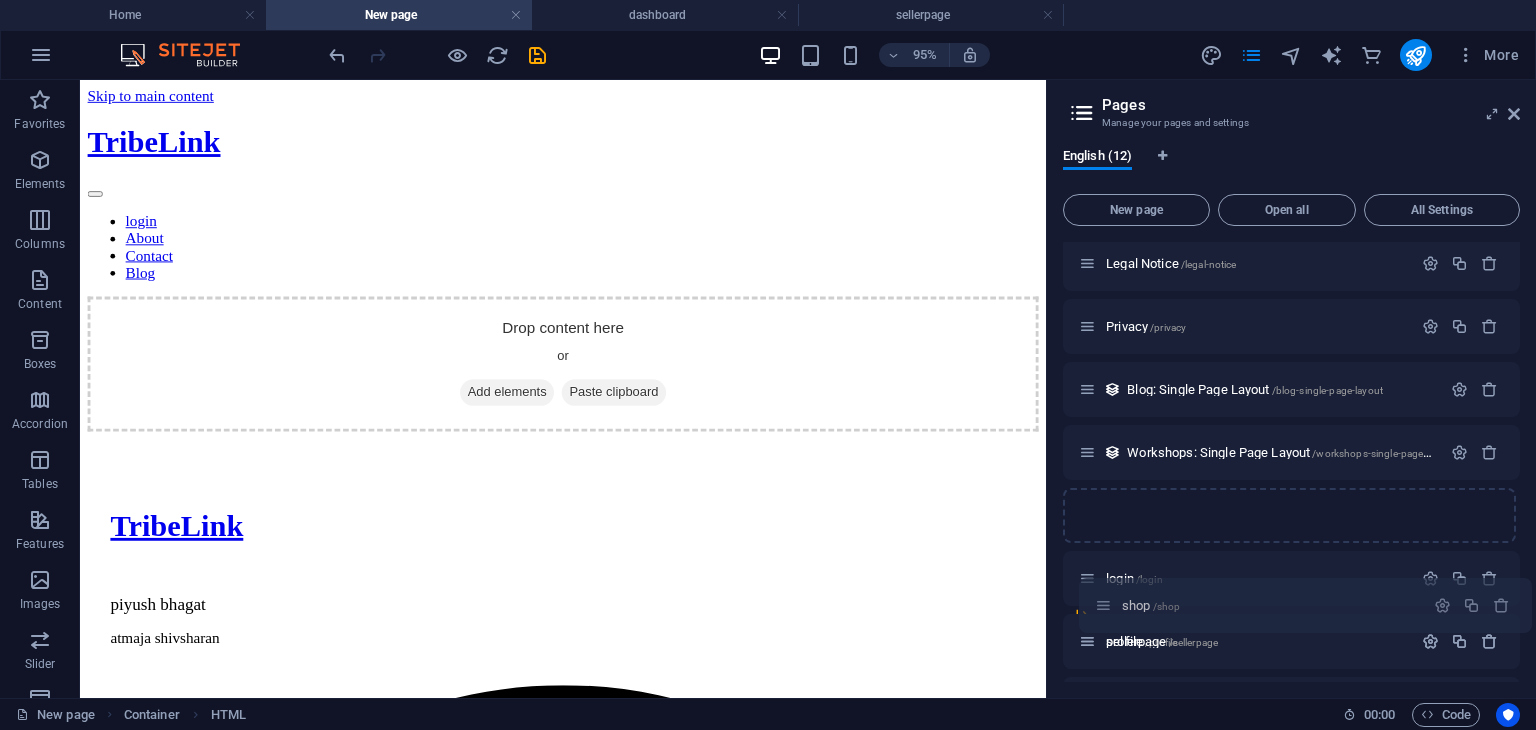 scroll, scrollTop: 252, scrollLeft: 0, axis: vertical 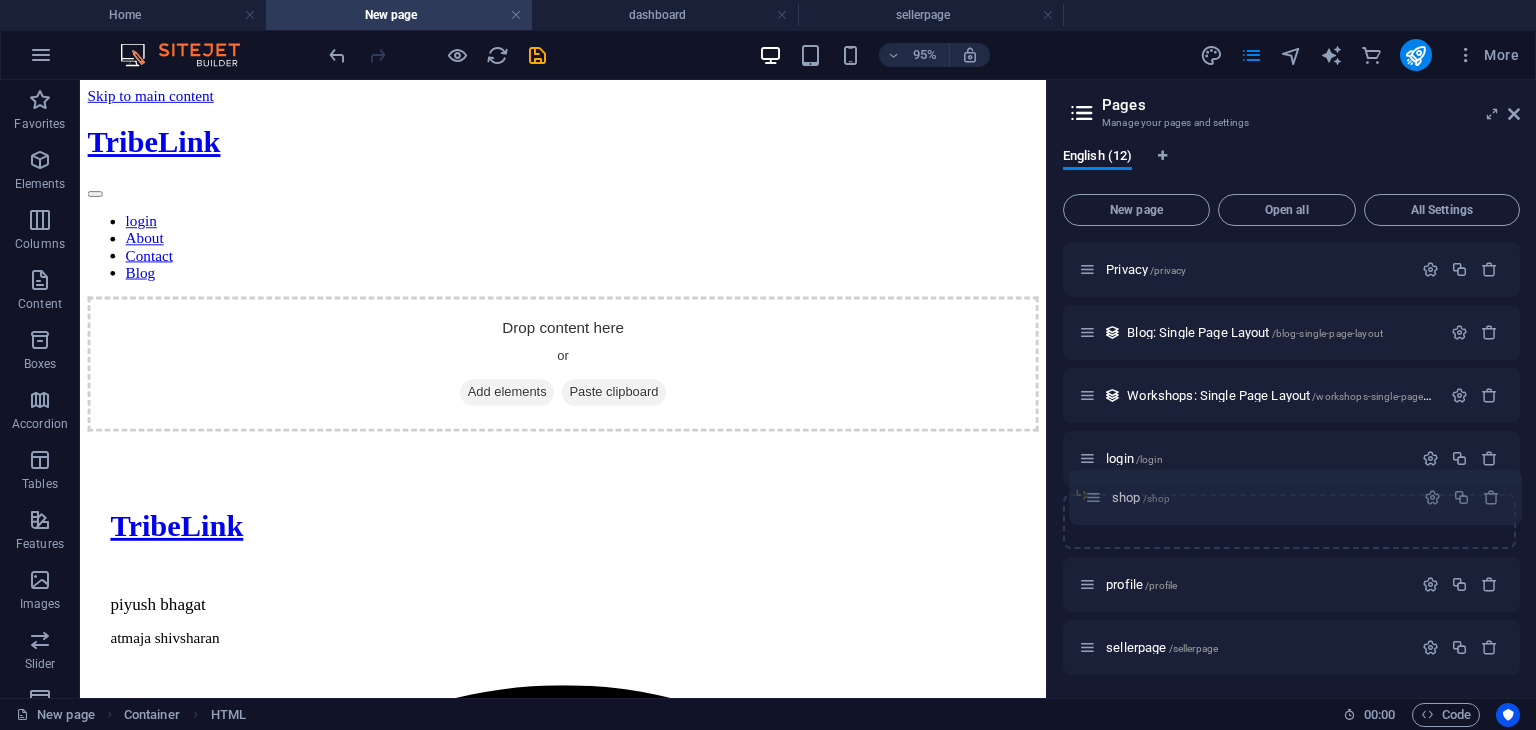 drag, startPoint x: 1092, startPoint y: 337, endPoint x: 1097, endPoint y: 514, distance: 177.0706 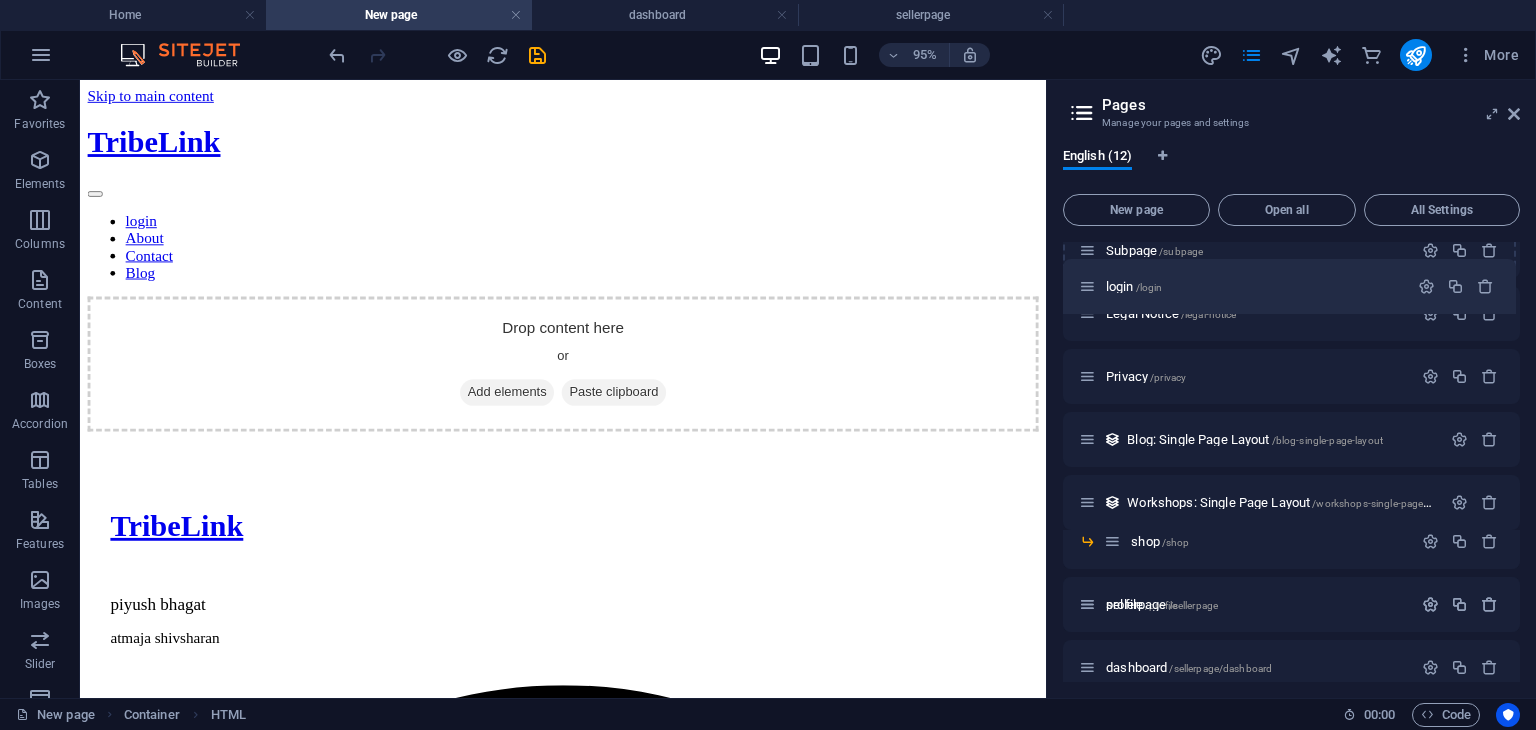 scroll, scrollTop: 0, scrollLeft: 0, axis: both 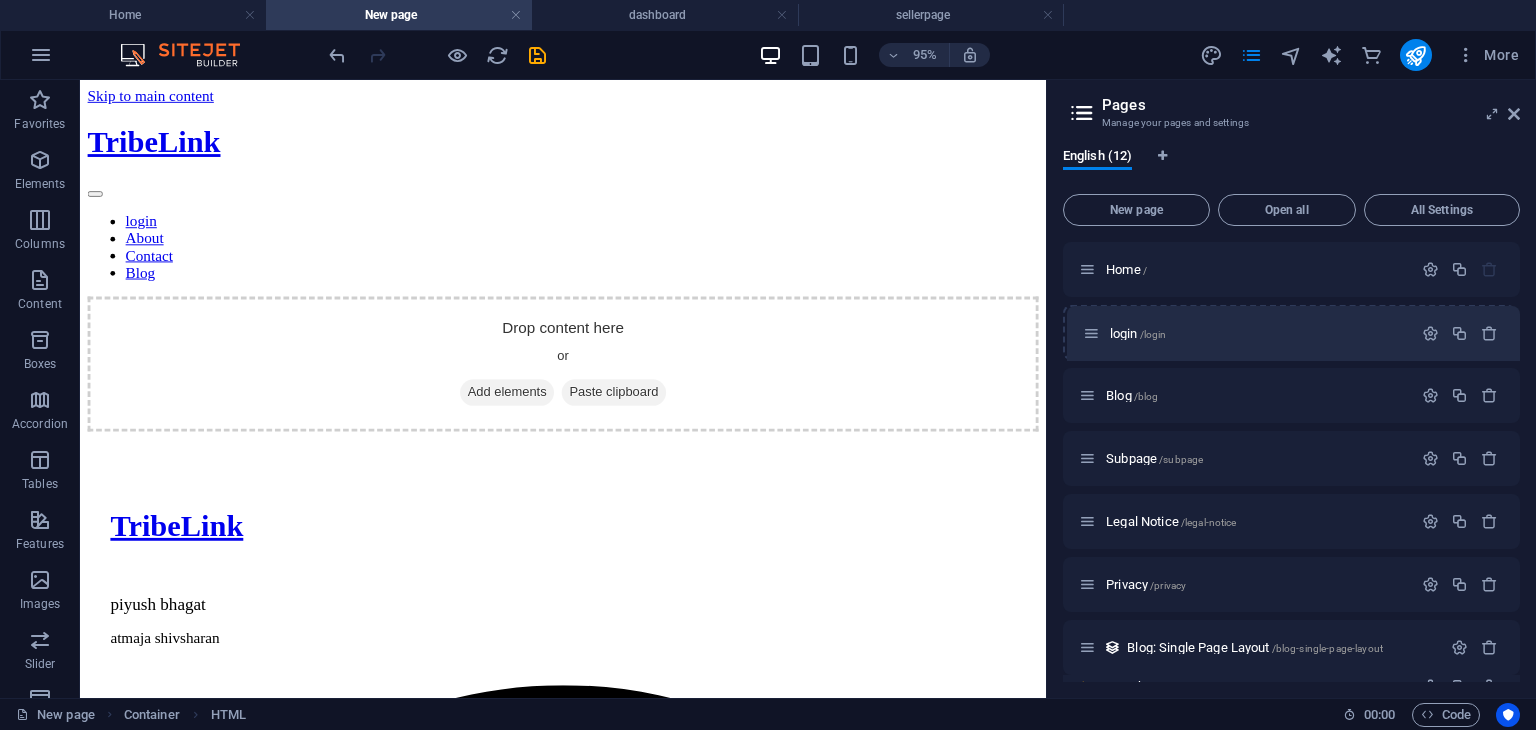 drag, startPoint x: 1086, startPoint y: 454, endPoint x: 1092, endPoint y: 324, distance: 130.13838 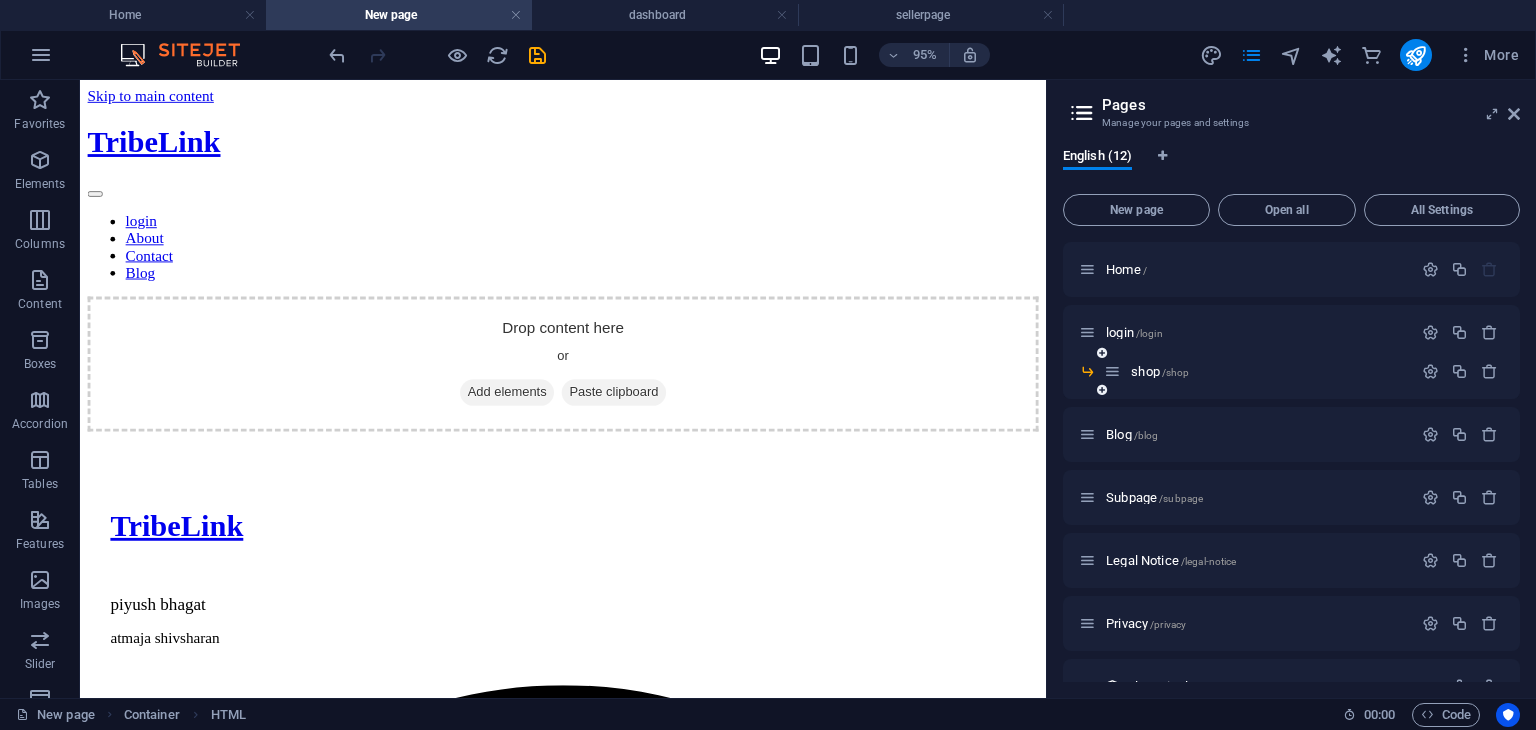 click at bounding box center [1112, 371] 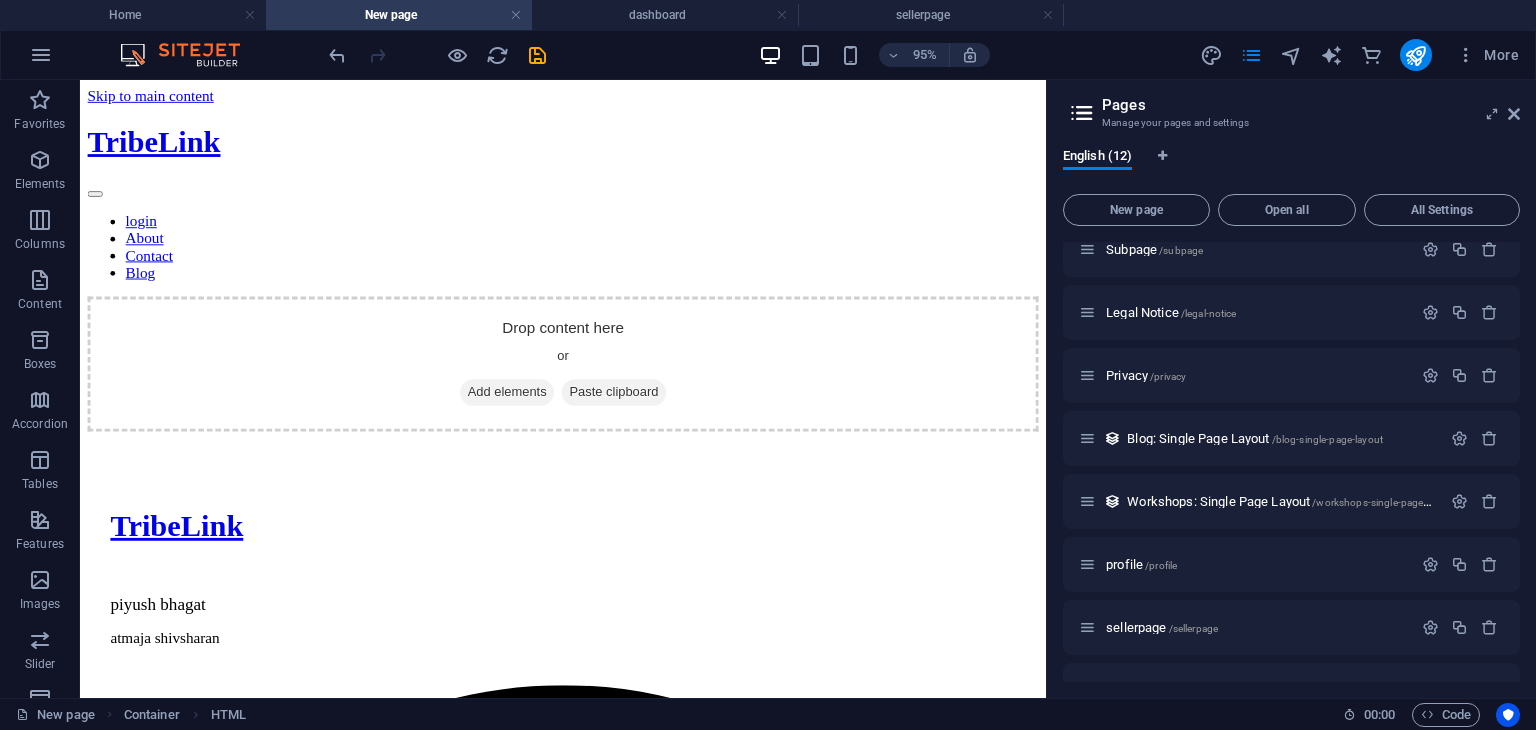 scroll, scrollTop: 292, scrollLeft: 0, axis: vertical 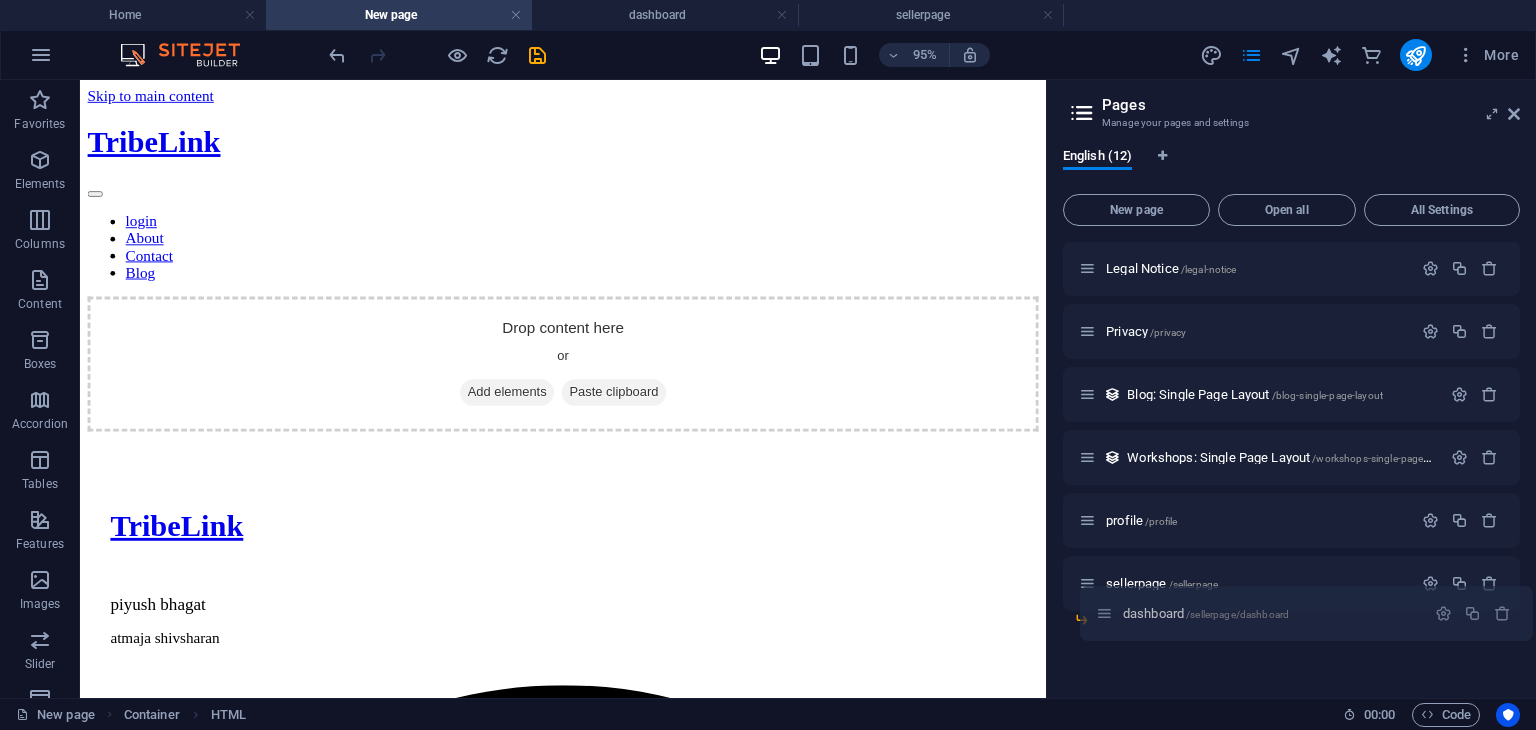 drag, startPoint x: 1084, startPoint y: 648, endPoint x: 1109, endPoint y: 613, distance: 43.011627 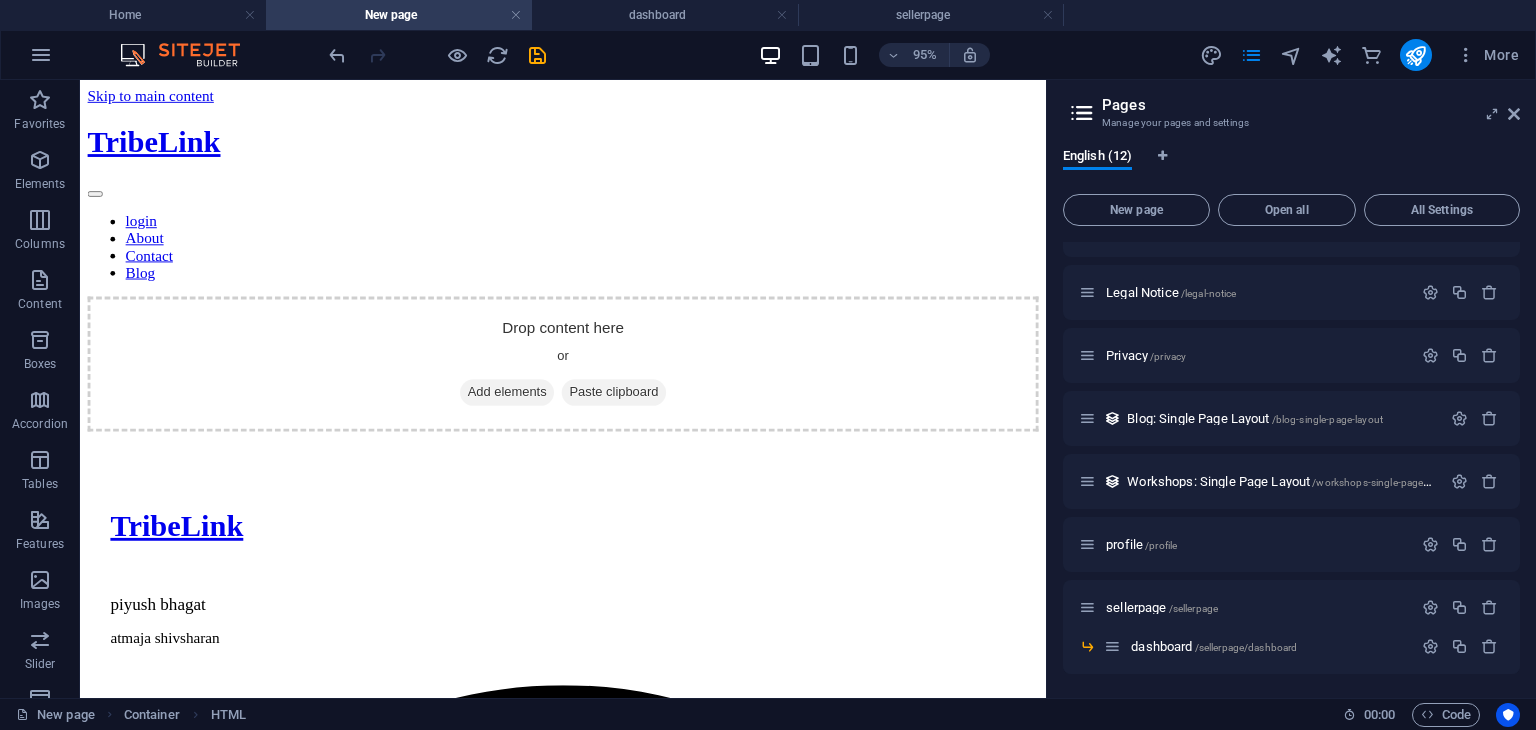 scroll, scrollTop: 268, scrollLeft: 0, axis: vertical 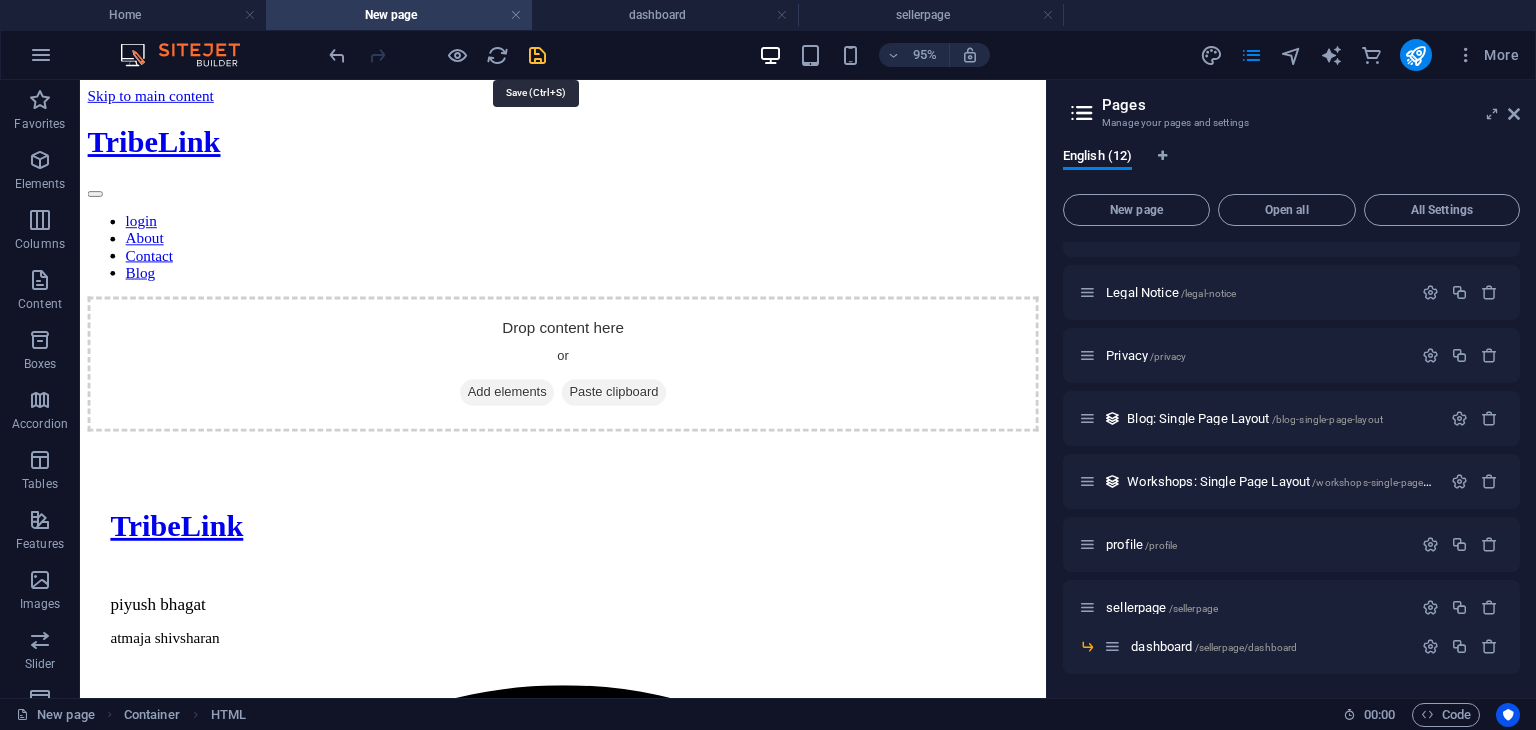 click at bounding box center (537, 55) 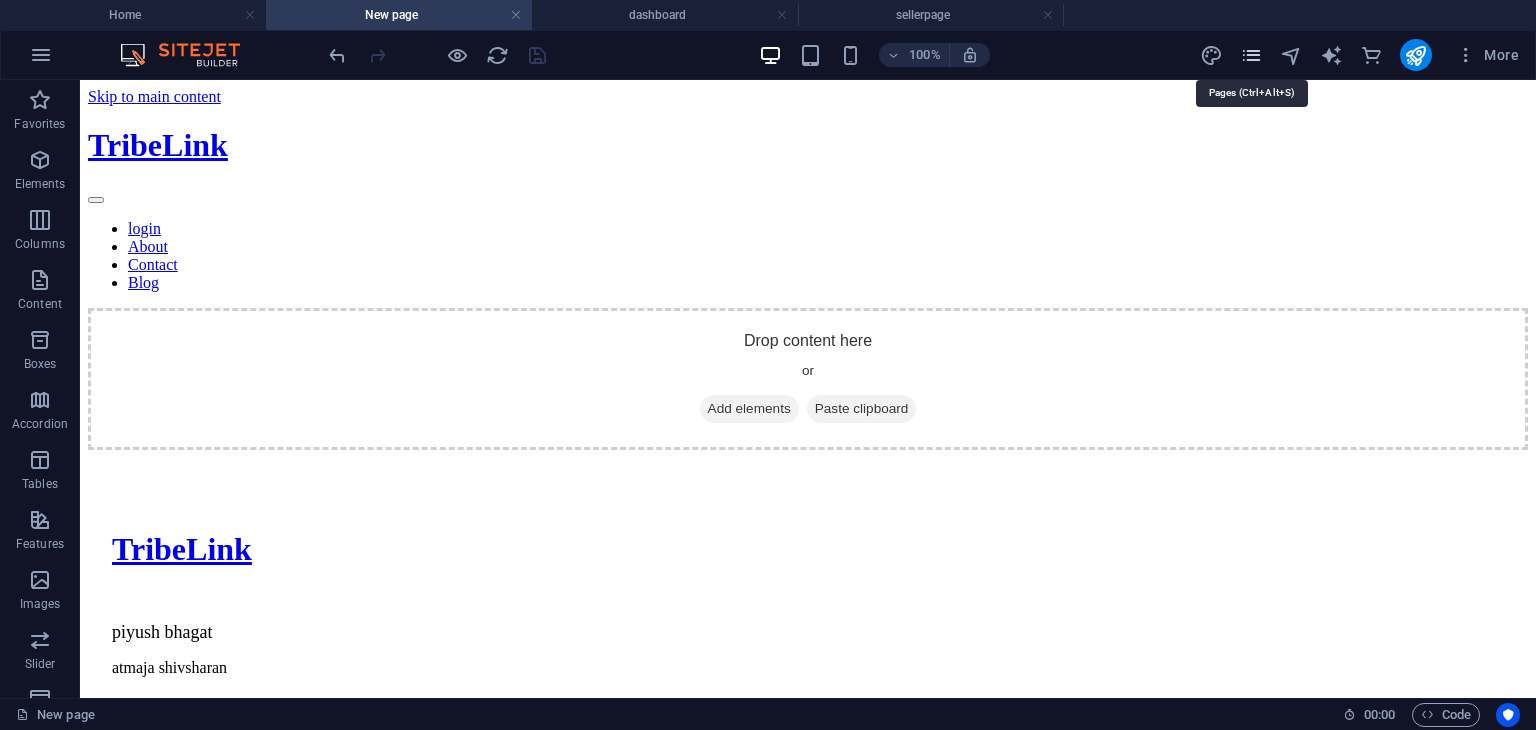click at bounding box center (1251, 55) 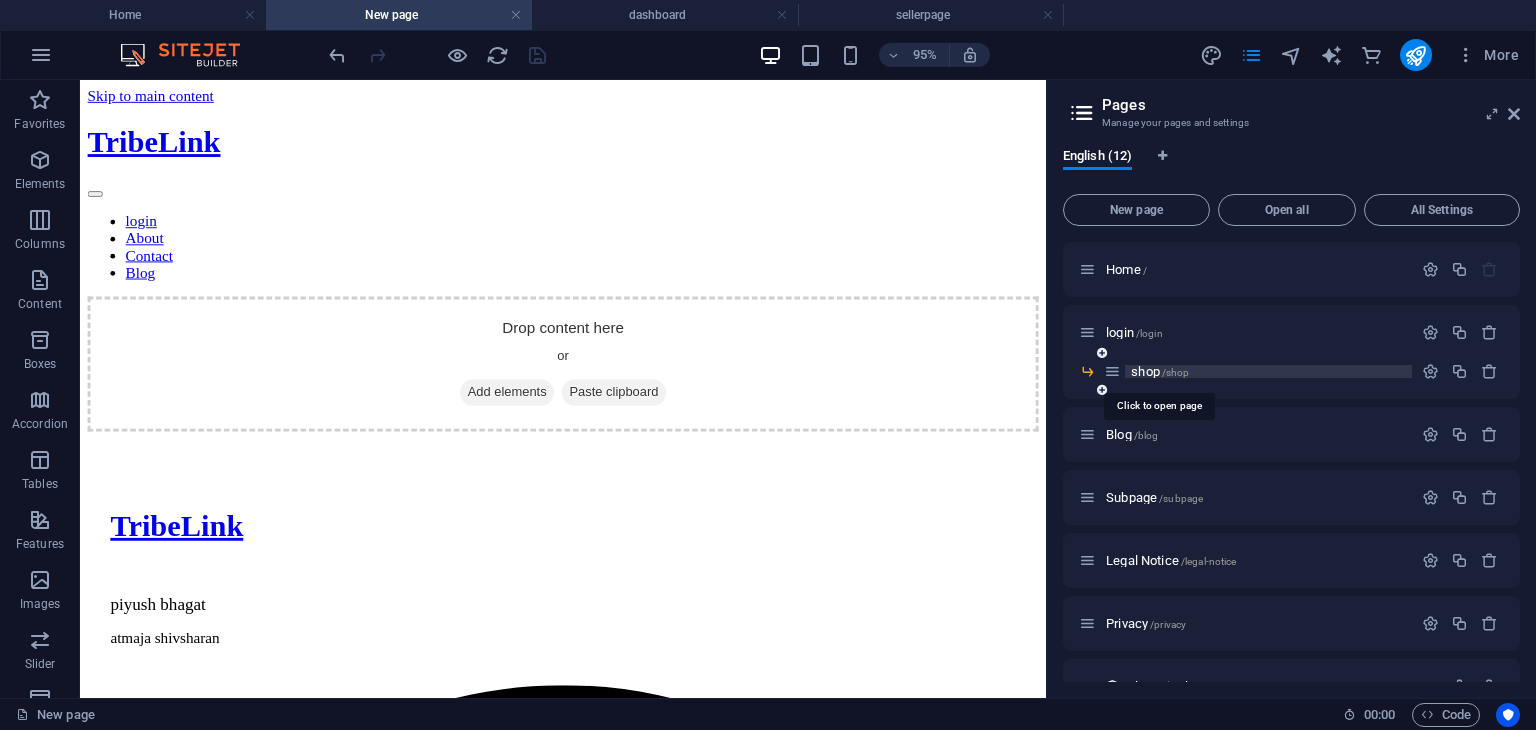 click on "shop /shop" at bounding box center [1160, 371] 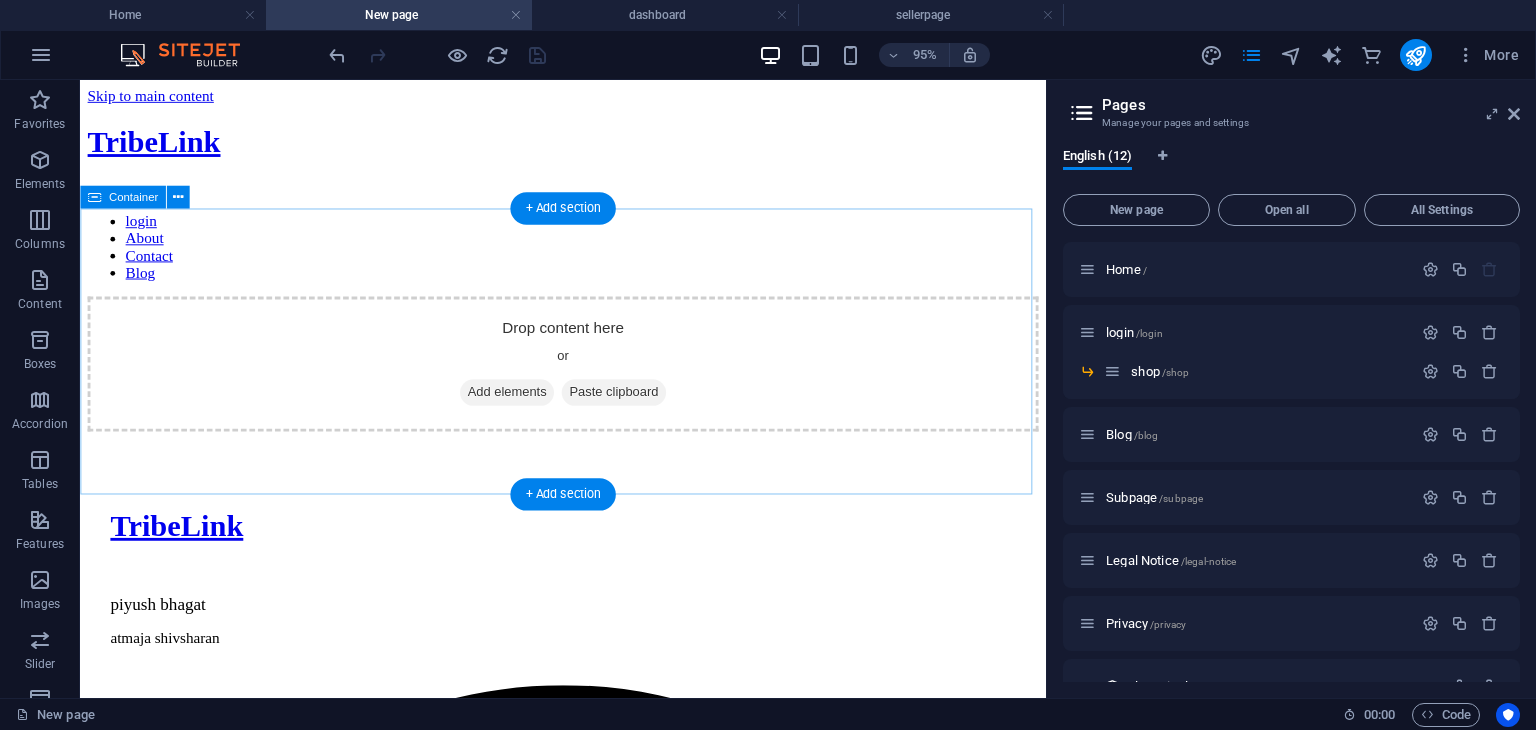 click on "Add elements" at bounding box center (529, 409) 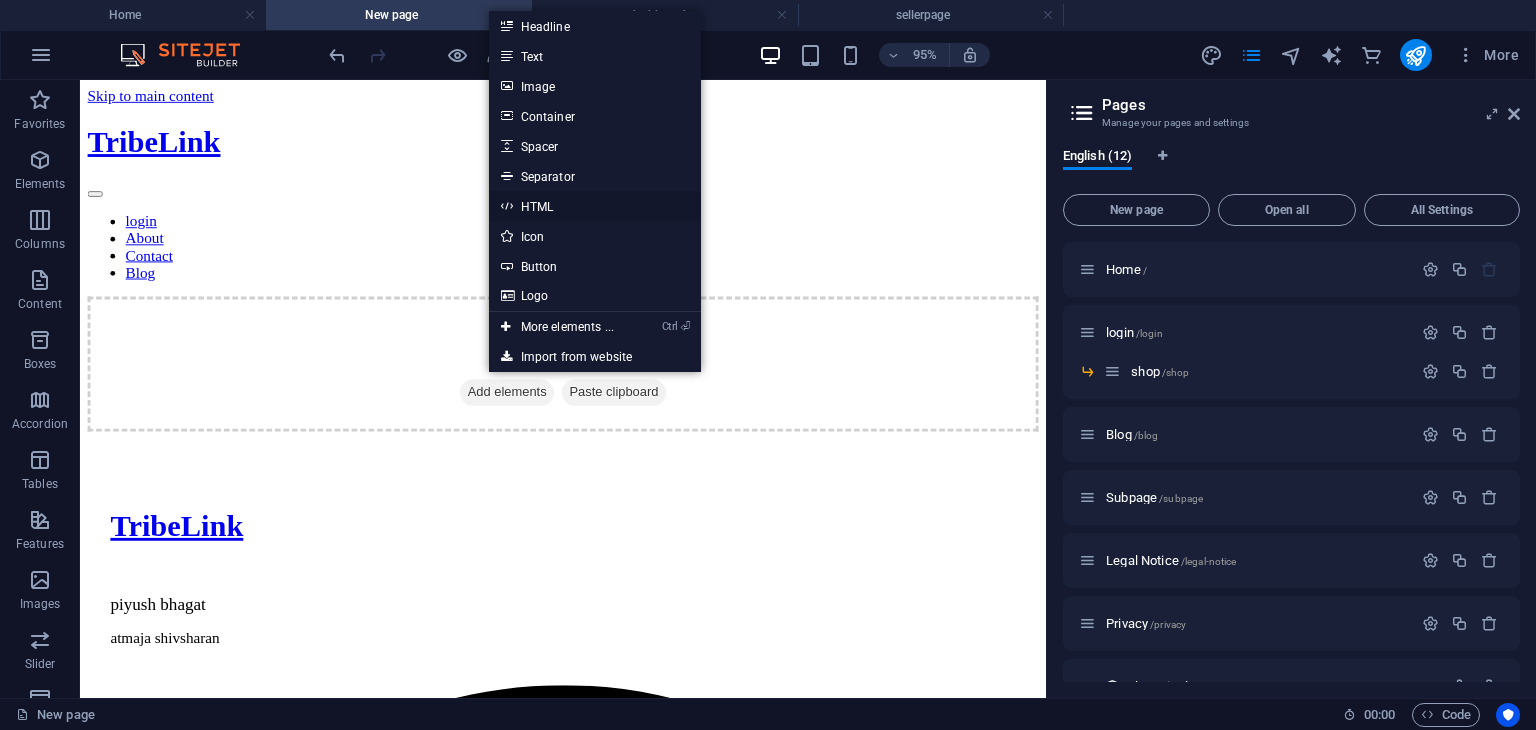 click on "HTML" at bounding box center (595, 206) 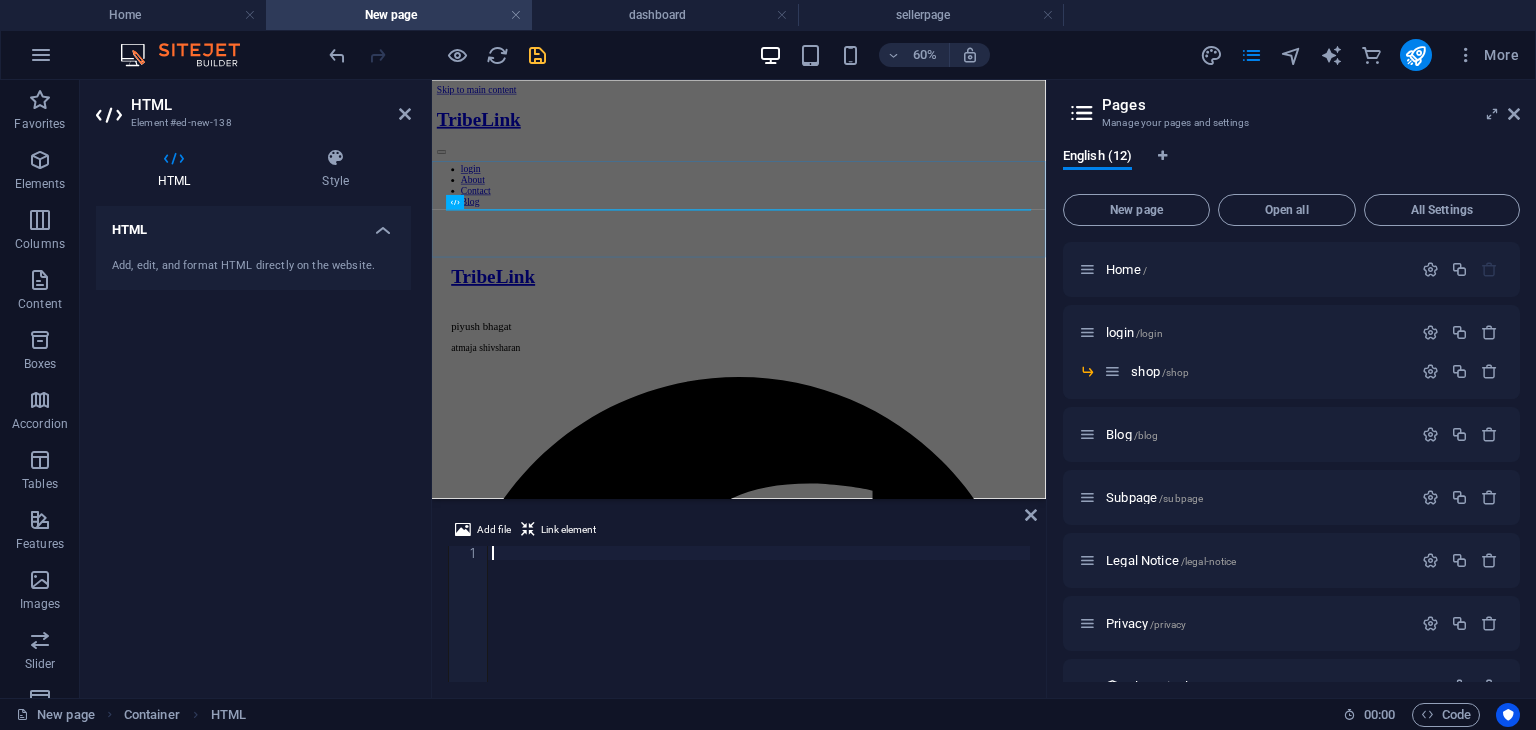 scroll, scrollTop: 704, scrollLeft: 0, axis: vertical 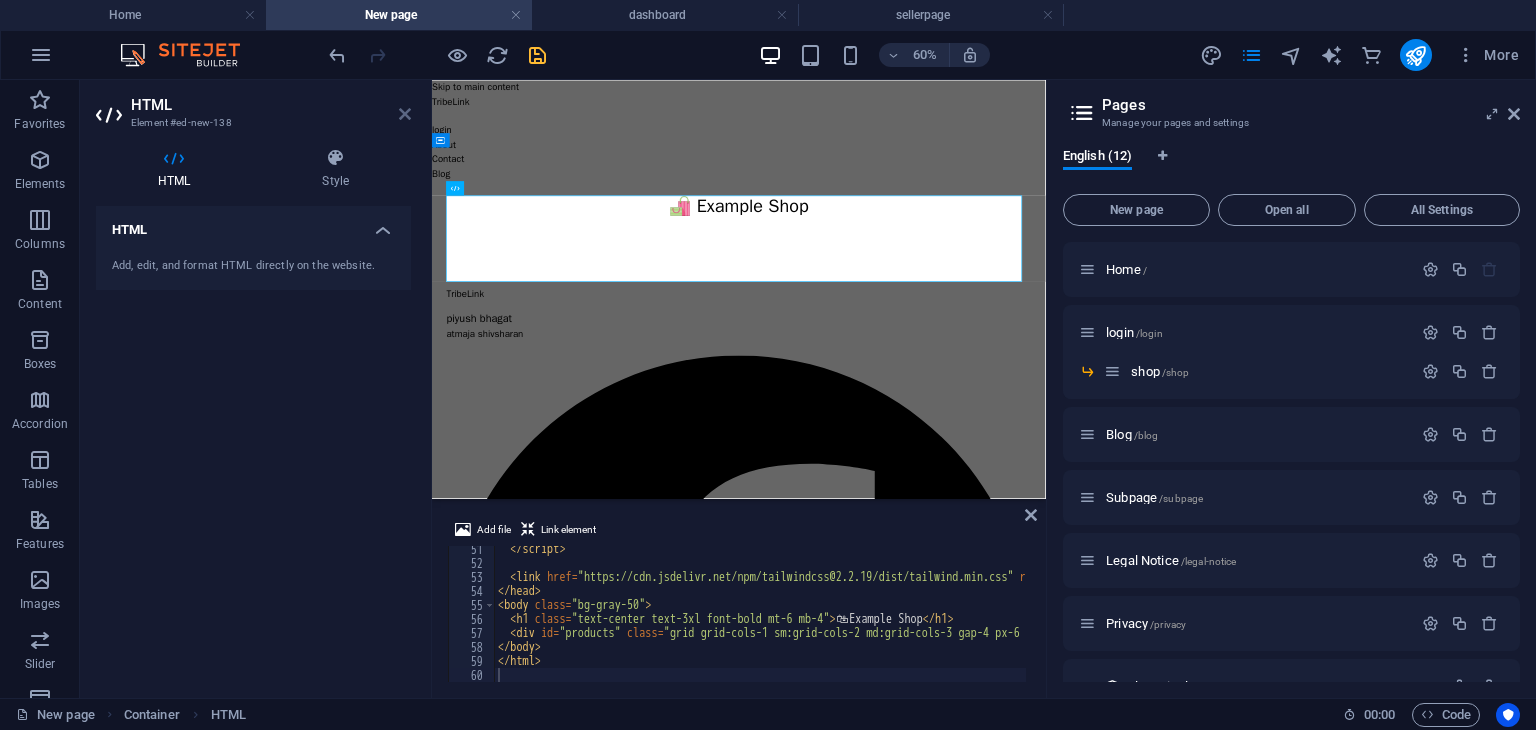 click at bounding box center (405, 114) 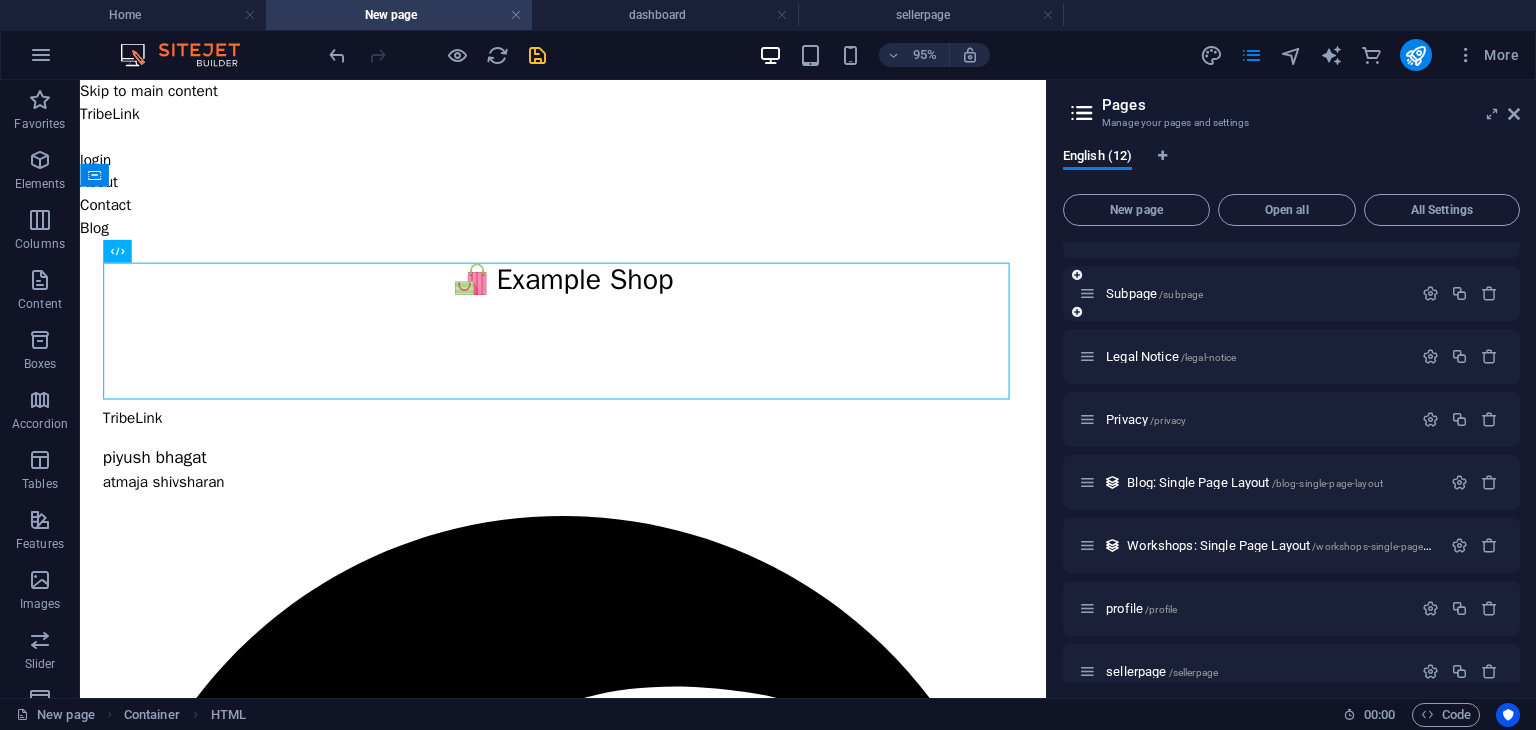 scroll, scrollTop: 268, scrollLeft: 0, axis: vertical 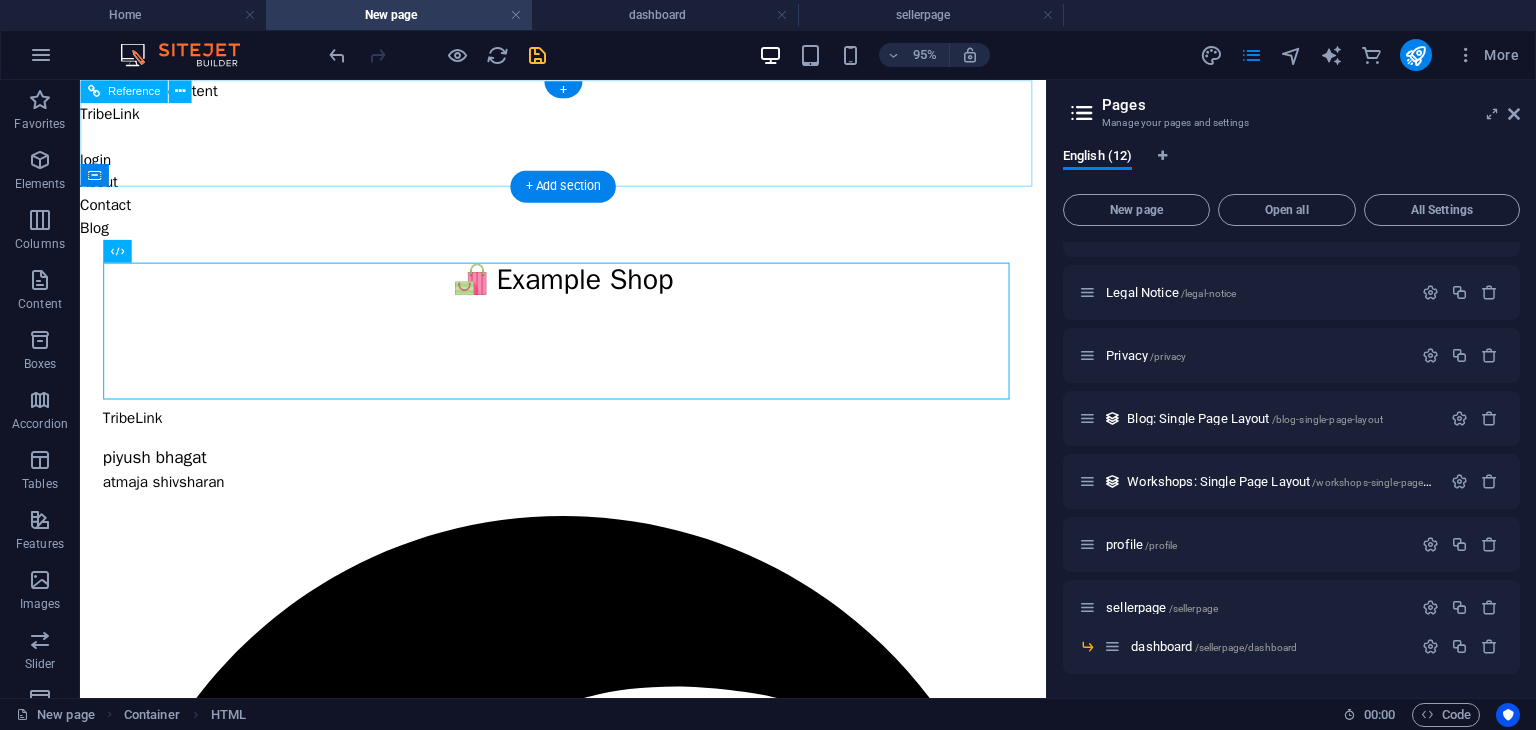 click on "login About Contact Blog" at bounding box center (588, 200) 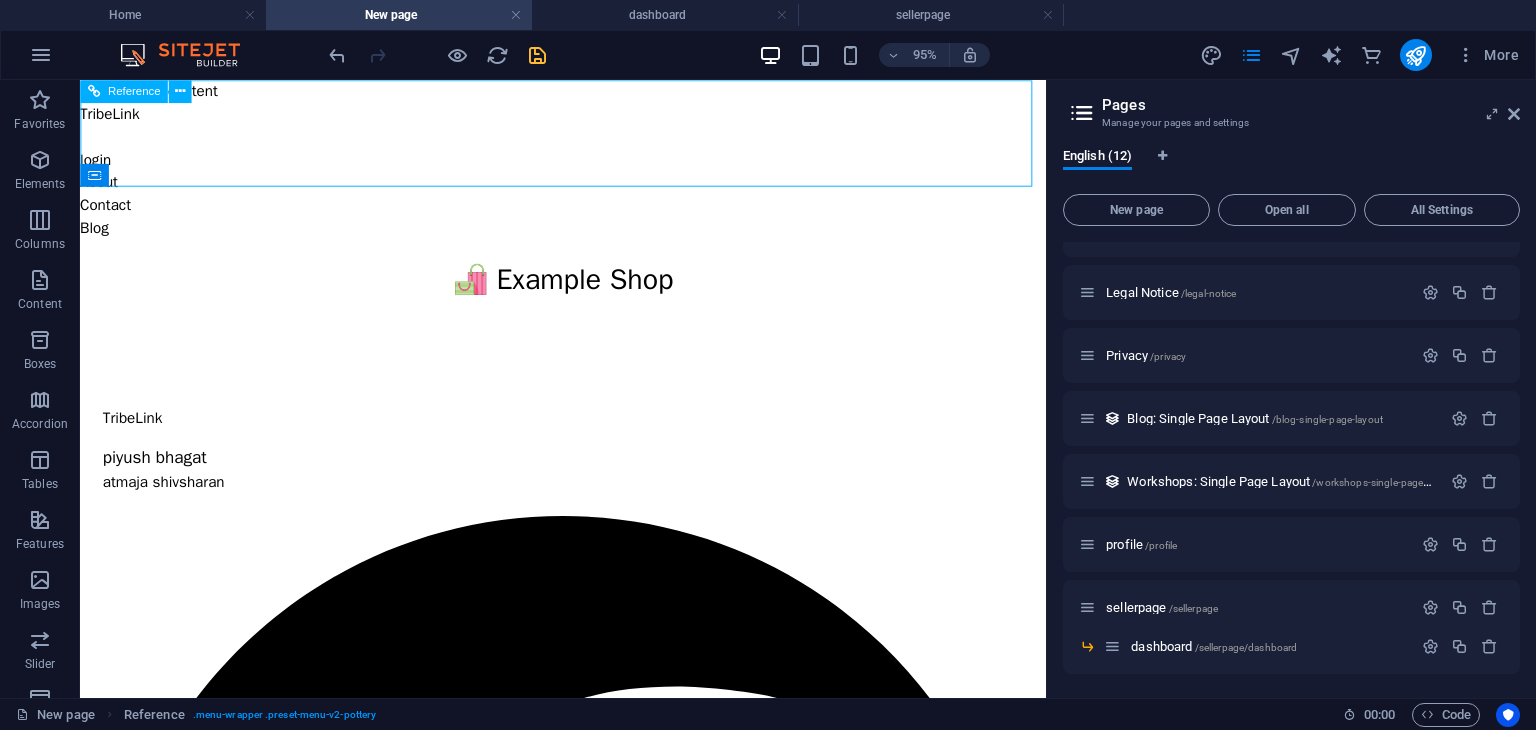 click on "Reference" at bounding box center (124, 91) 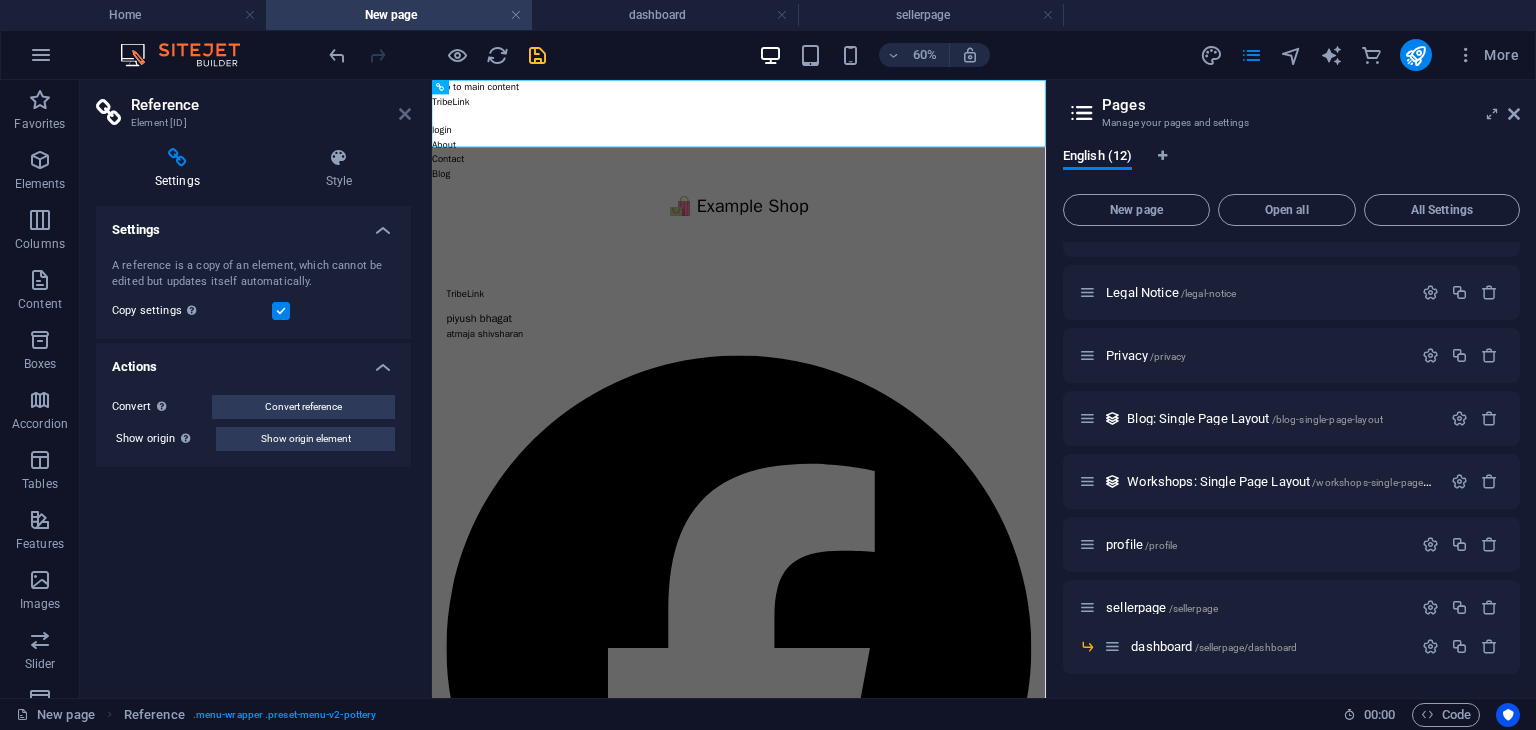 click at bounding box center [405, 114] 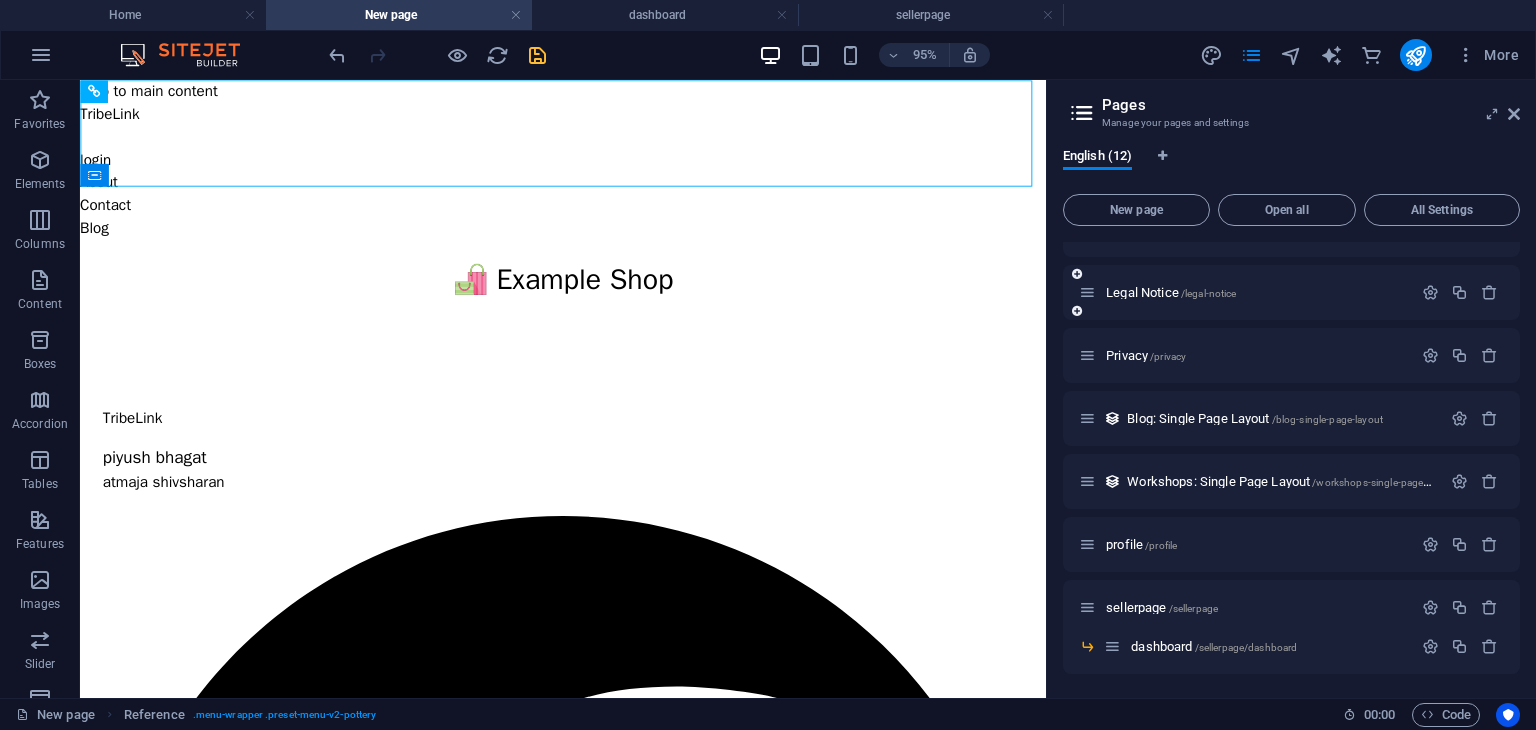 scroll, scrollTop: 0, scrollLeft: 0, axis: both 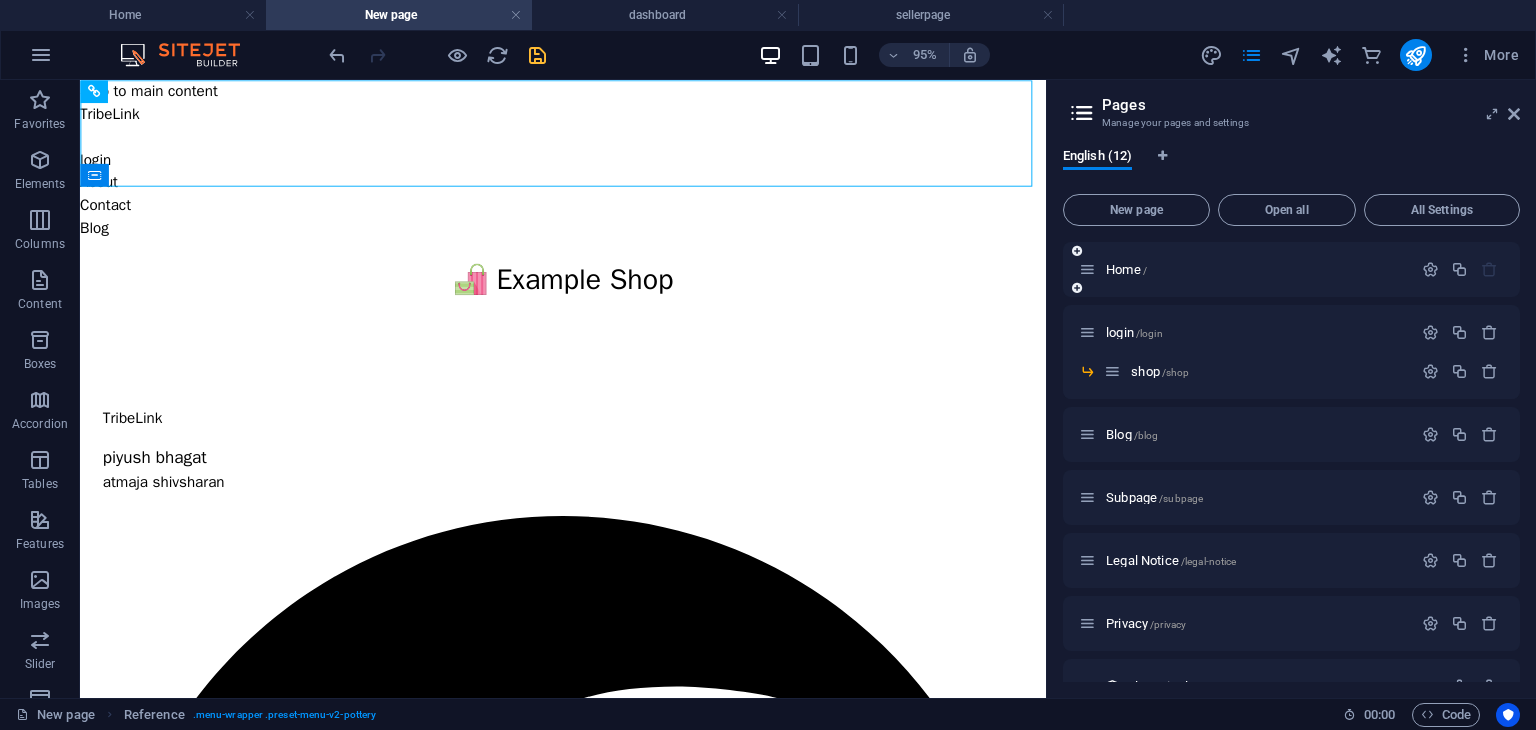 click on "Home /" at bounding box center [1245, 269] 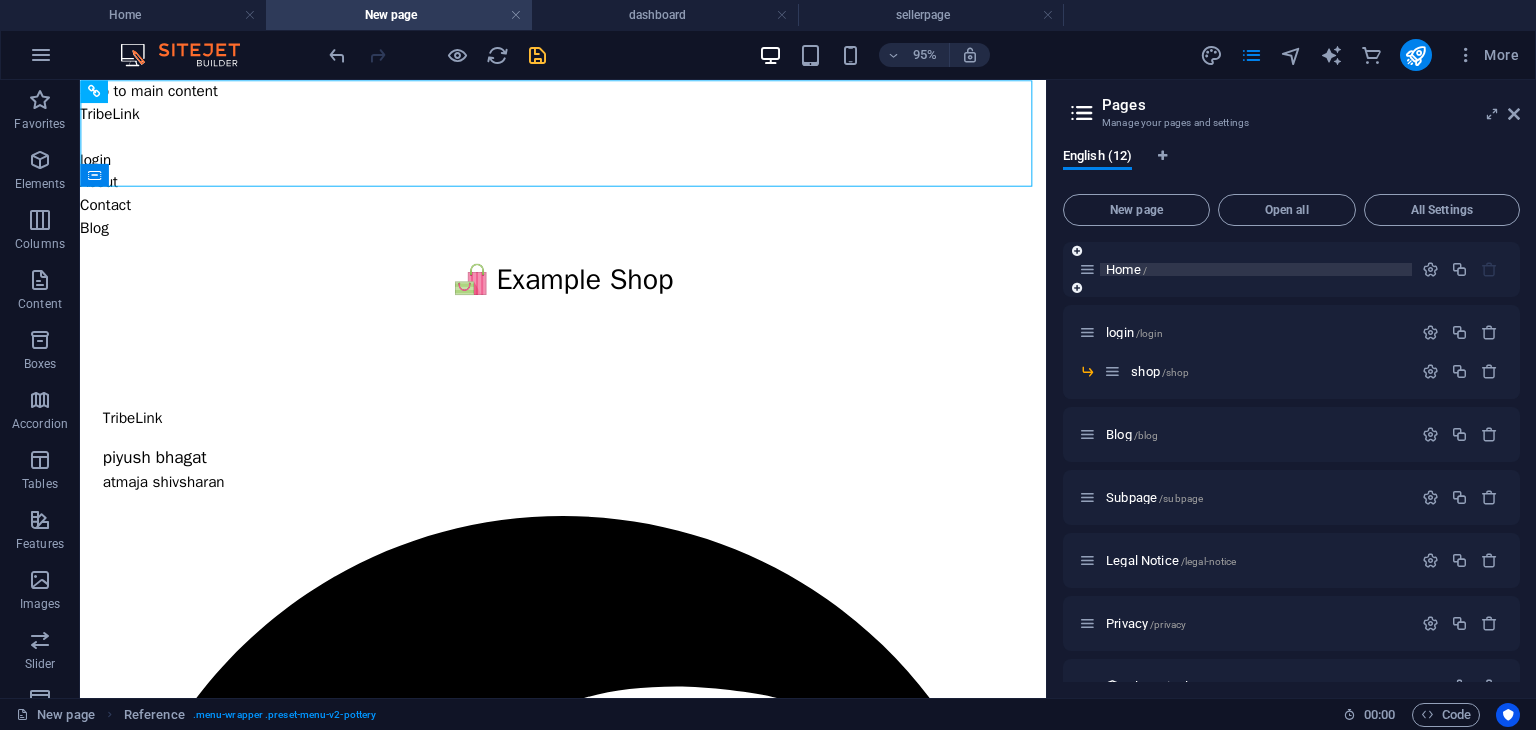 click on "Home /" at bounding box center (1126, 269) 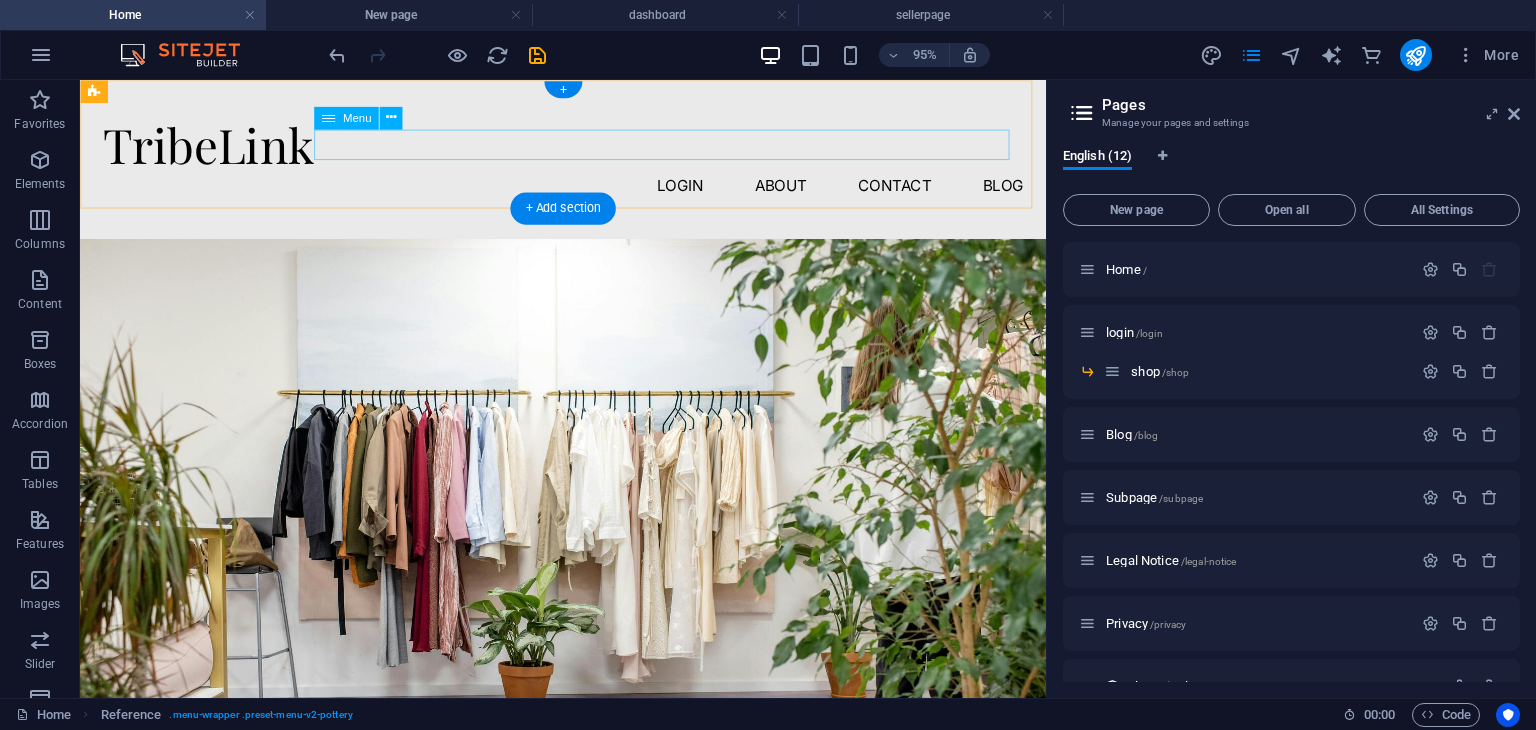 click on "login About Contact Blog" at bounding box center [588, 191] 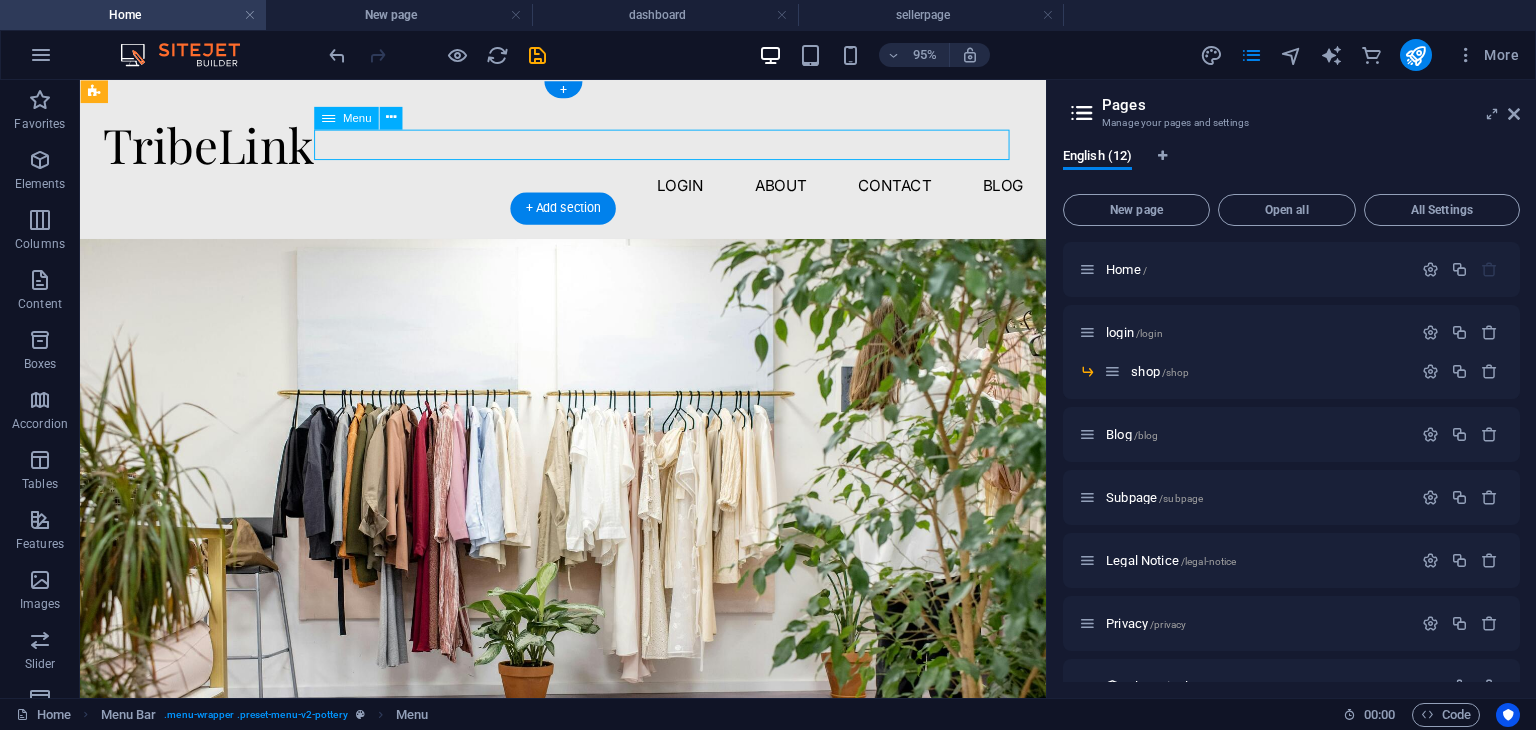 select on "3" 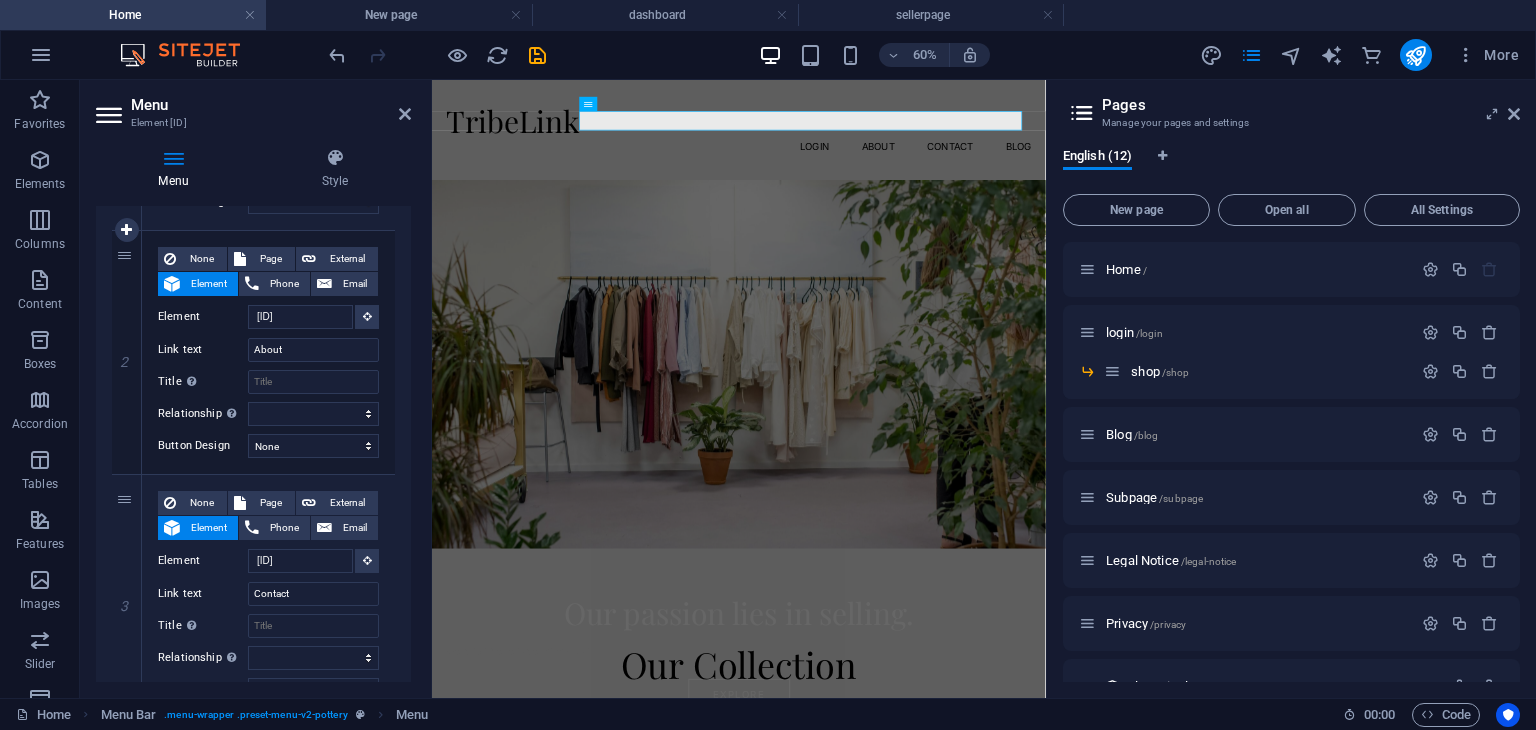 scroll, scrollTop: 459, scrollLeft: 0, axis: vertical 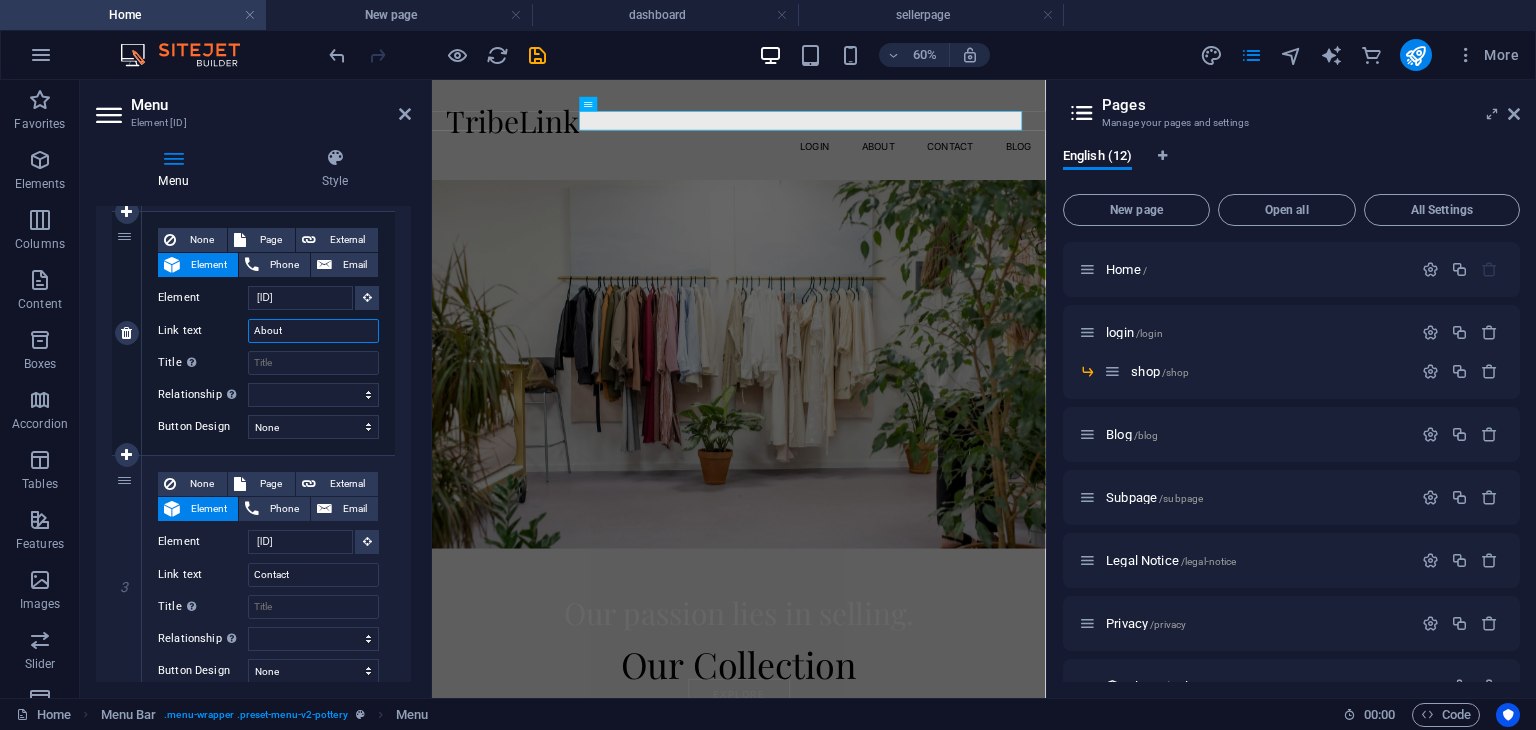 drag, startPoint x: 282, startPoint y: 333, endPoint x: 235, endPoint y: 333, distance: 47 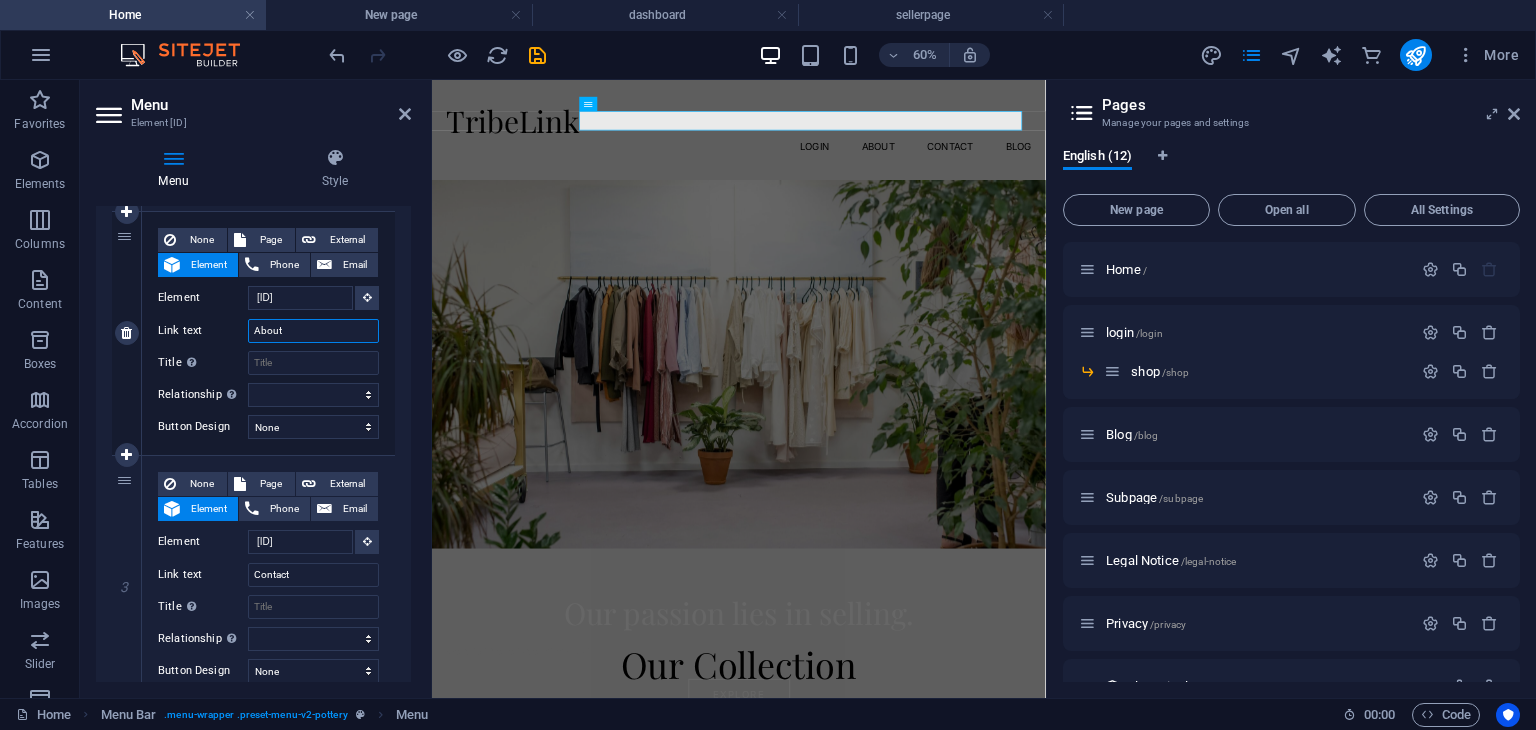 click on "Link text About" at bounding box center [268, 331] 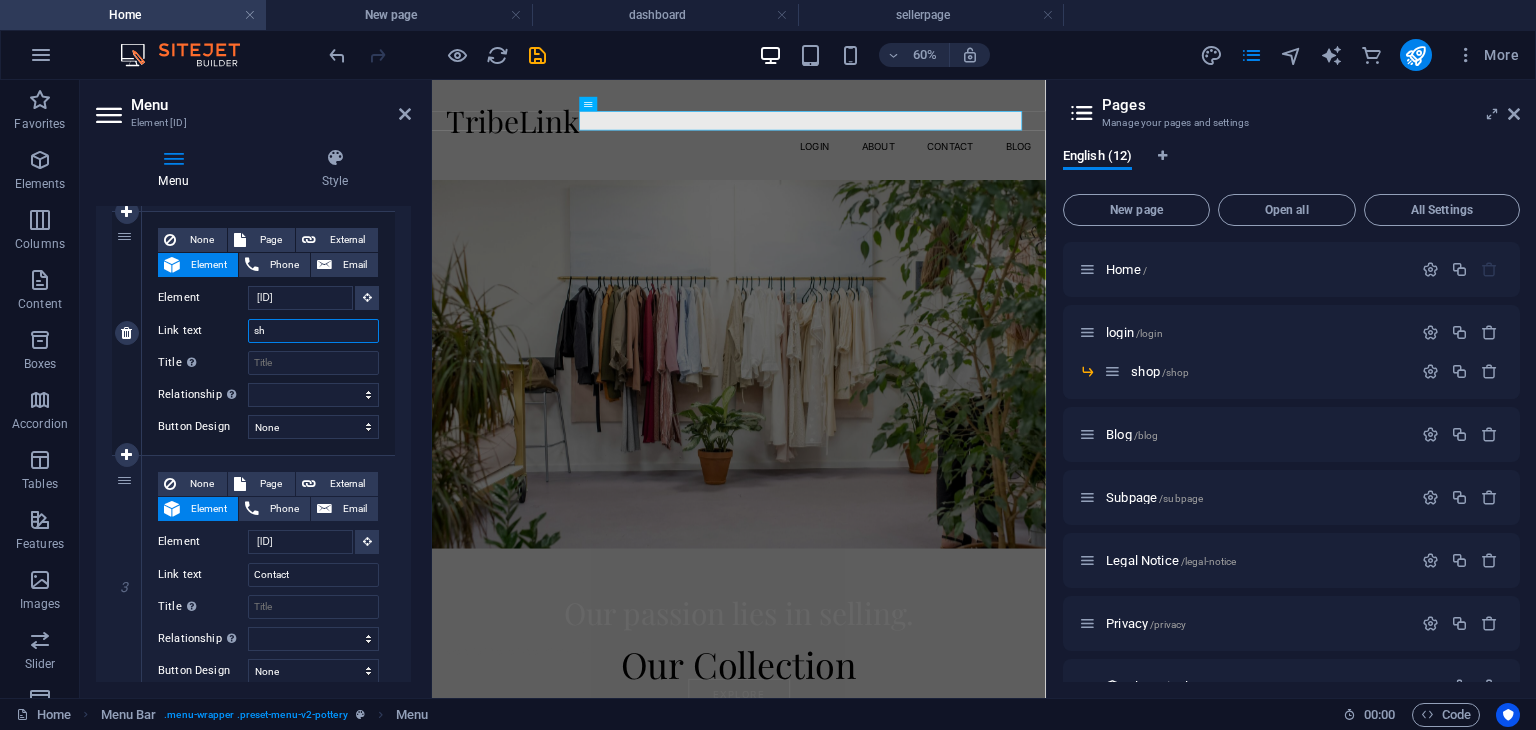 type on "sho" 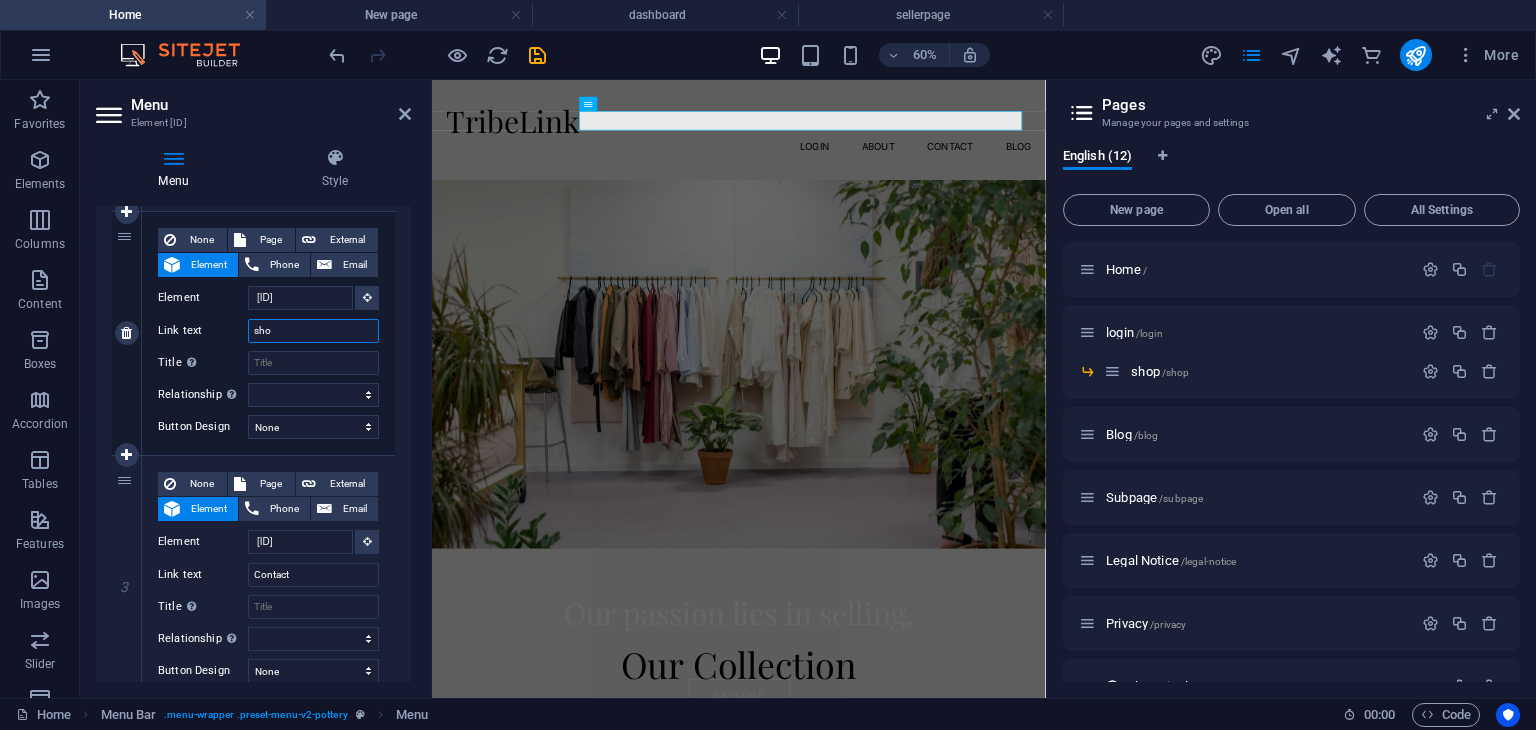 select 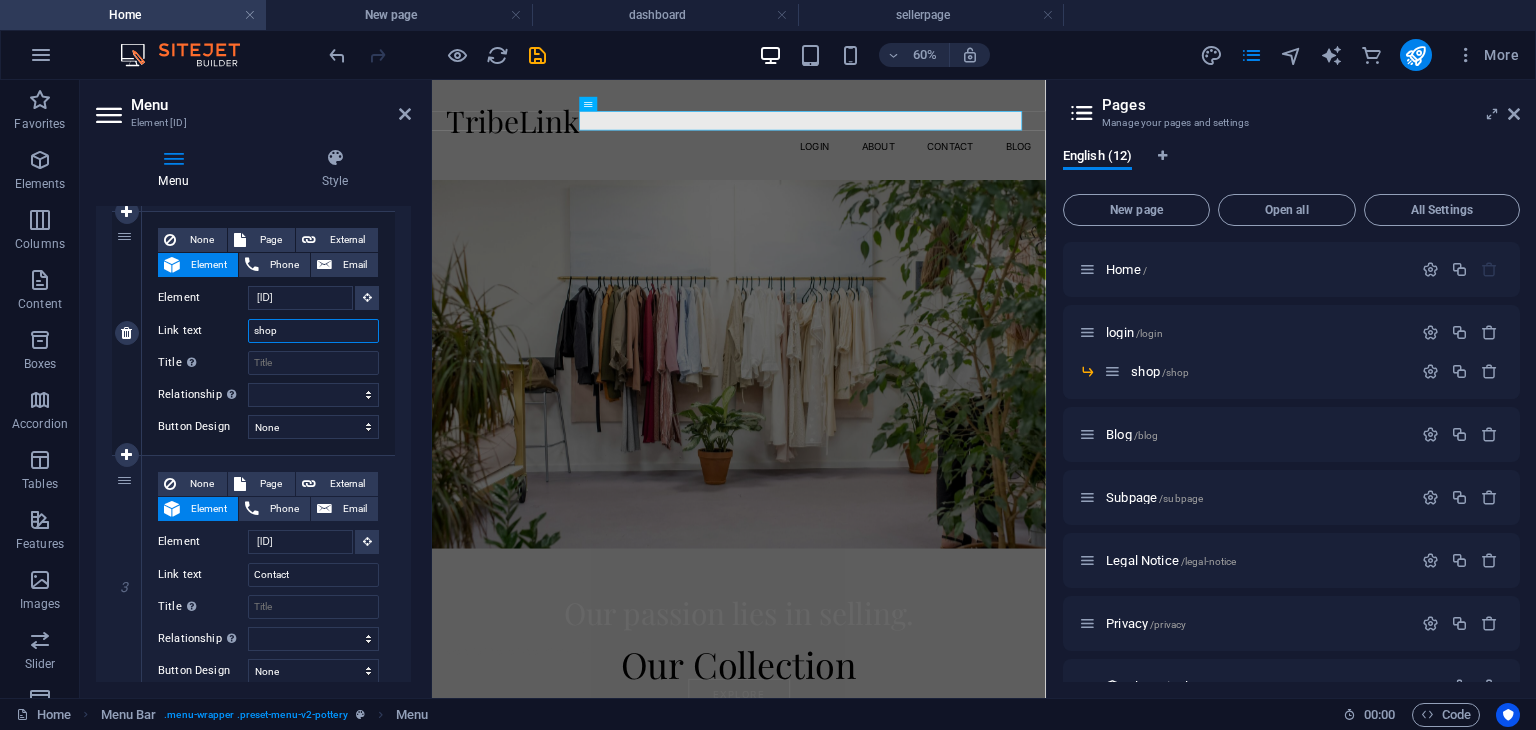 select 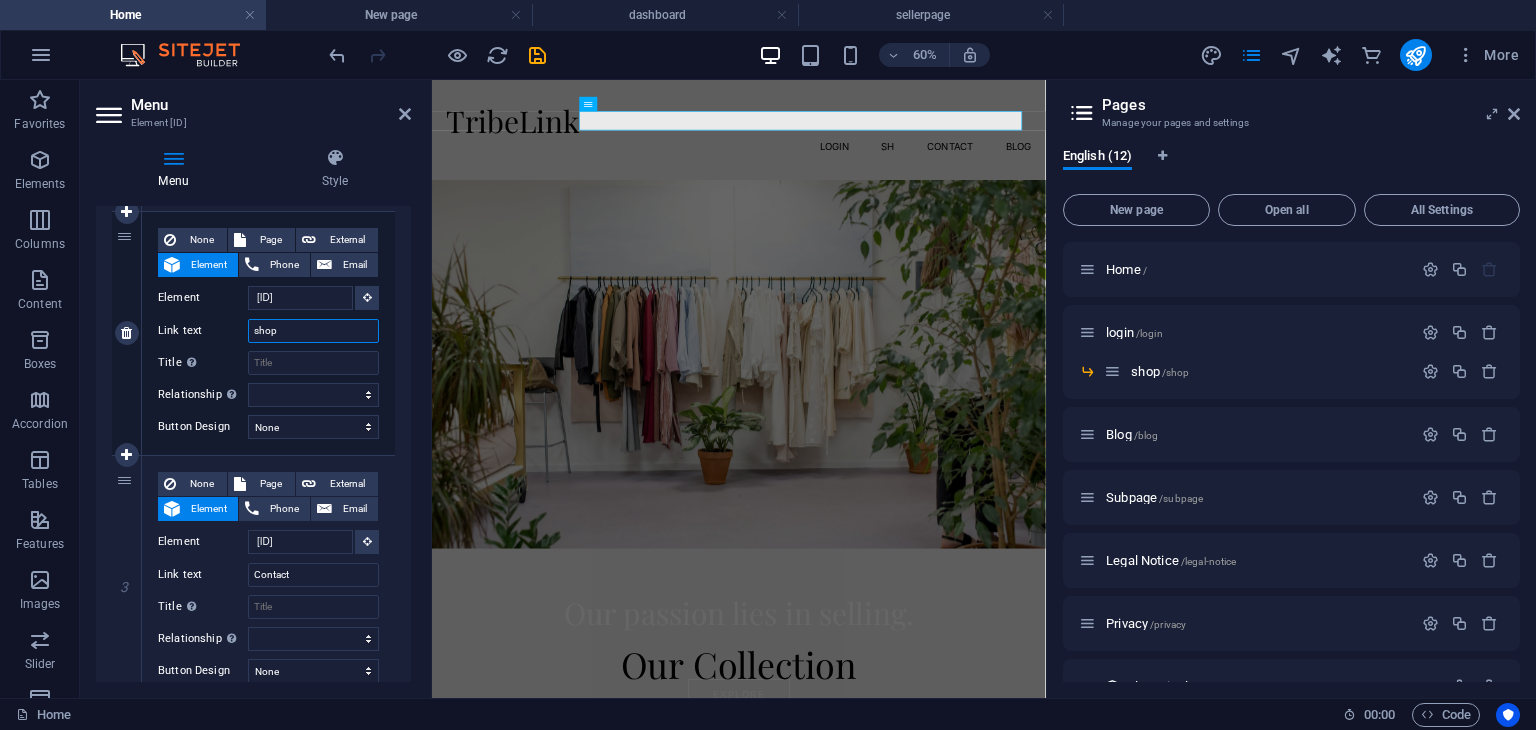 select 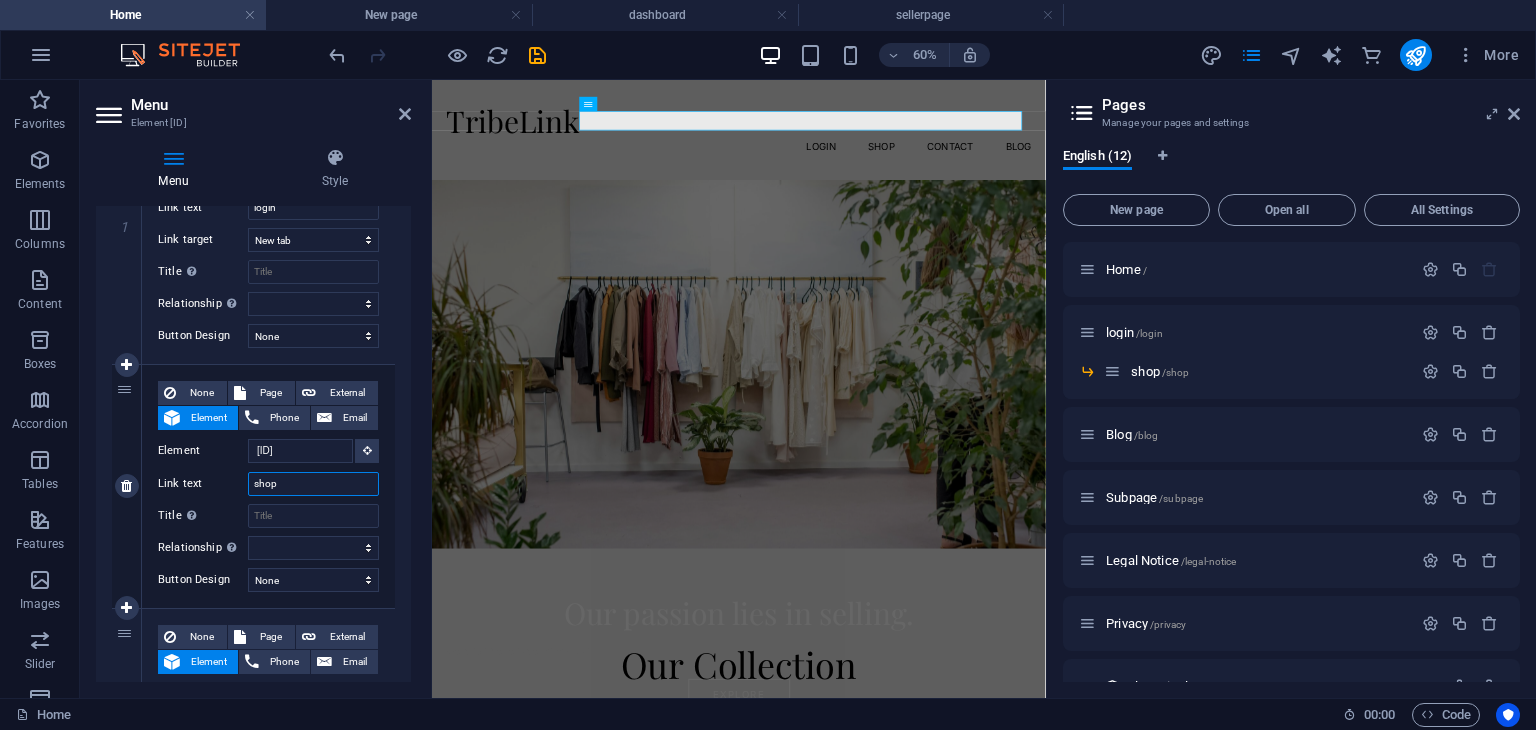 scroll, scrollTop: 319, scrollLeft: 0, axis: vertical 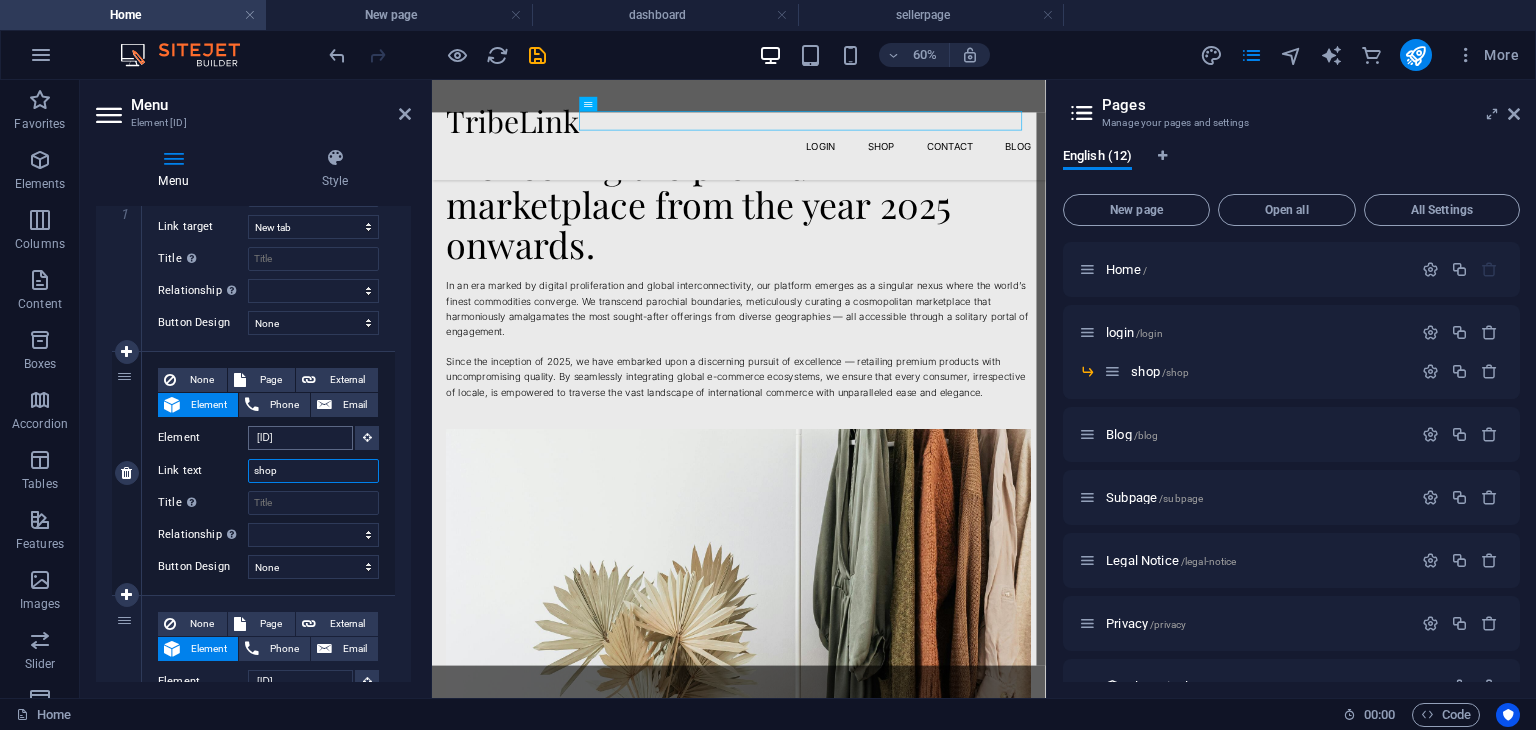 type on "shop" 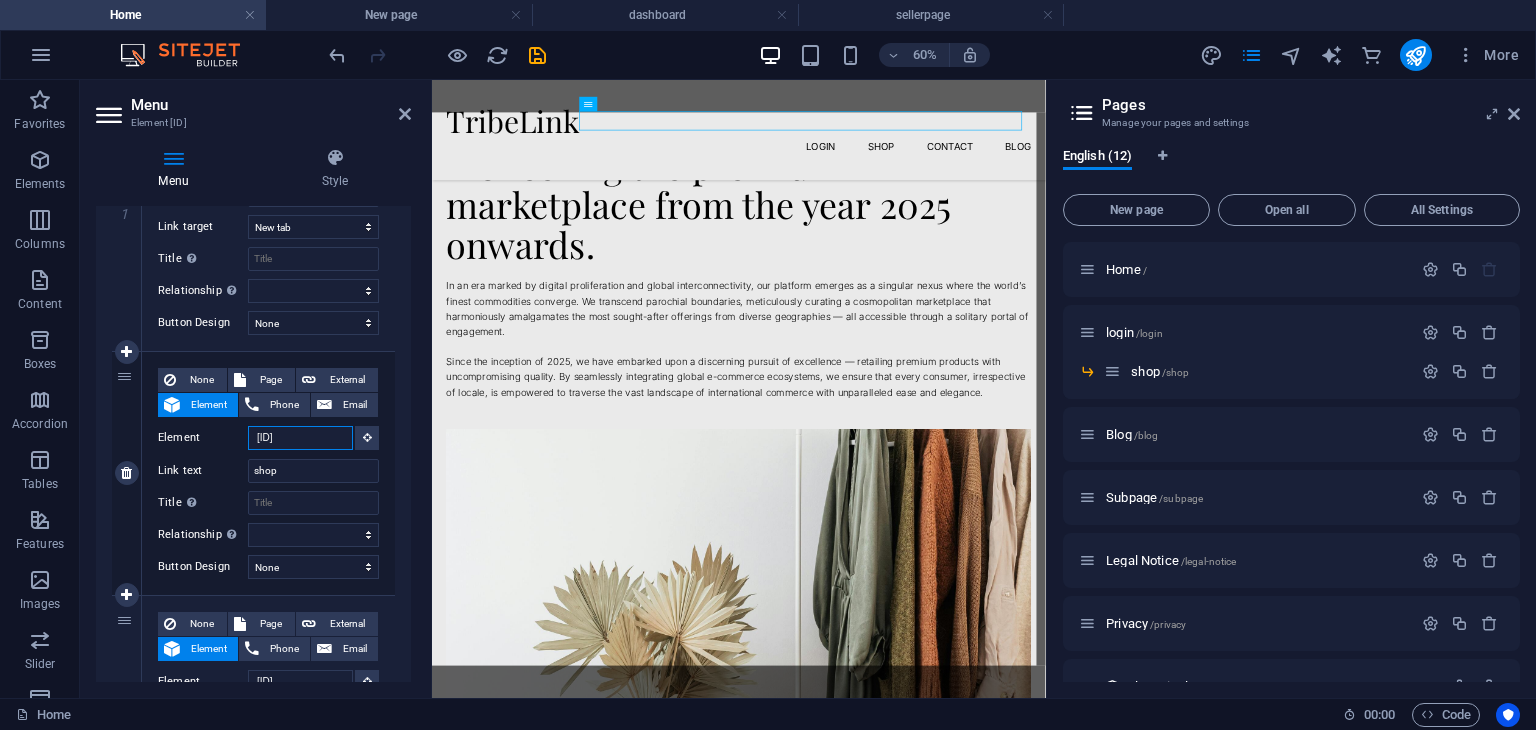 scroll, scrollTop: 0, scrollLeft: 2, axis: horizontal 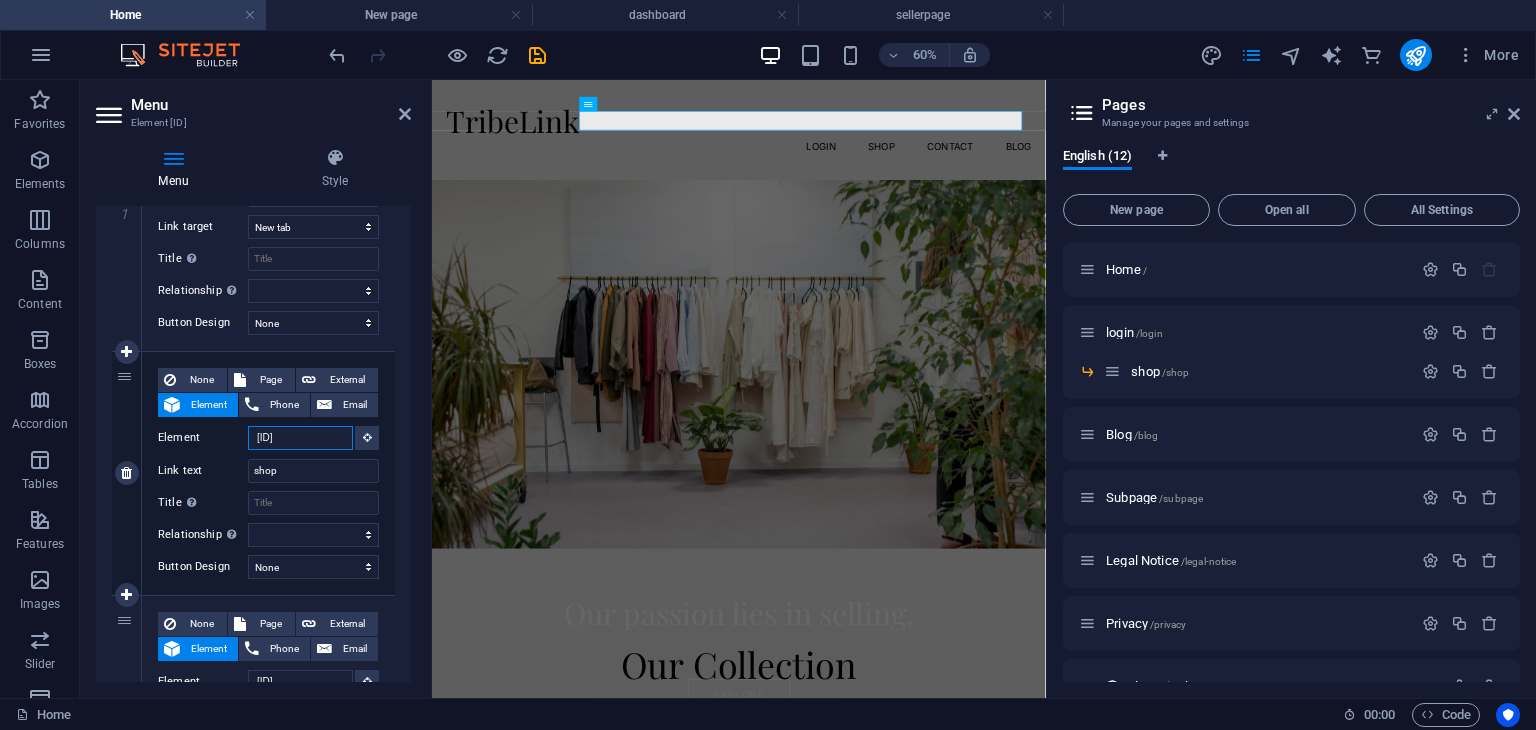 type 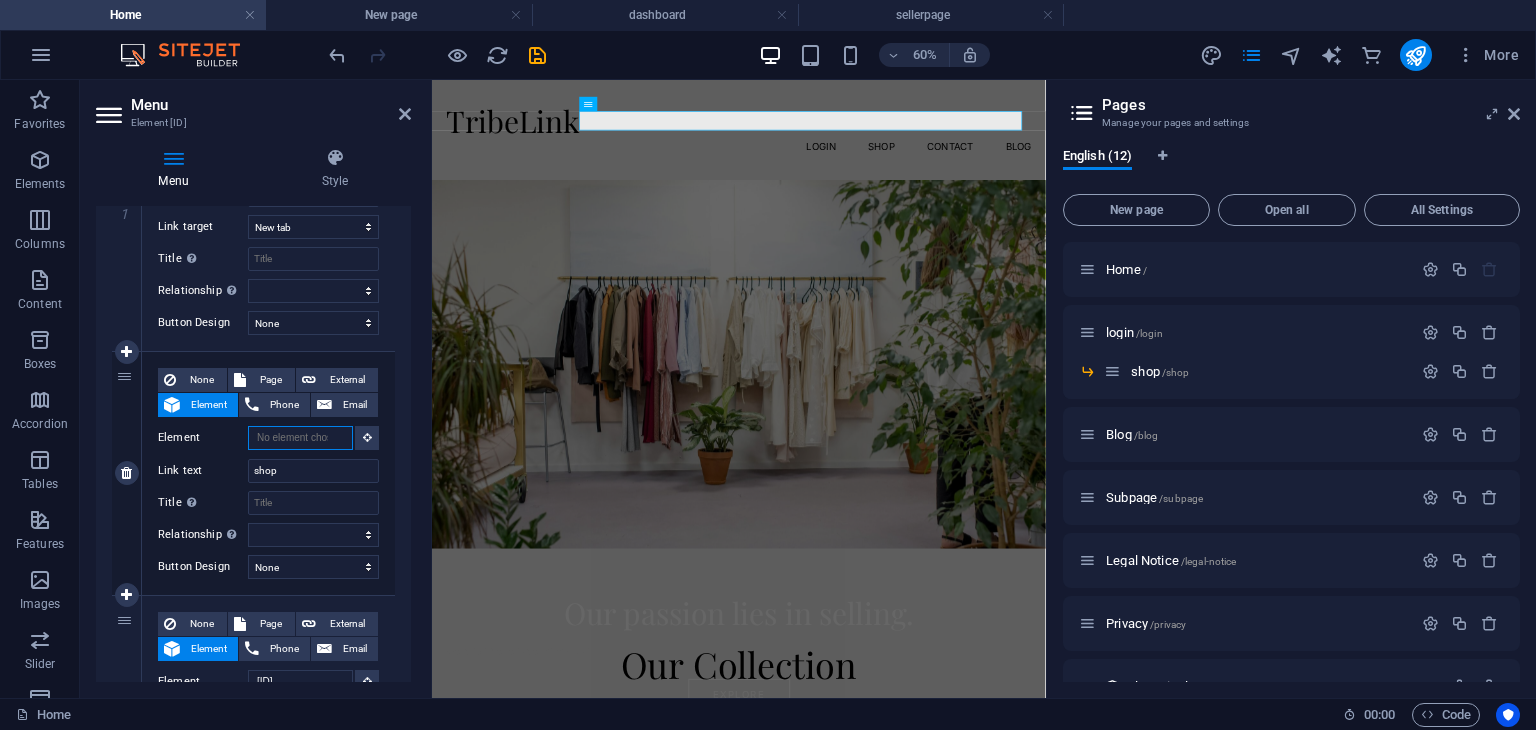 select 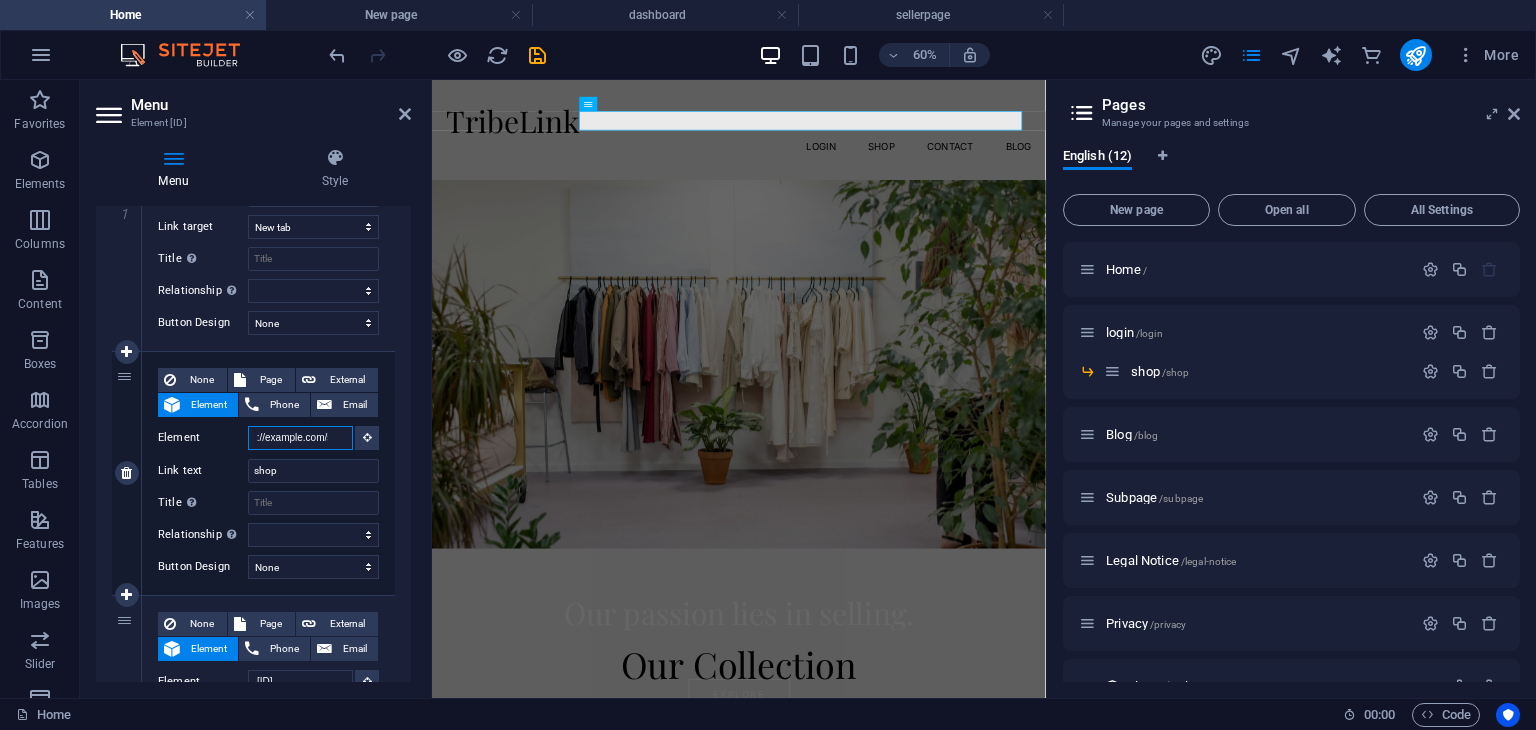 scroll, scrollTop: 0, scrollLeft: 39, axis: horizontal 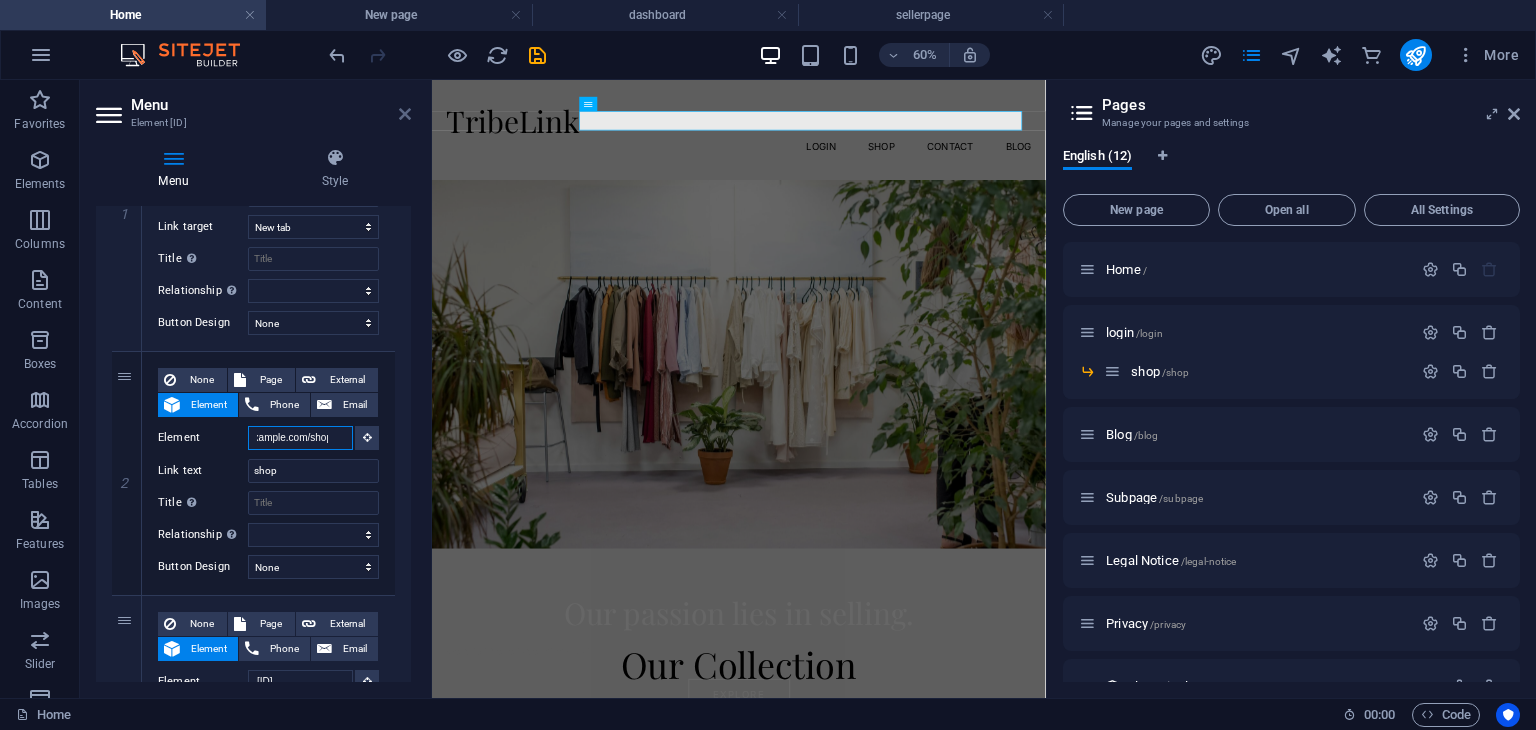 type on "https://tribelink.site/shop" 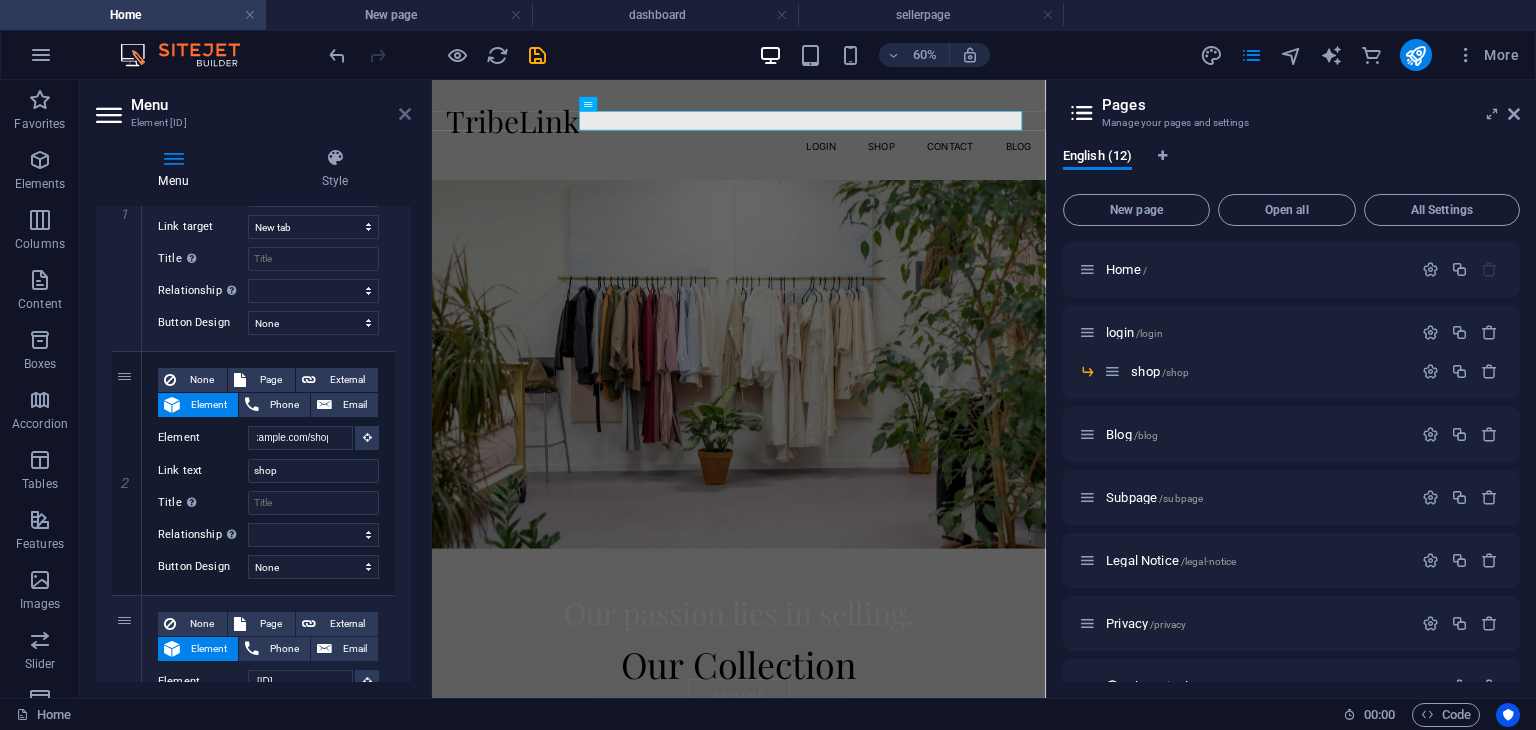 type 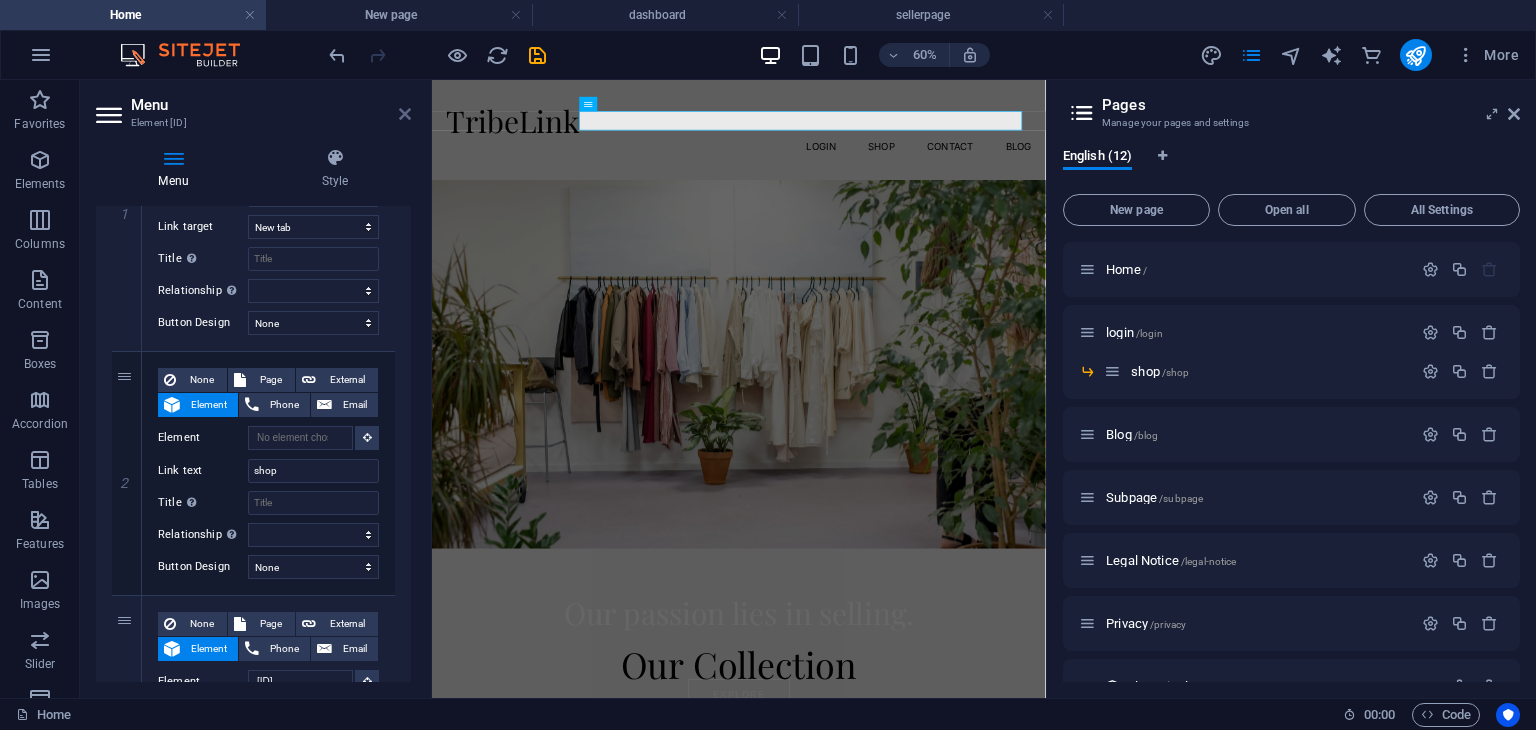 scroll, scrollTop: 0, scrollLeft: 0, axis: both 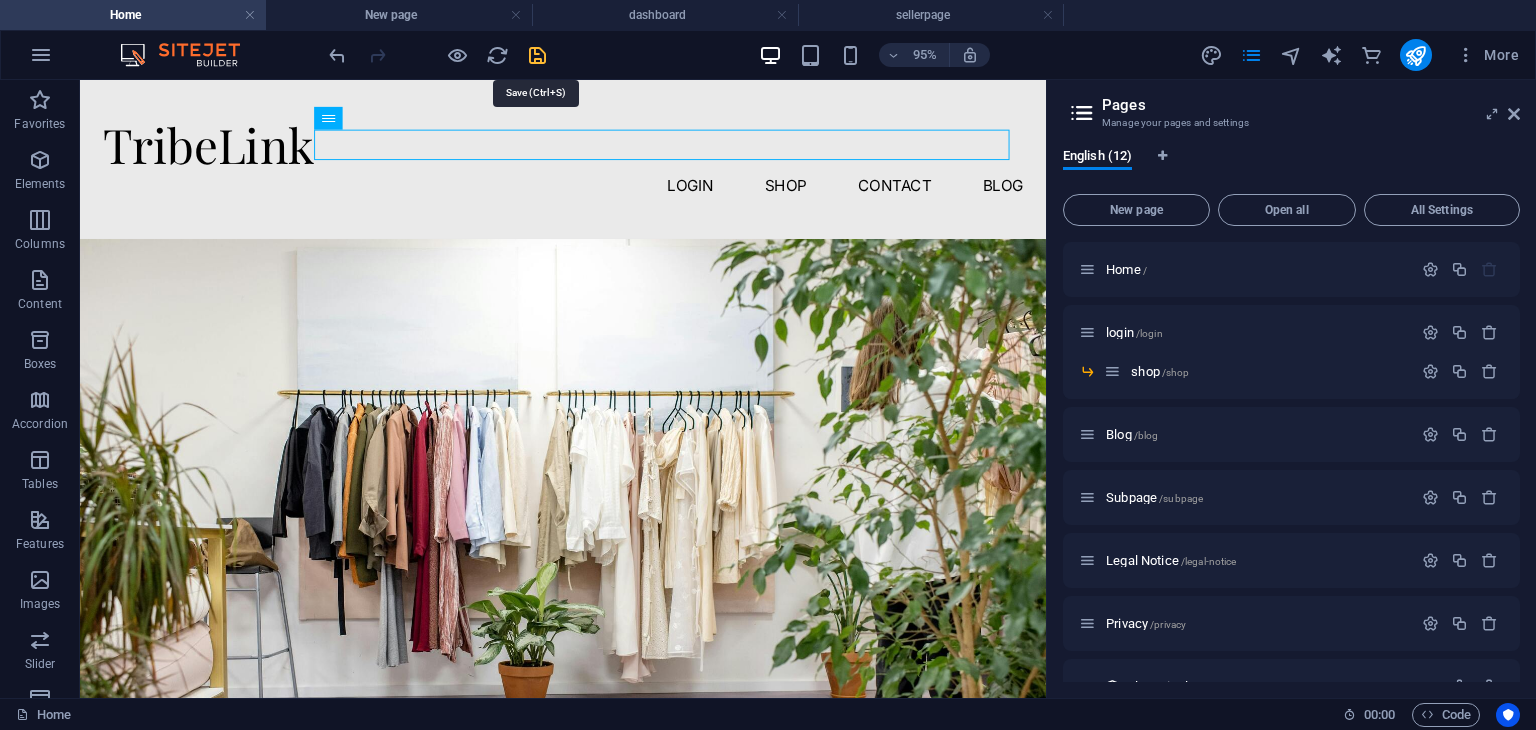 click at bounding box center [537, 55] 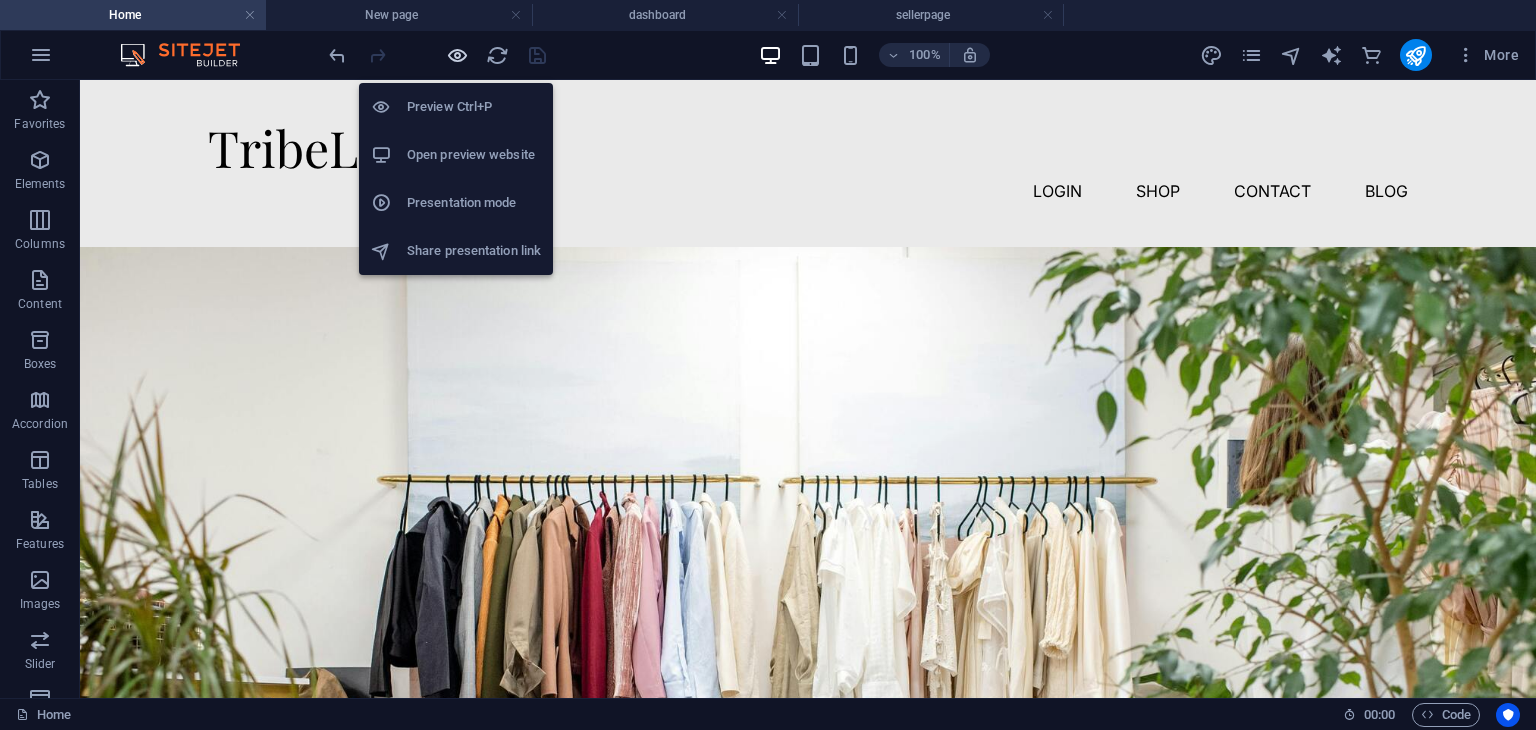 click at bounding box center (457, 55) 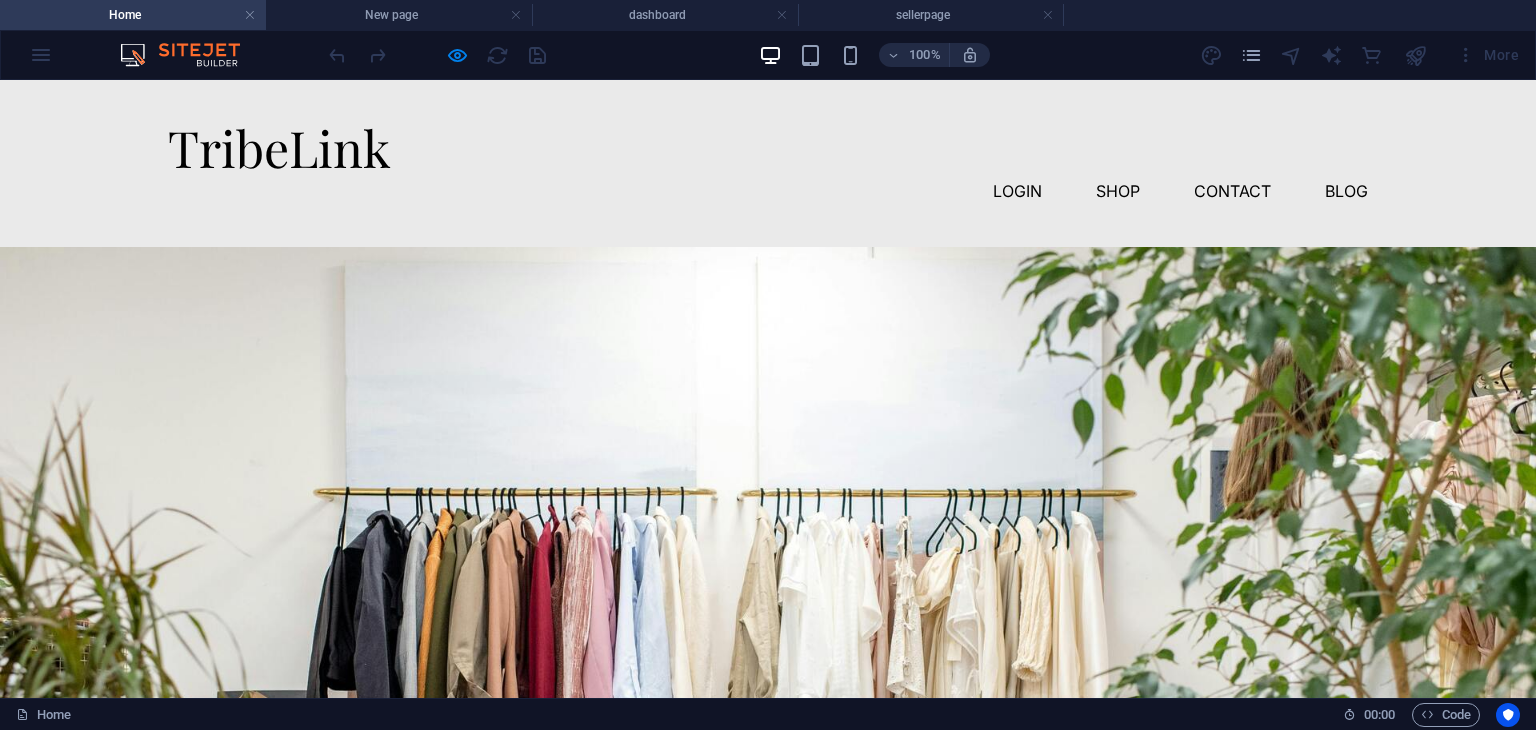 click on "shop" at bounding box center (1118, 191) 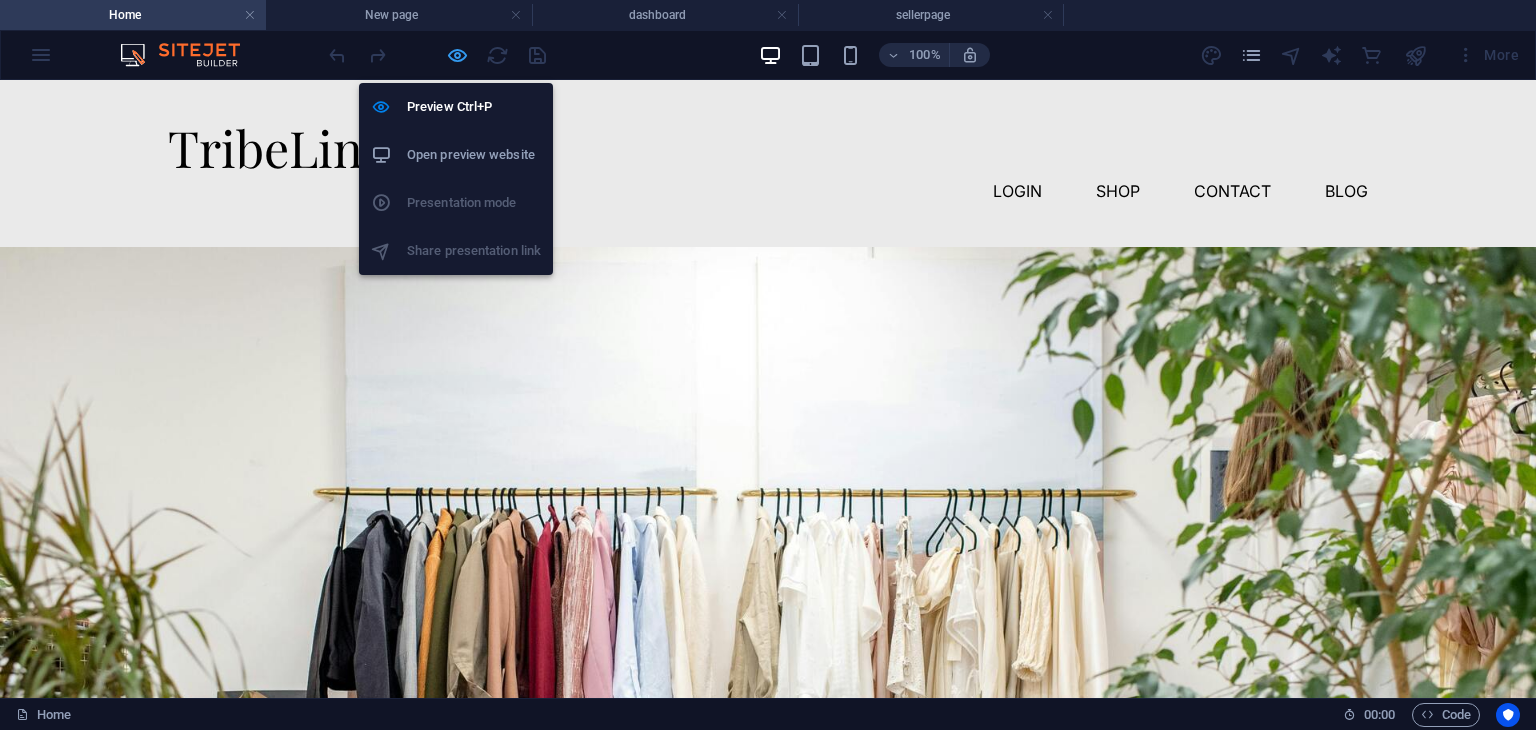 click at bounding box center (457, 55) 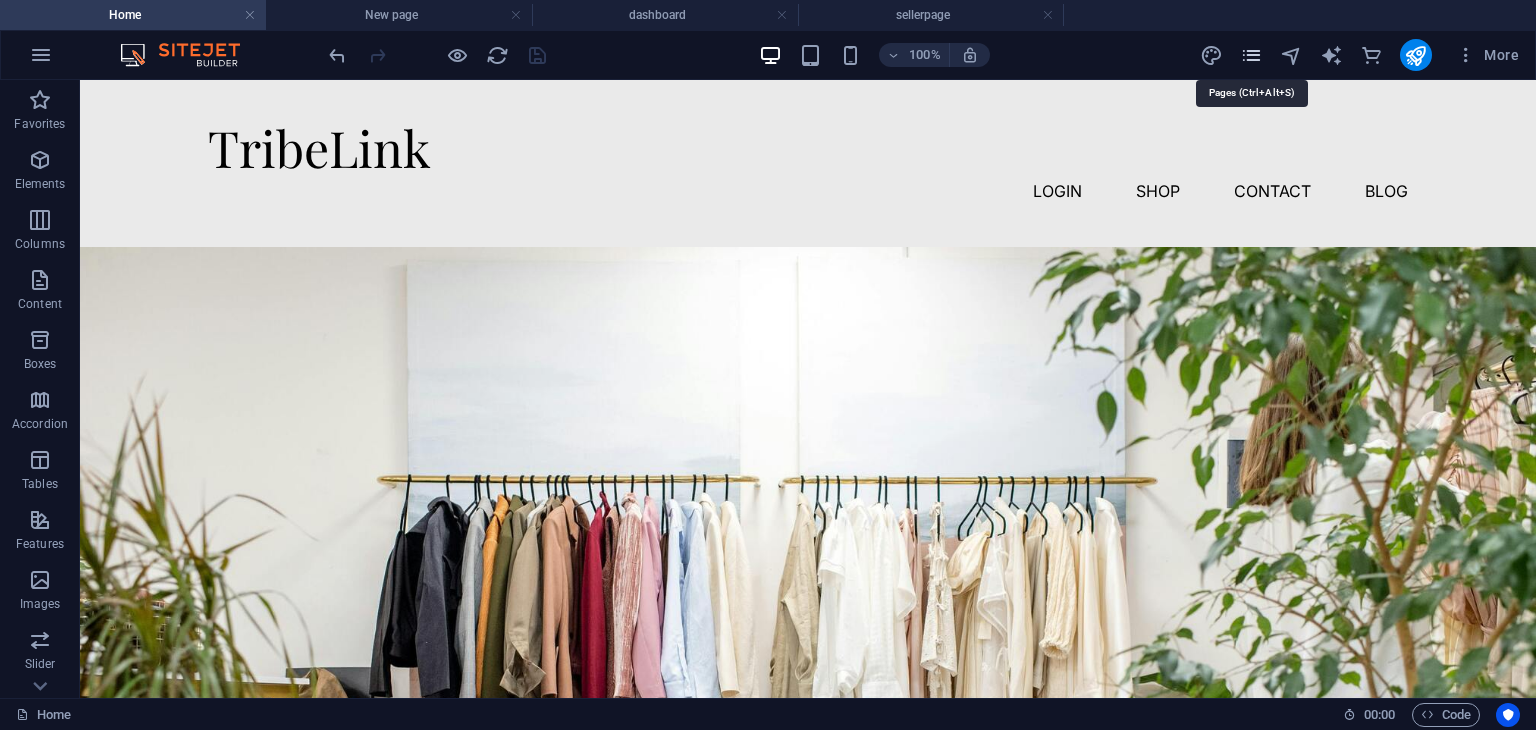 click at bounding box center (1251, 55) 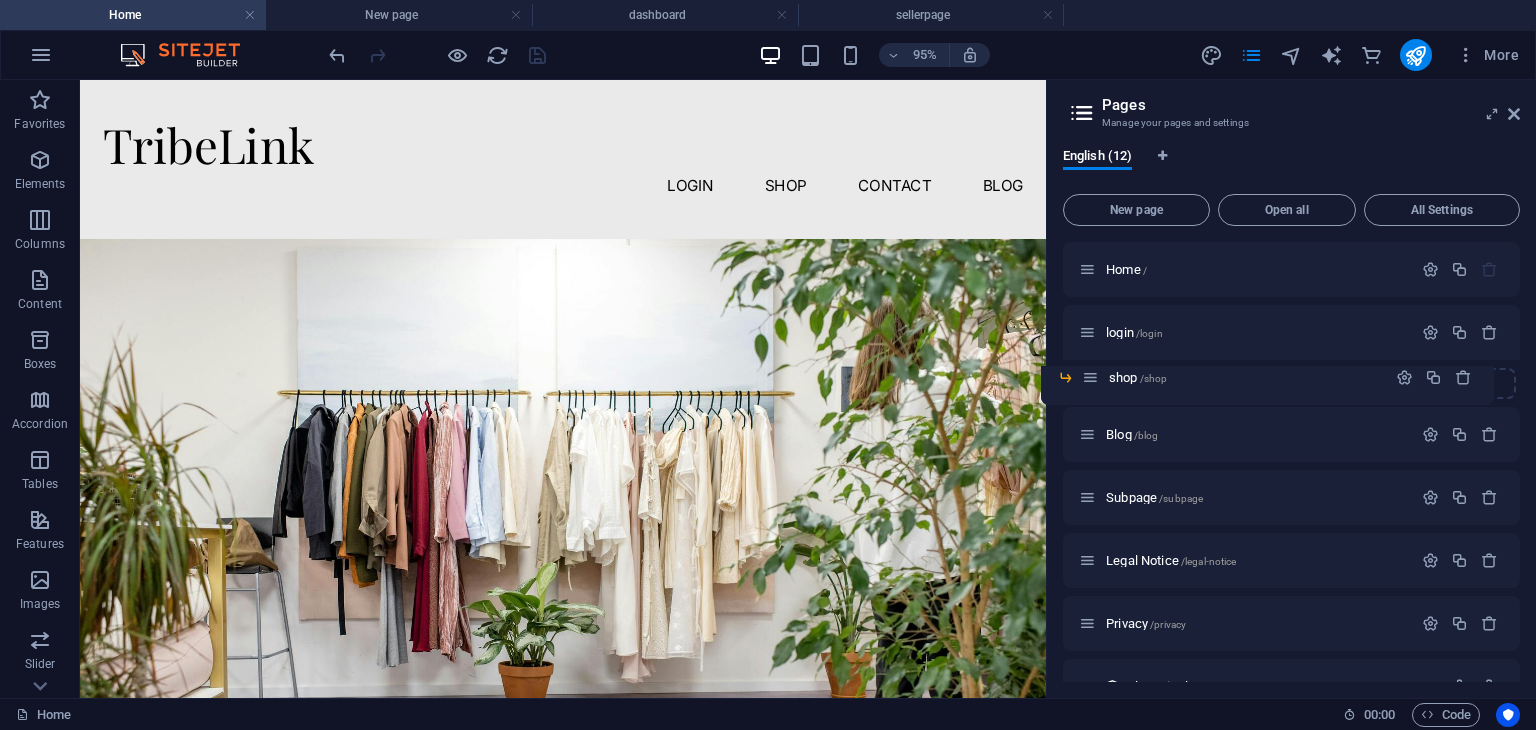 drag, startPoint x: 1118, startPoint y: 370, endPoint x: 1088, endPoint y: 383, distance: 32.695564 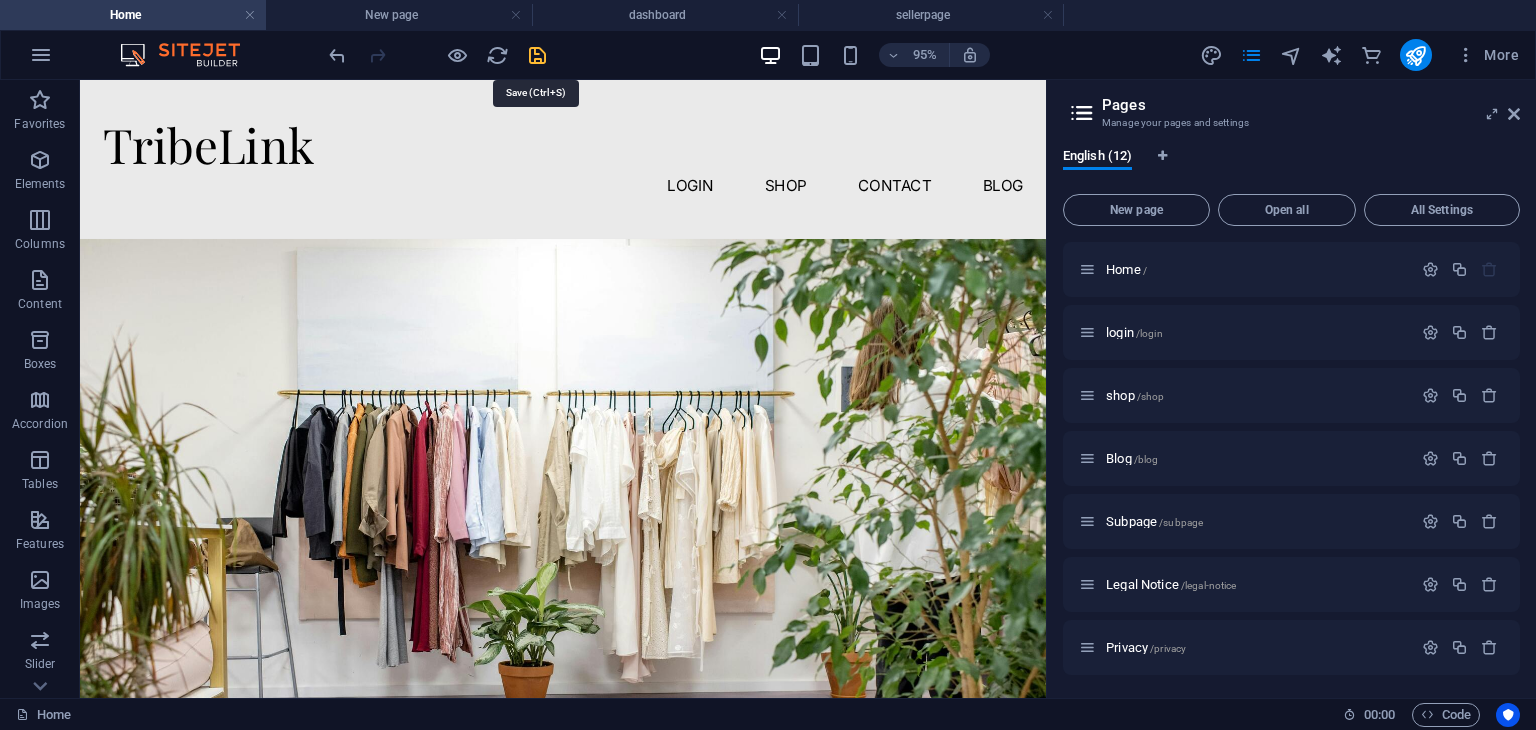 click at bounding box center [537, 55] 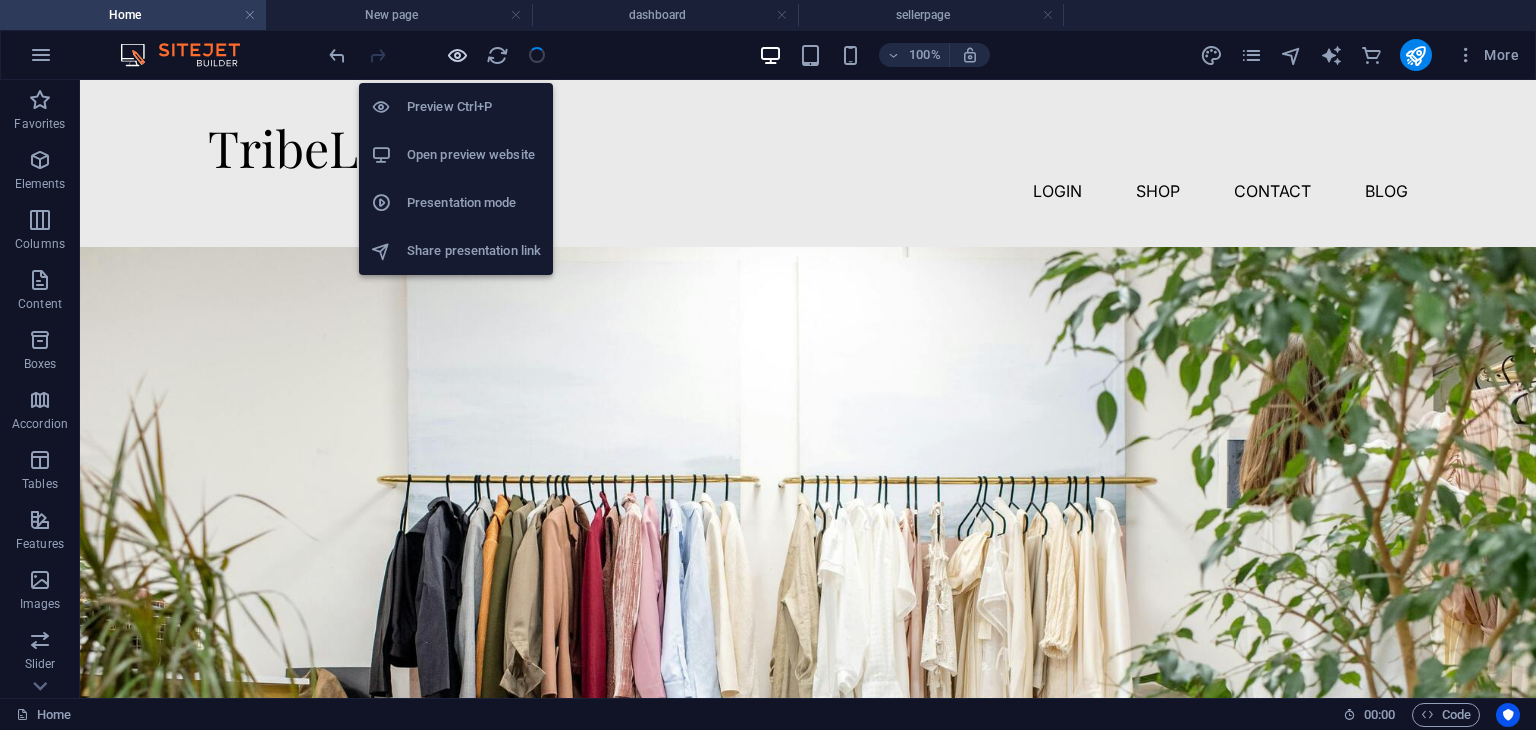 click at bounding box center [457, 55] 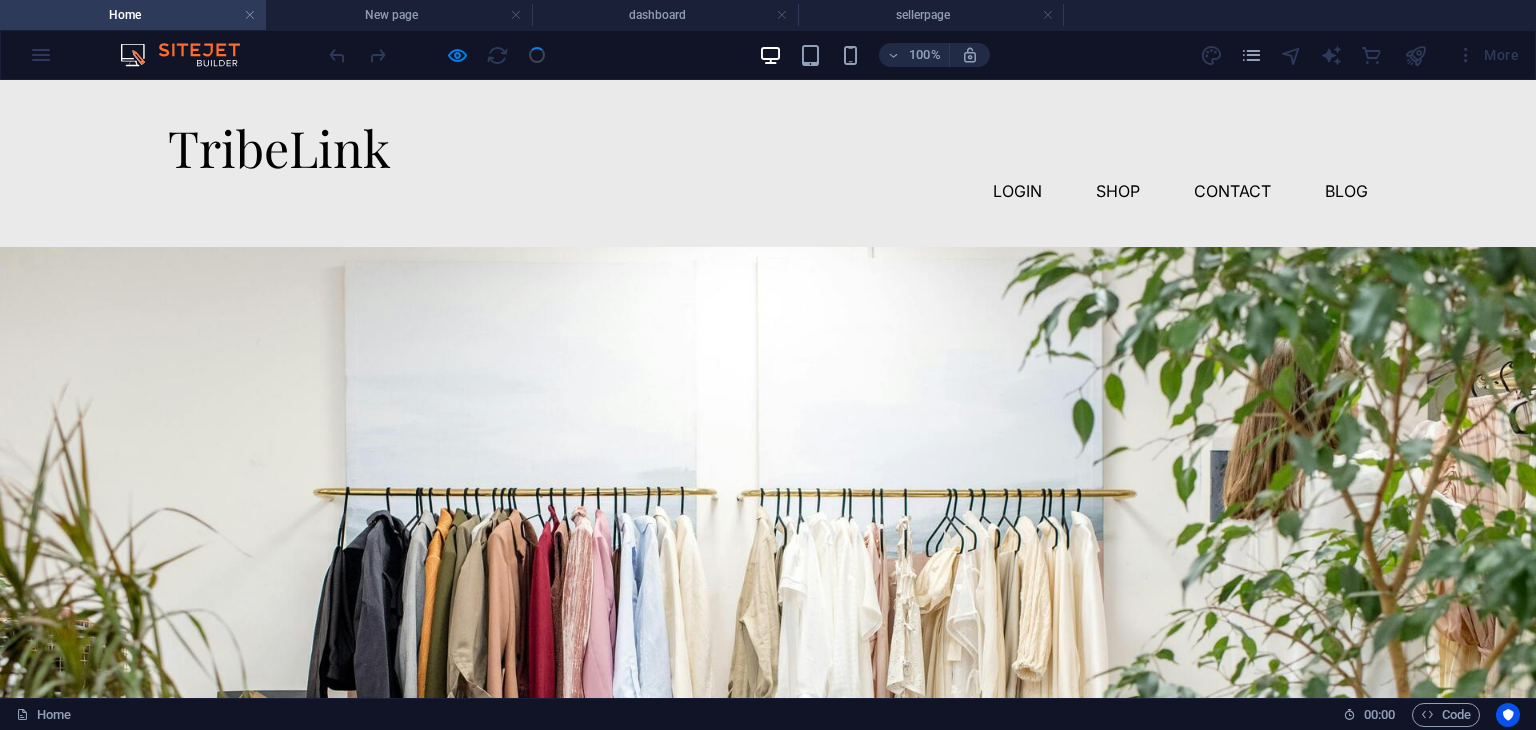 click on "login" at bounding box center (1017, 191) 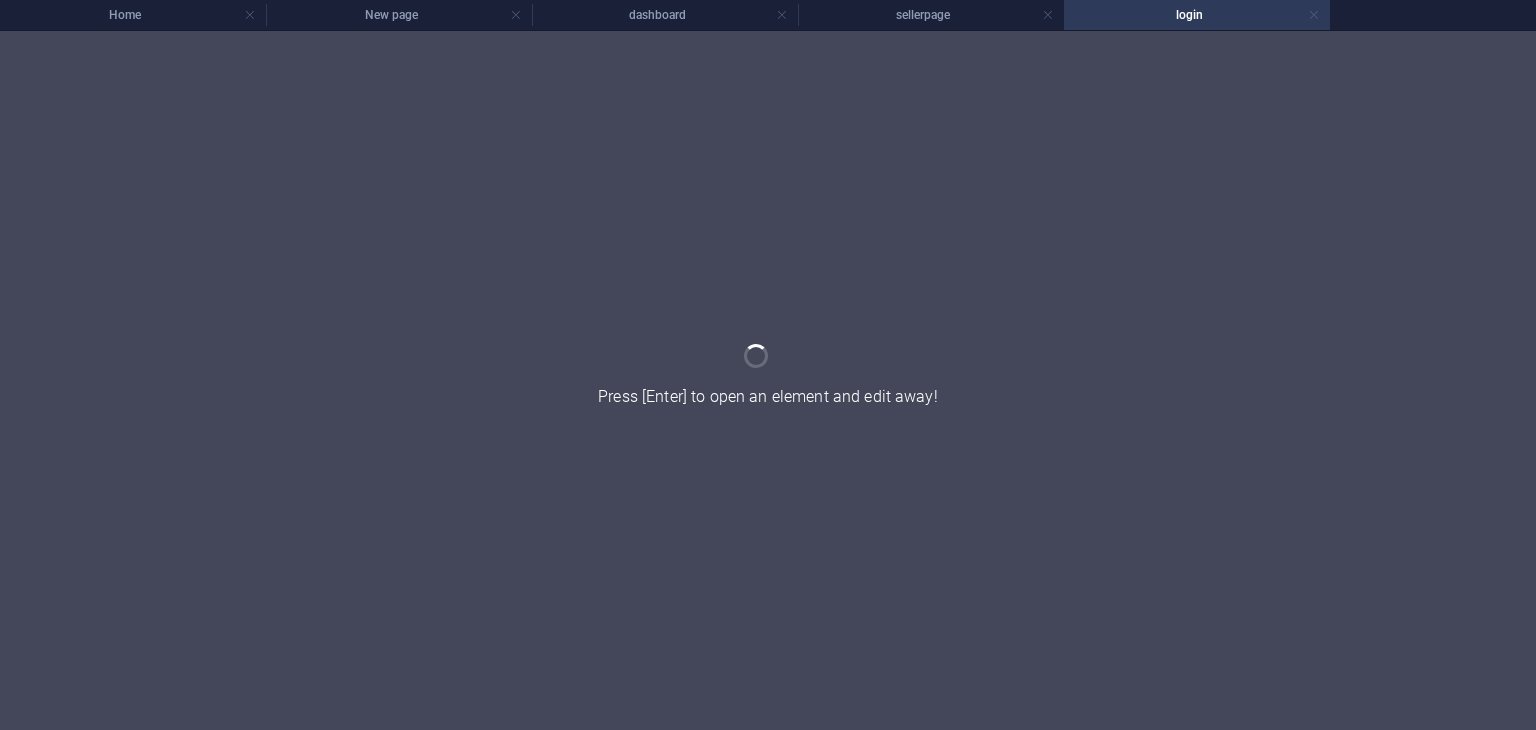 click at bounding box center [1314, 15] 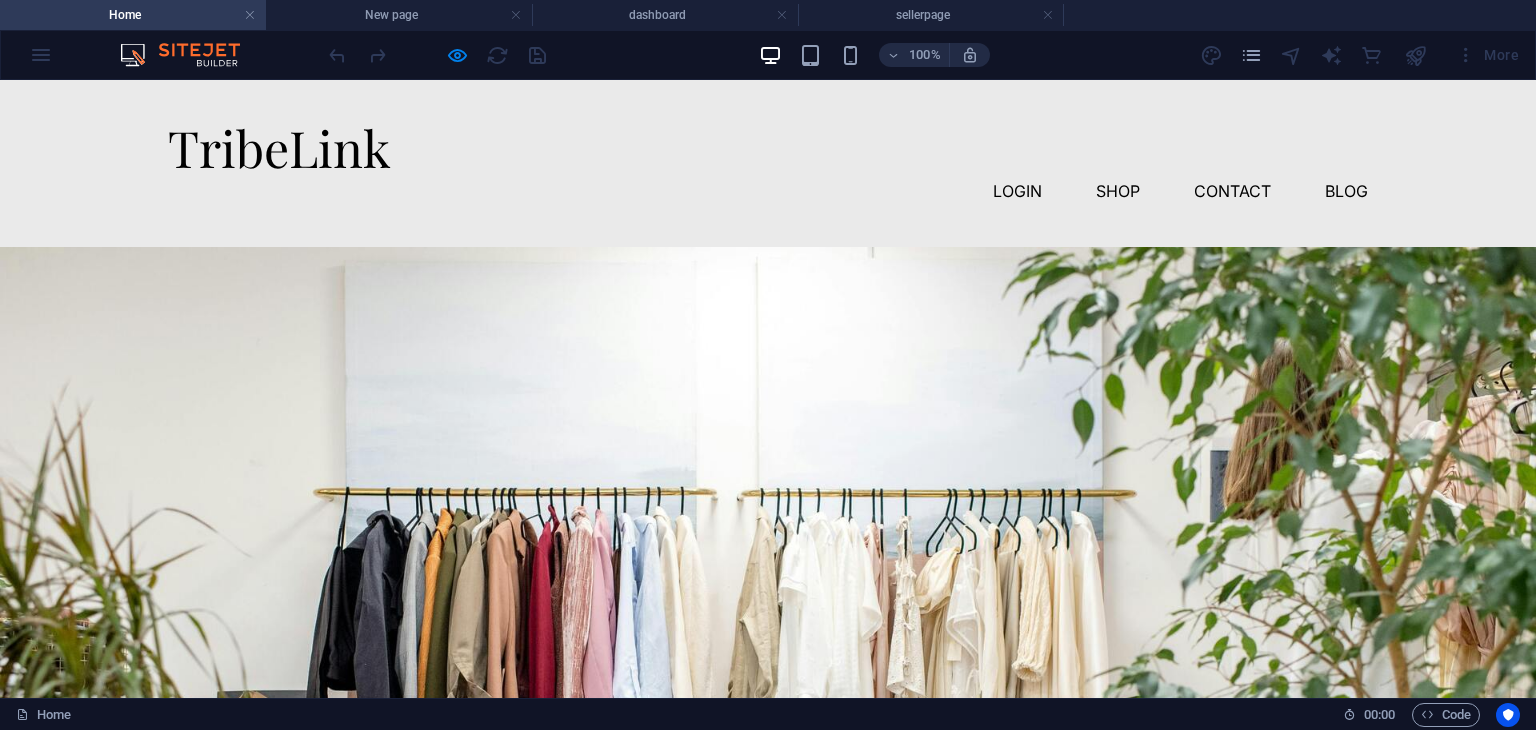 click on "shop" at bounding box center (1118, 191) 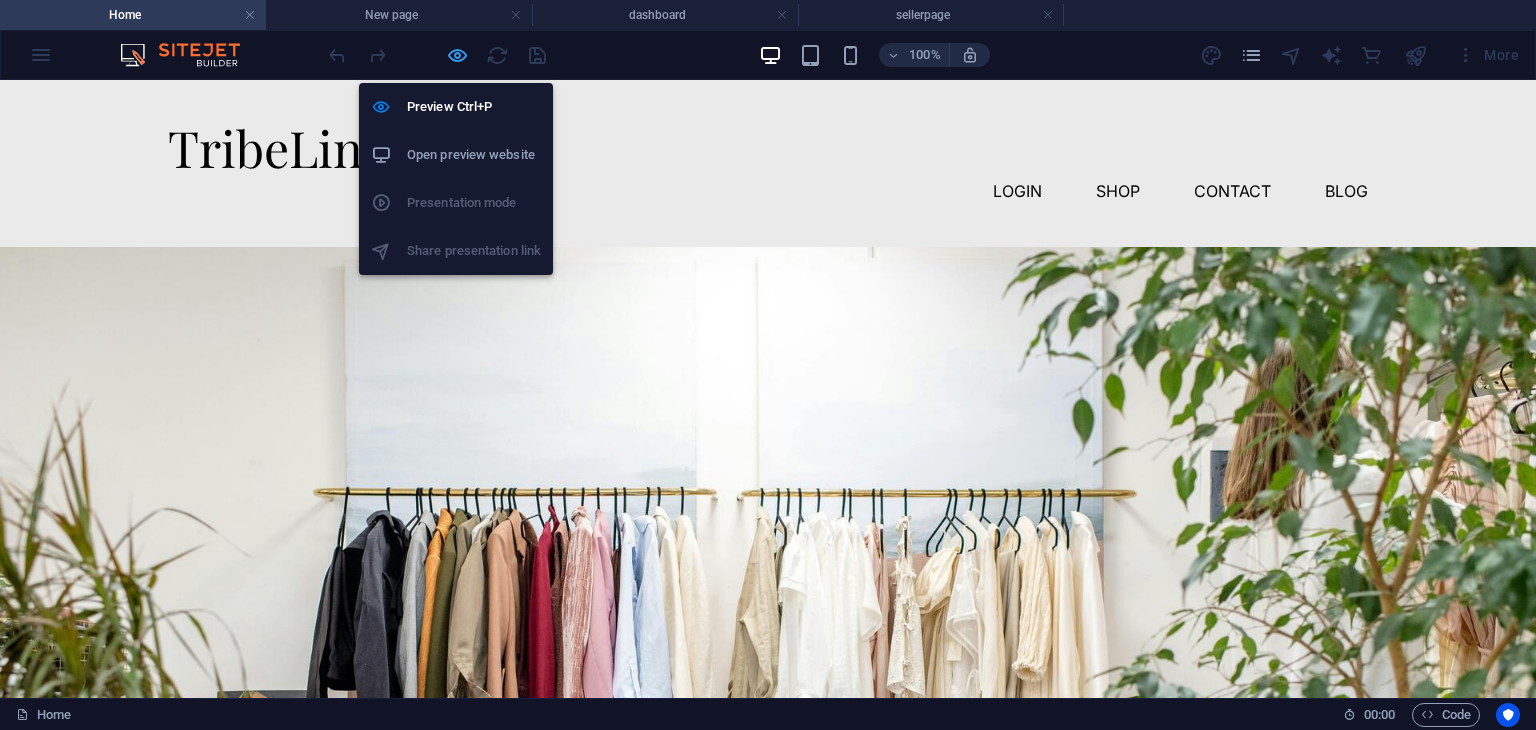 click at bounding box center [457, 55] 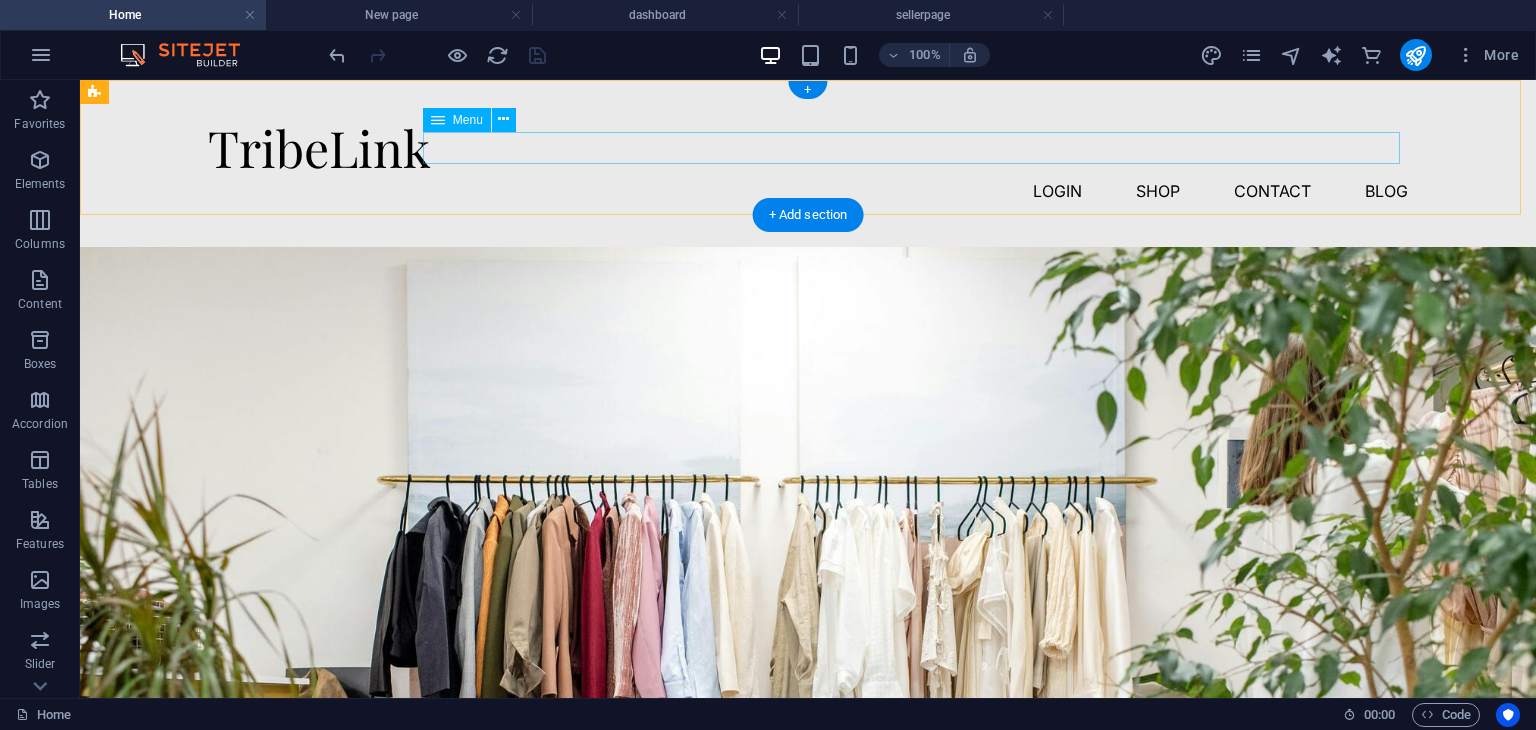 click on "login shop Contact Blog" at bounding box center (808, 191) 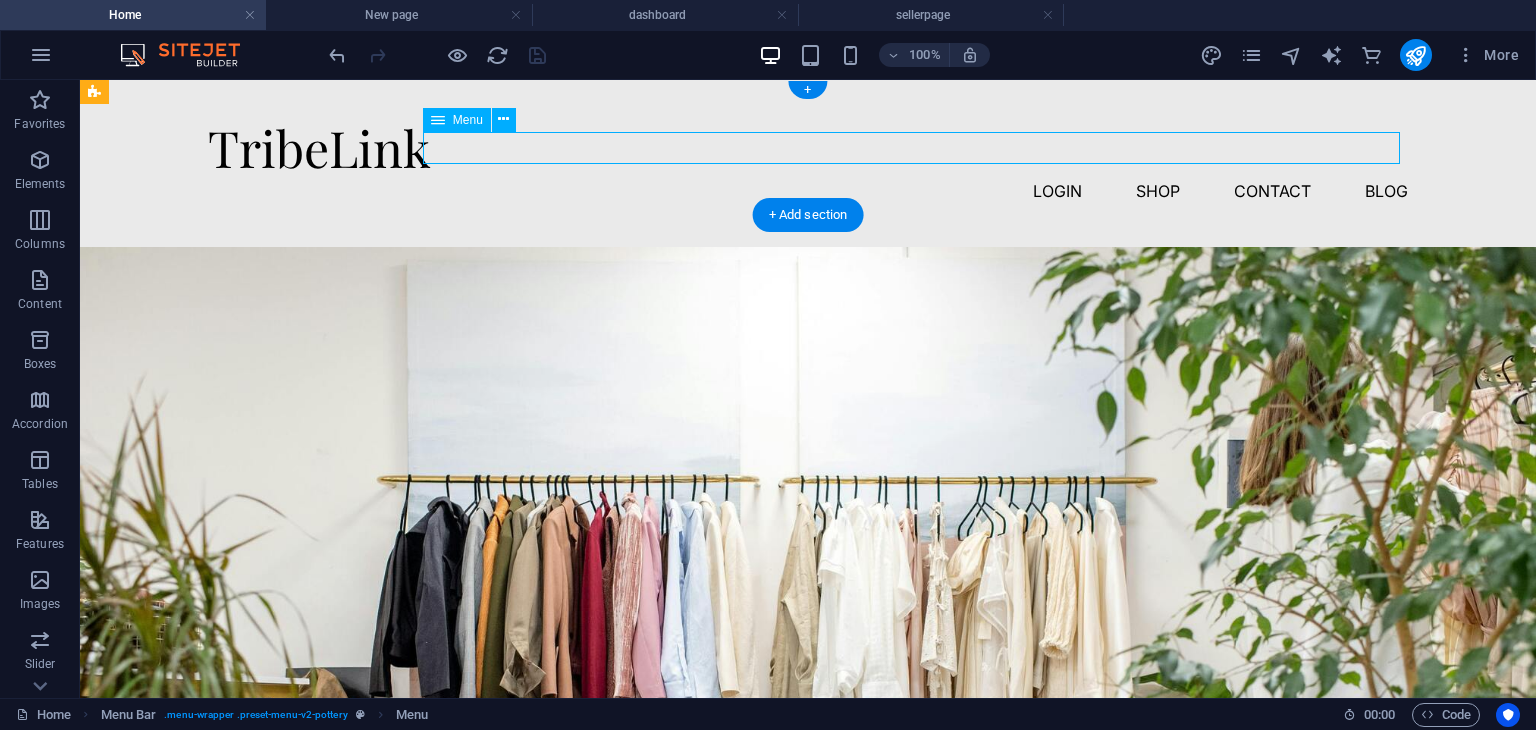 select on "3" 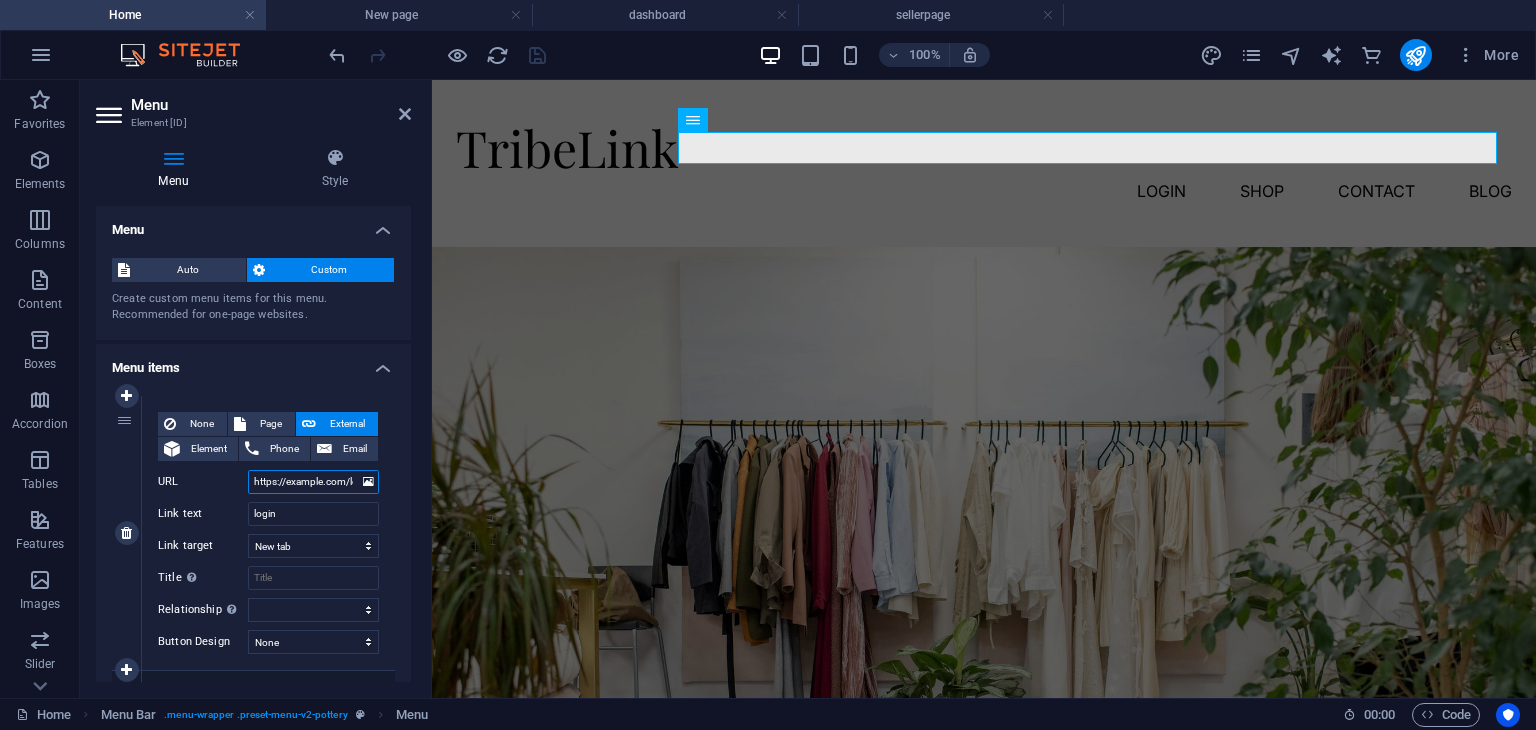 click on "https://tribelink.site/login" at bounding box center [313, 482] 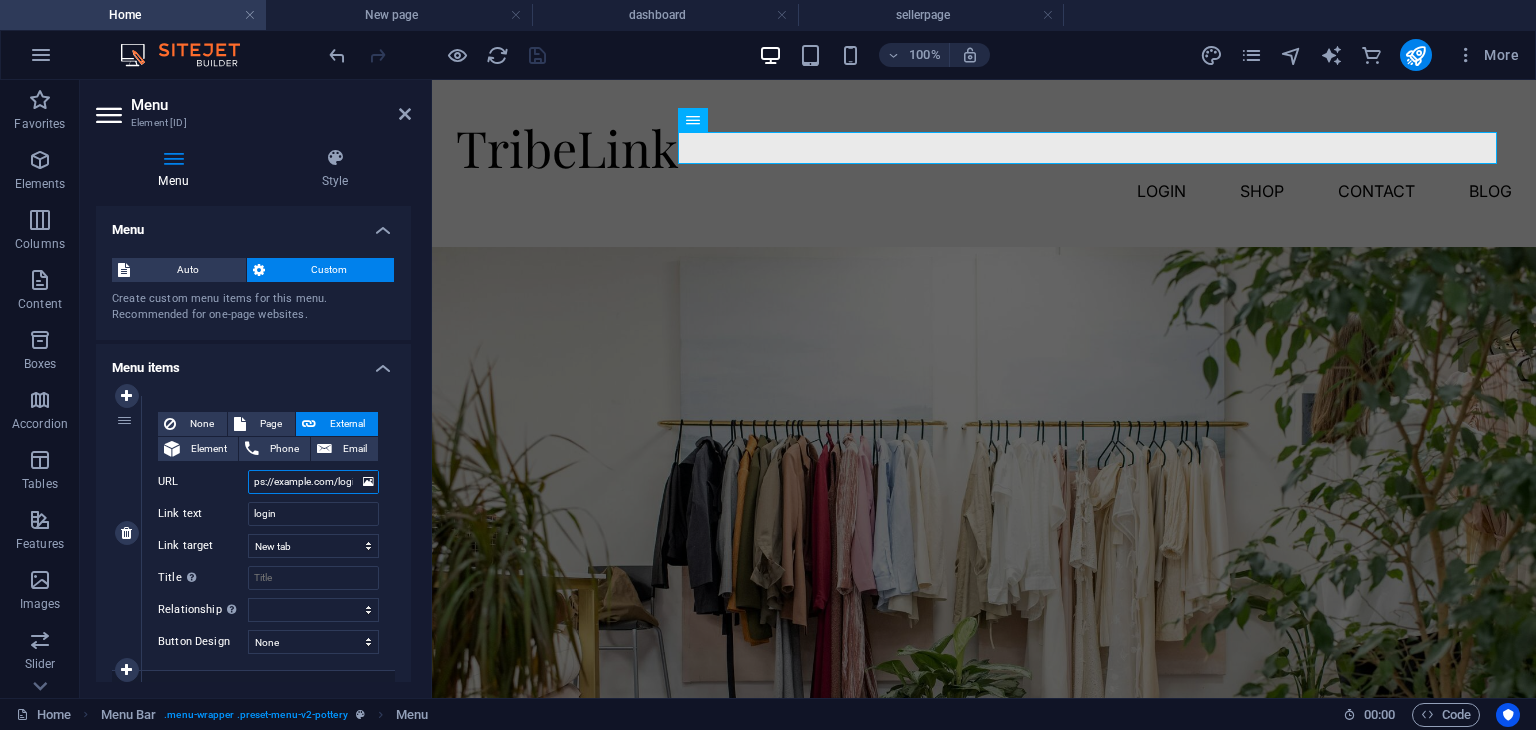 scroll, scrollTop: 0, scrollLeft: 16, axis: horizontal 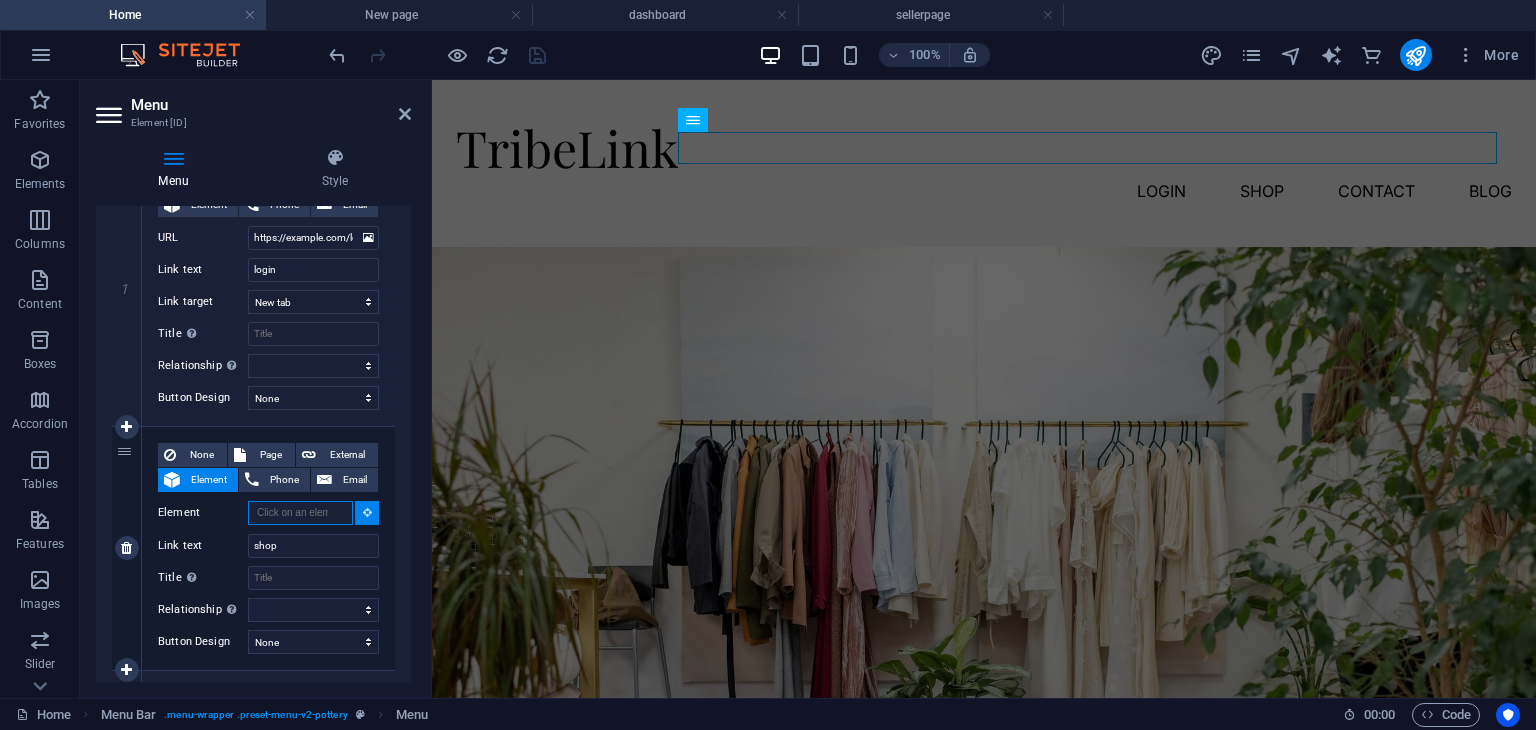 click on "Element" at bounding box center (300, 513) 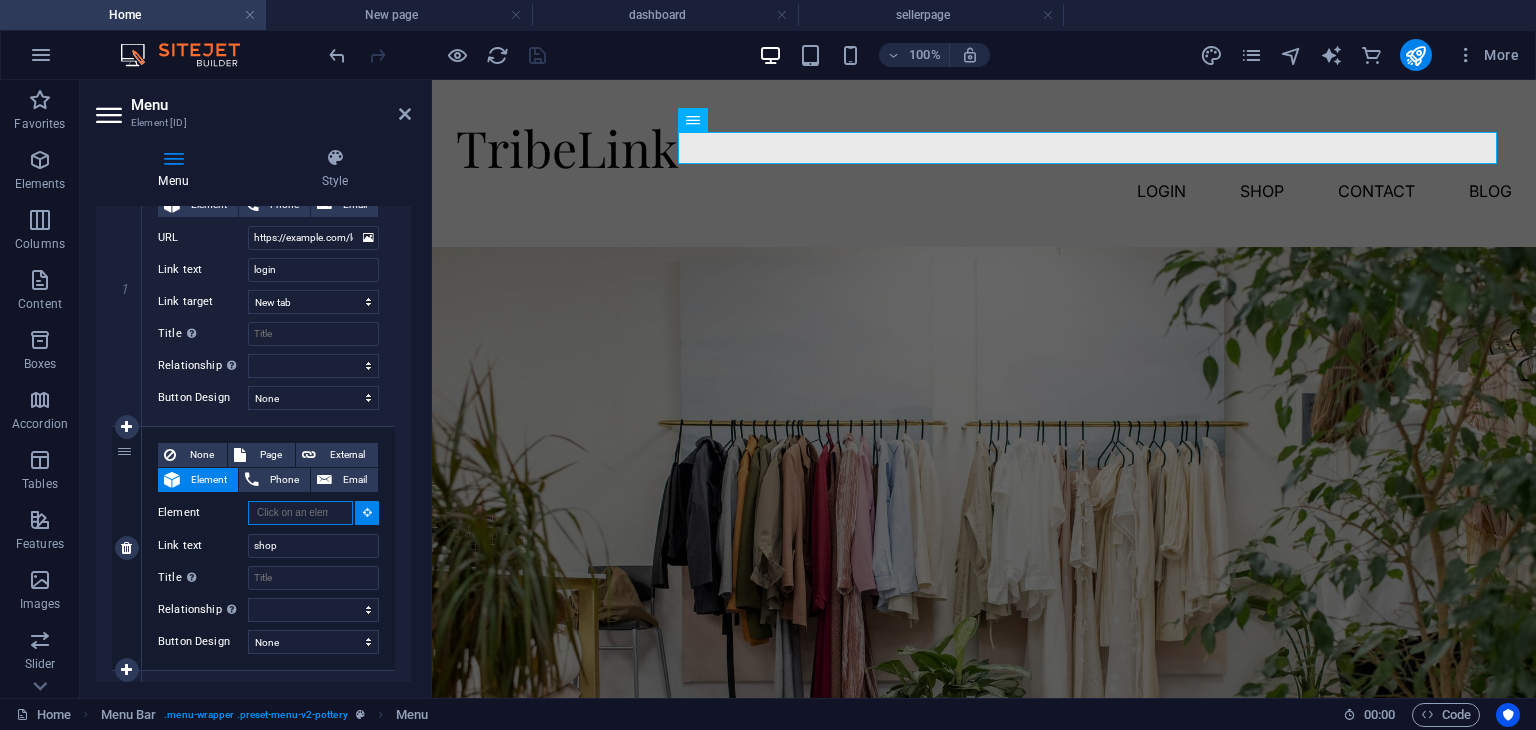 type on "https://tribelink.site/shop" 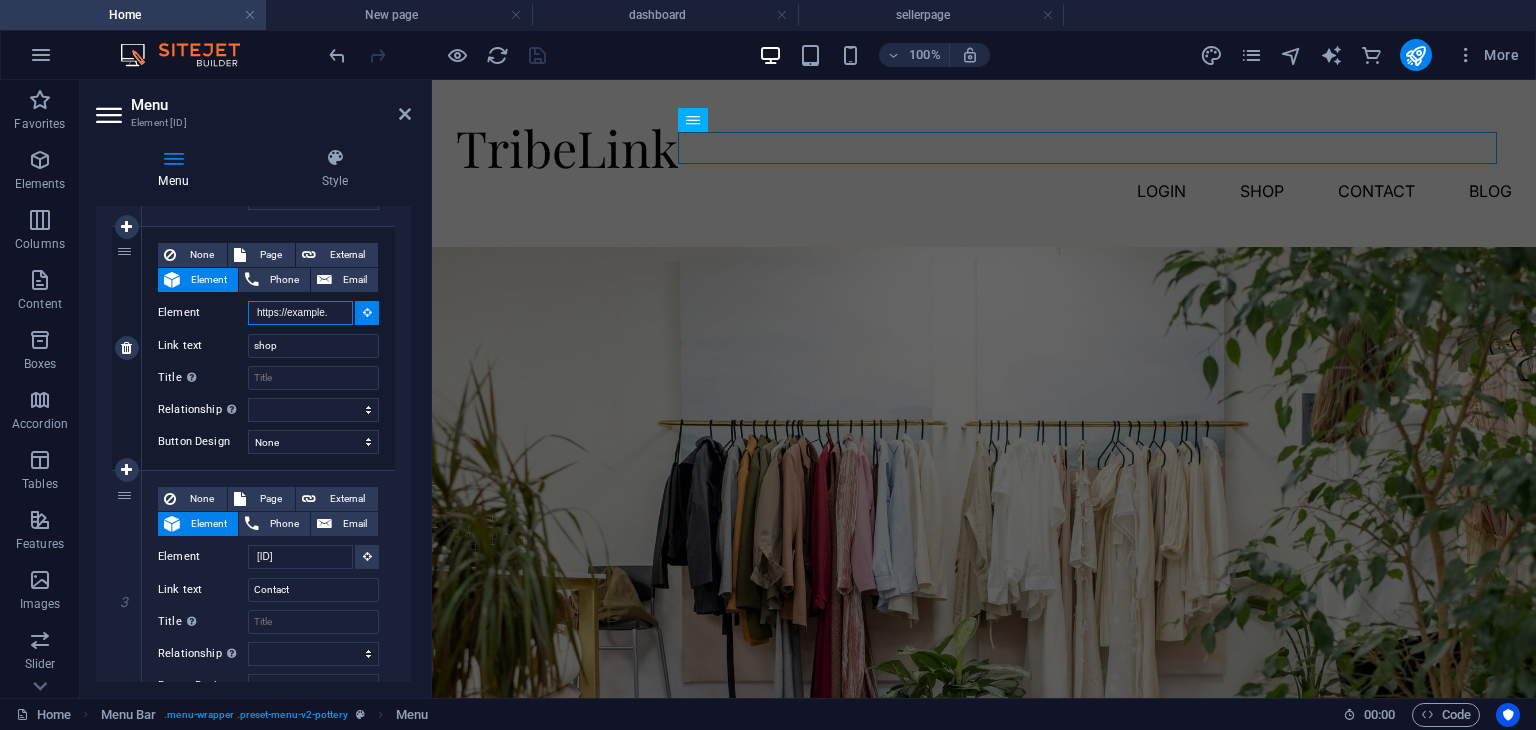 scroll, scrollTop: 0, scrollLeft: 0, axis: both 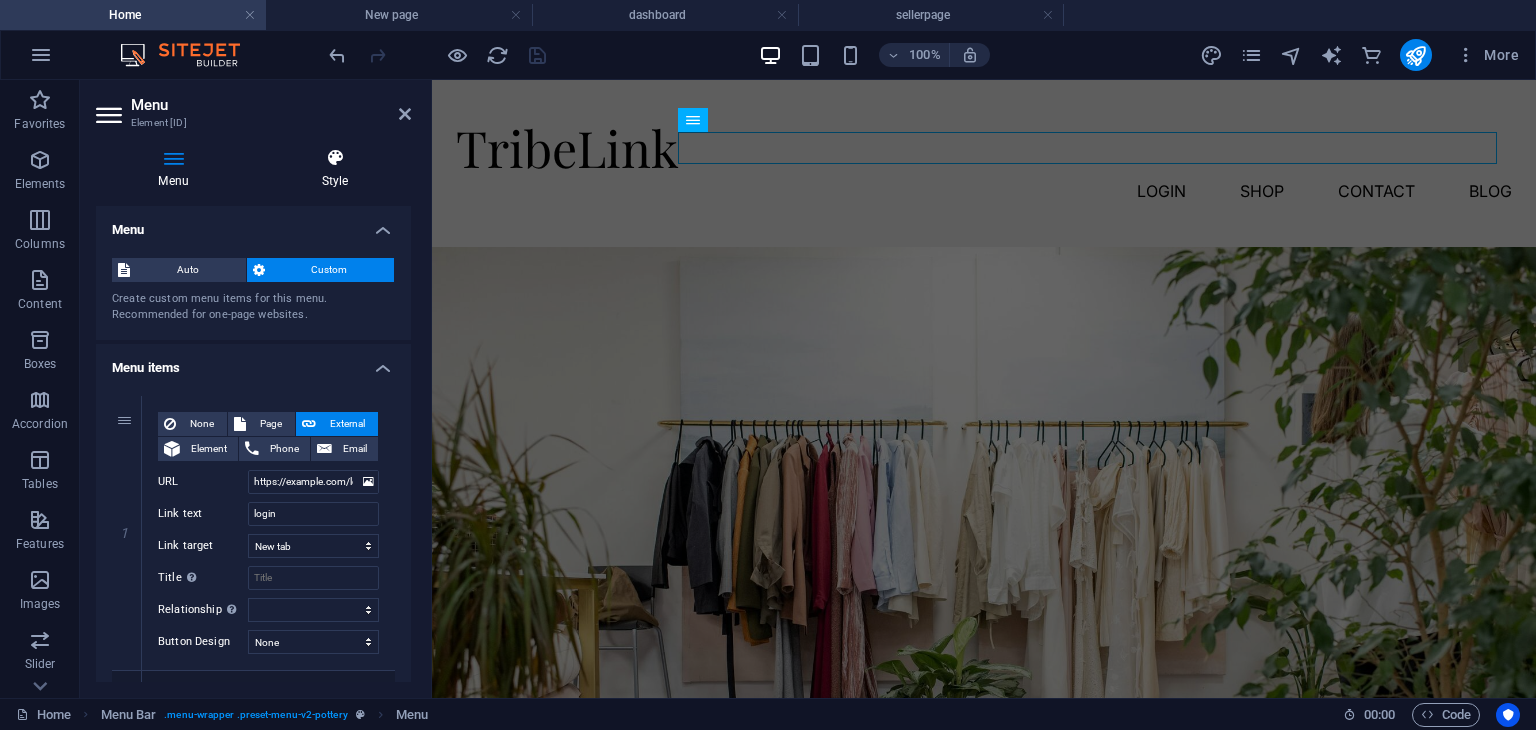 click on "Style" at bounding box center (335, 169) 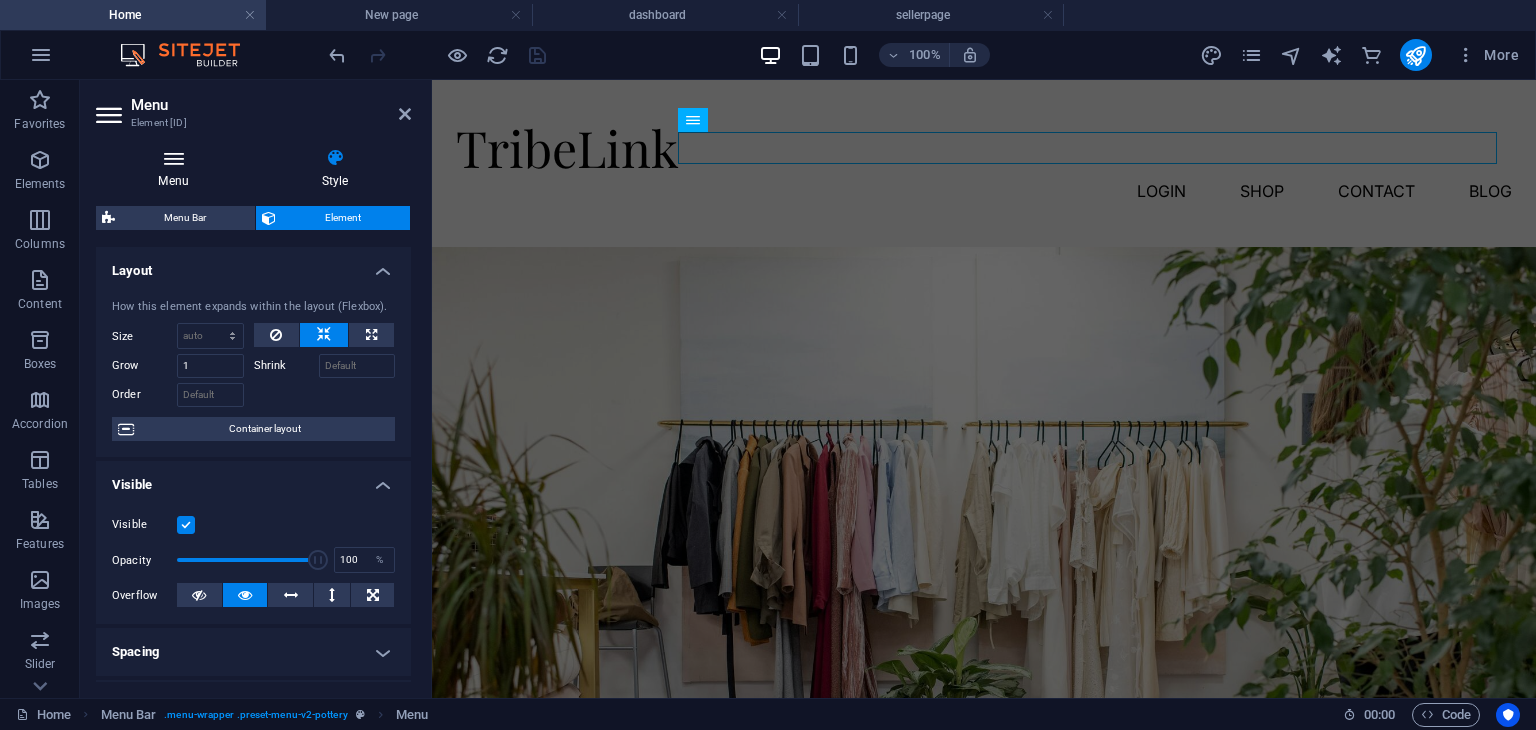 click at bounding box center [173, 158] 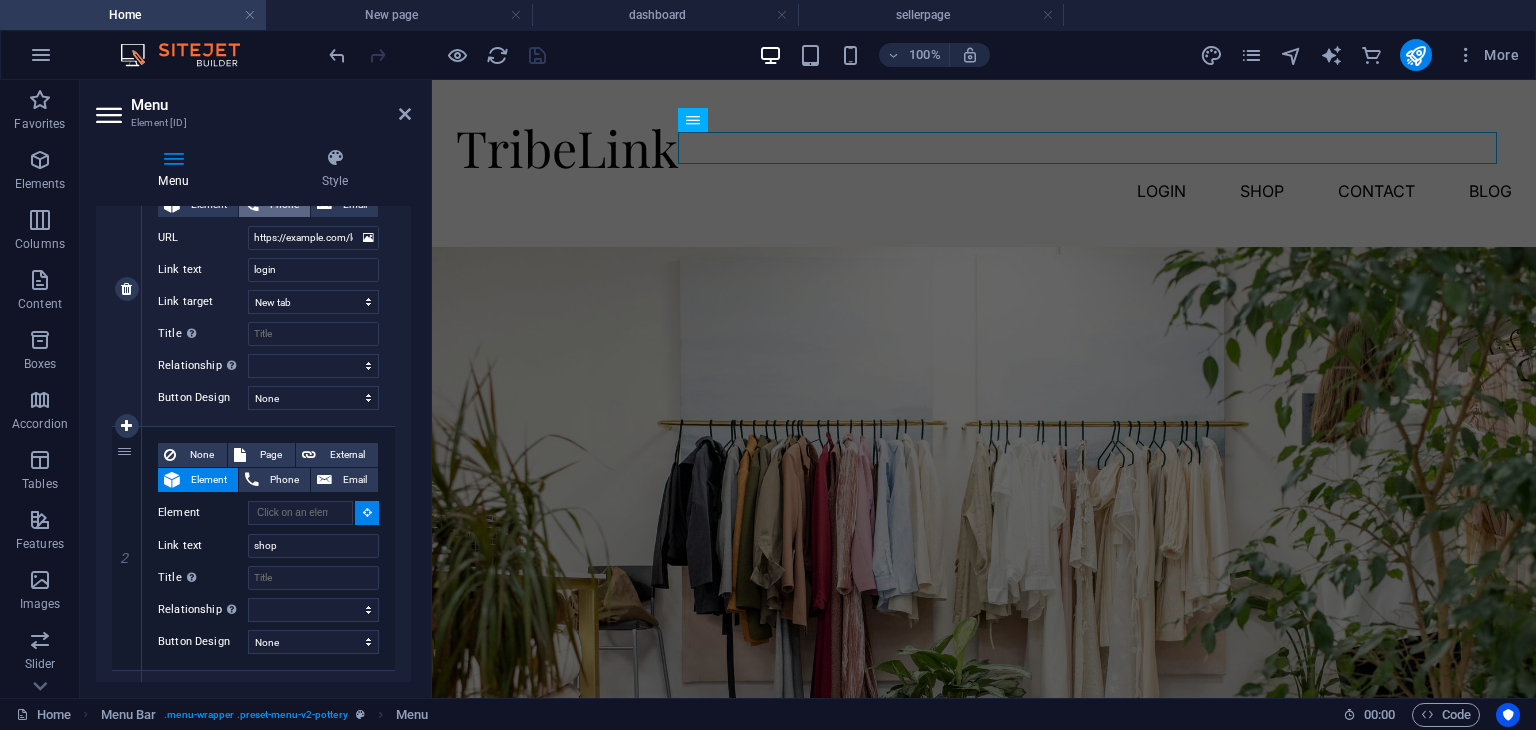 scroll, scrollTop: 244, scrollLeft: 0, axis: vertical 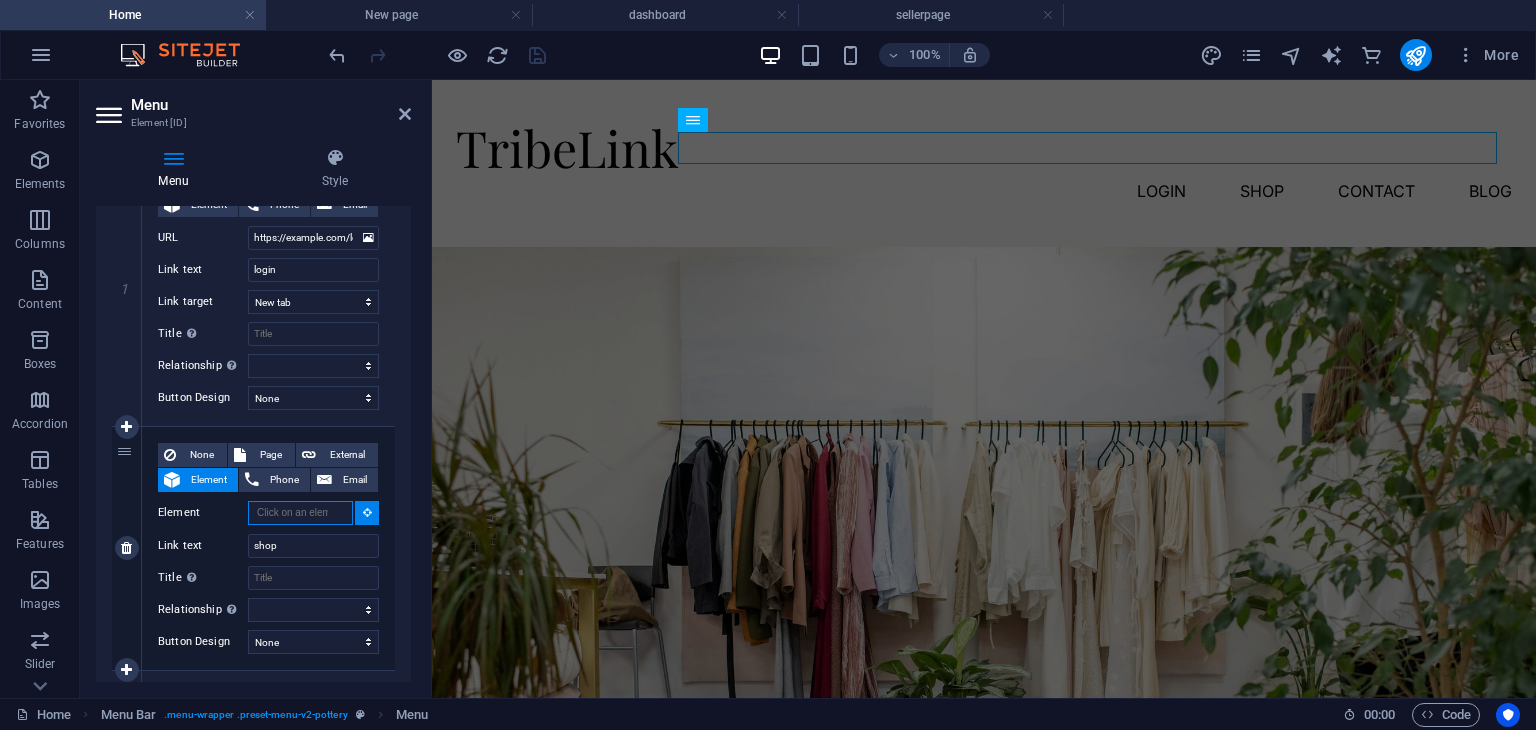 click on "Element" at bounding box center [300, 513] 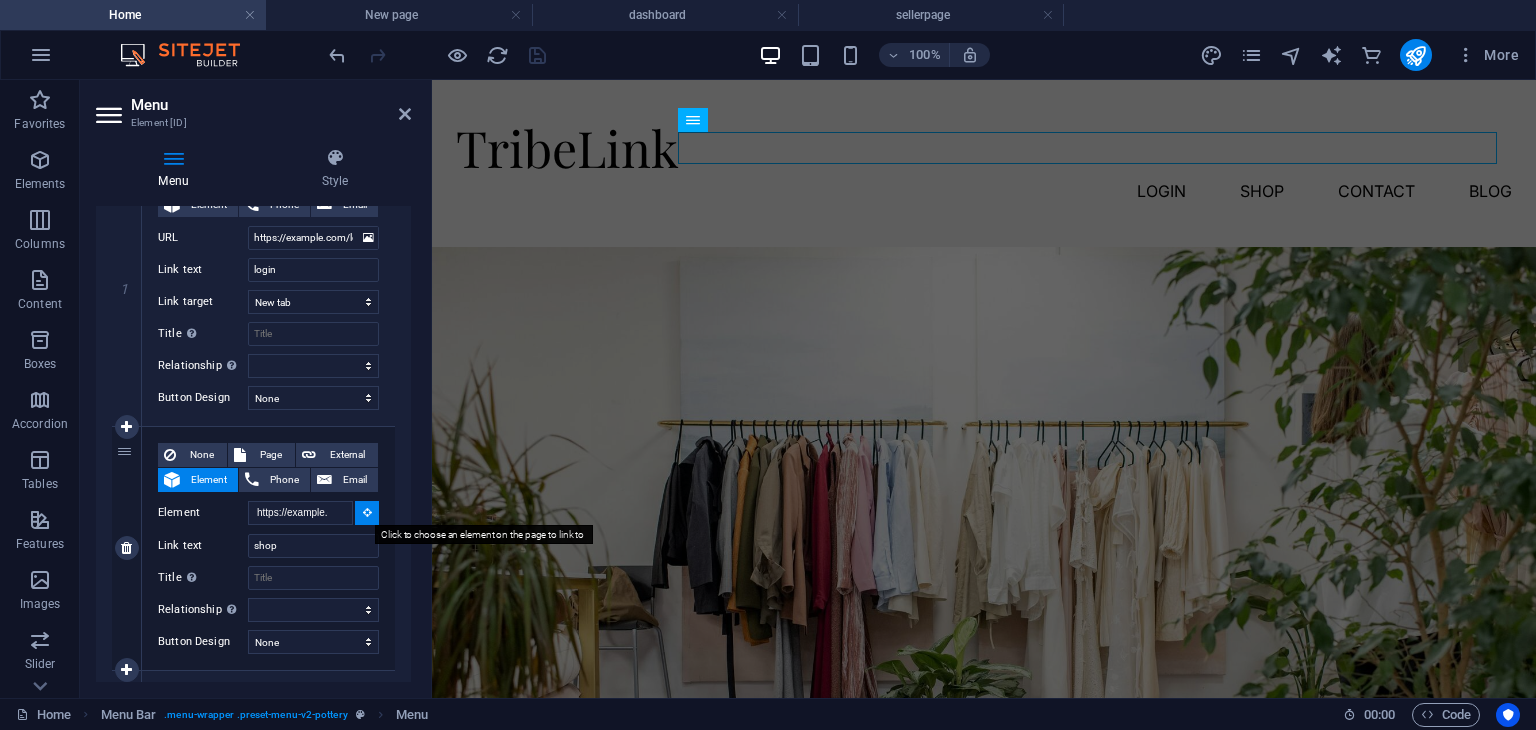 type 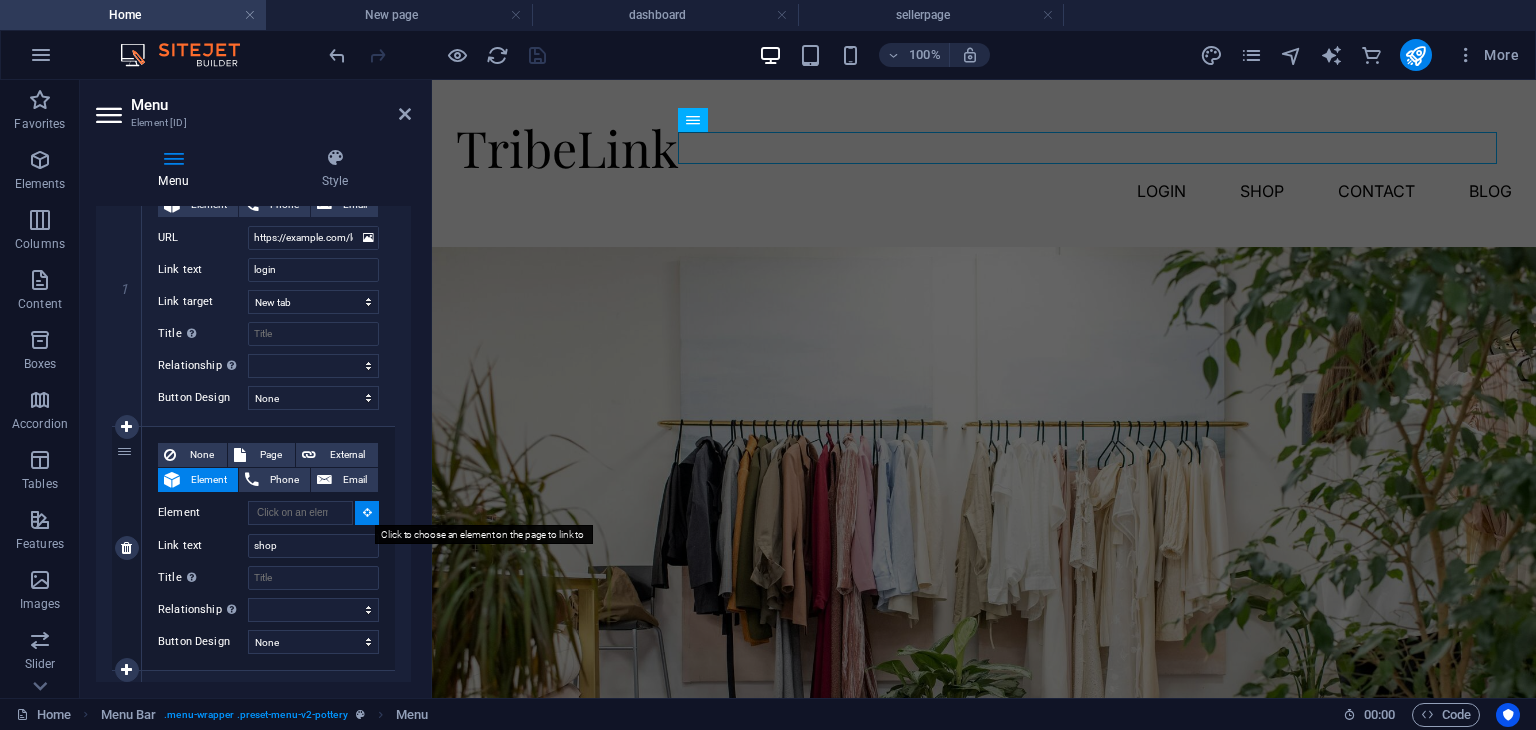 click at bounding box center (367, 512) 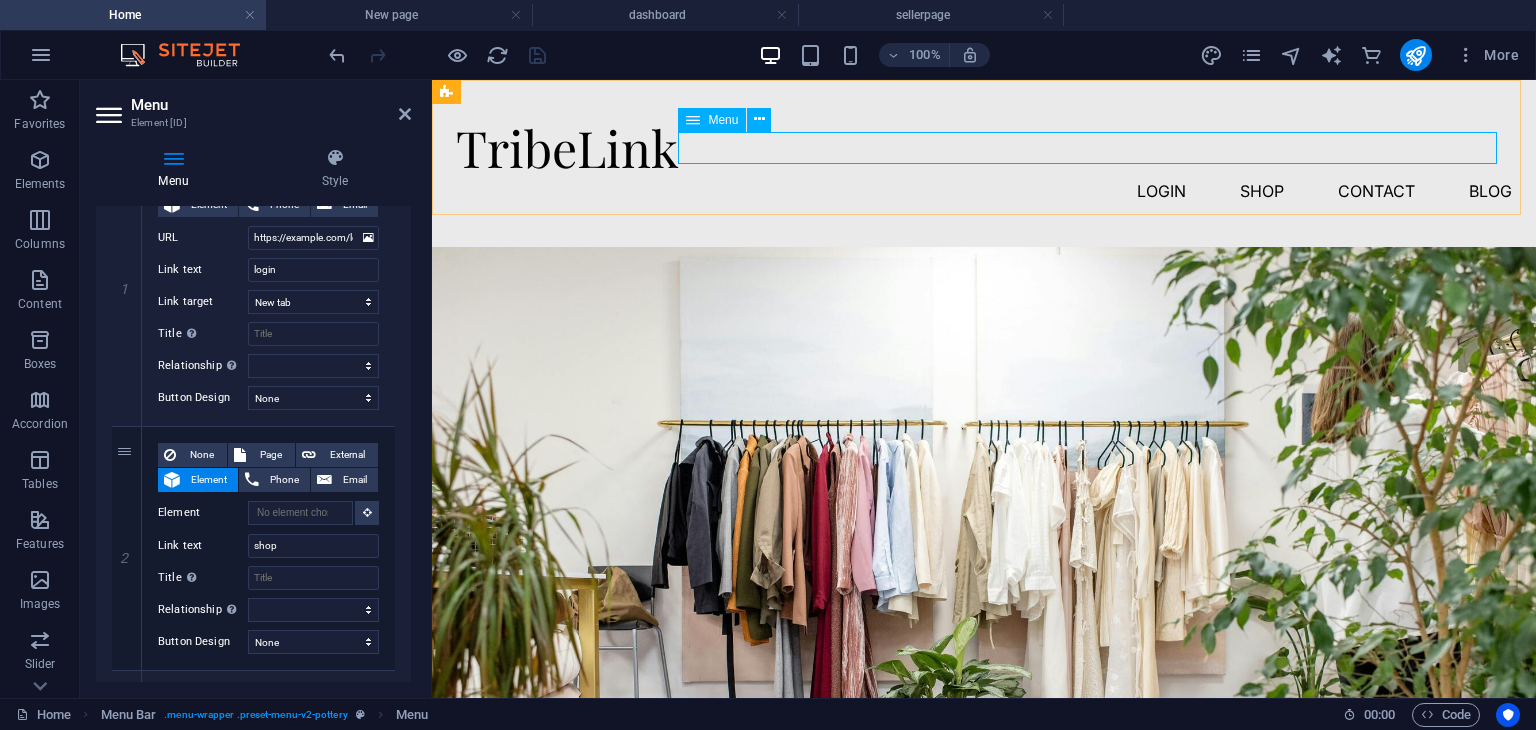 click on "login shop Contact Blog" at bounding box center (984, 191) 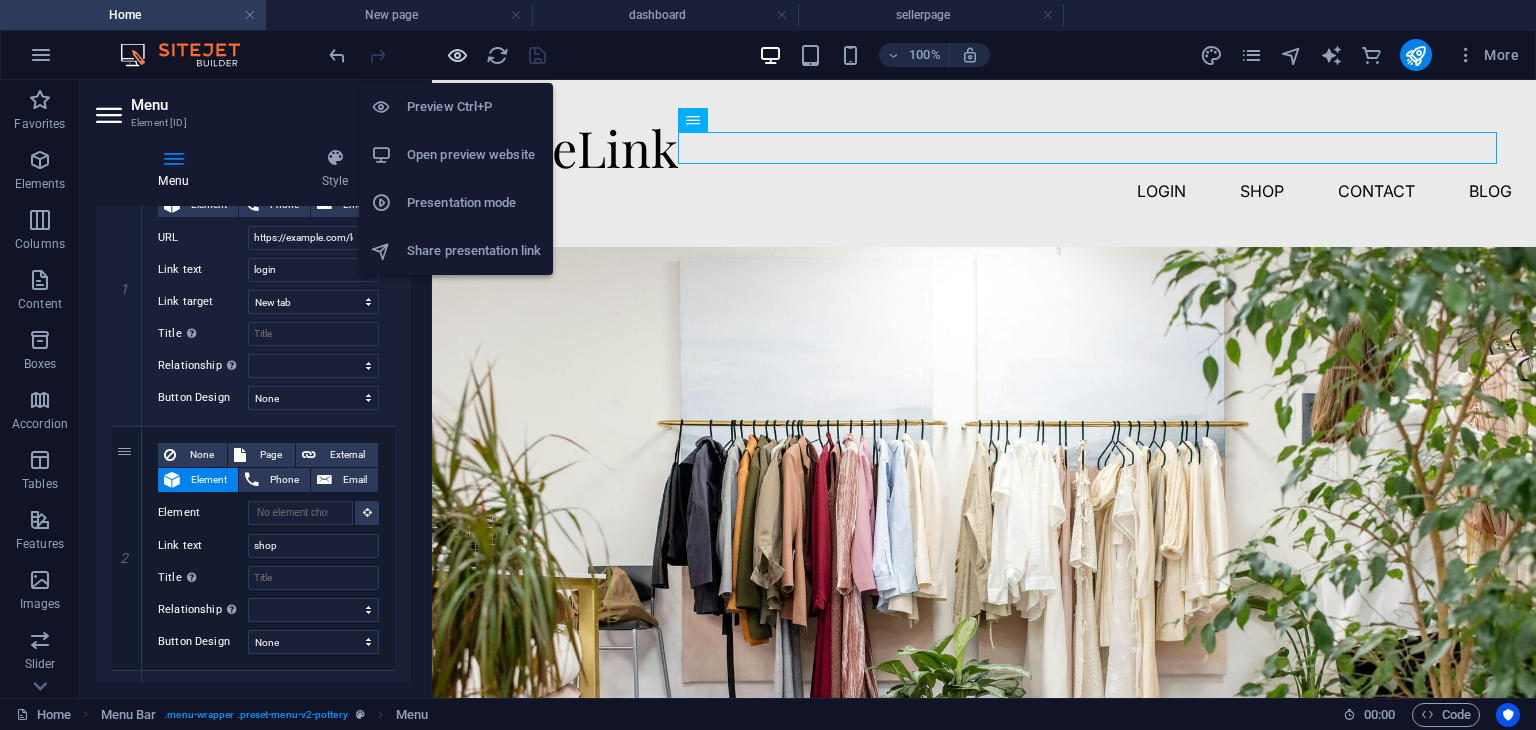 click at bounding box center (457, 55) 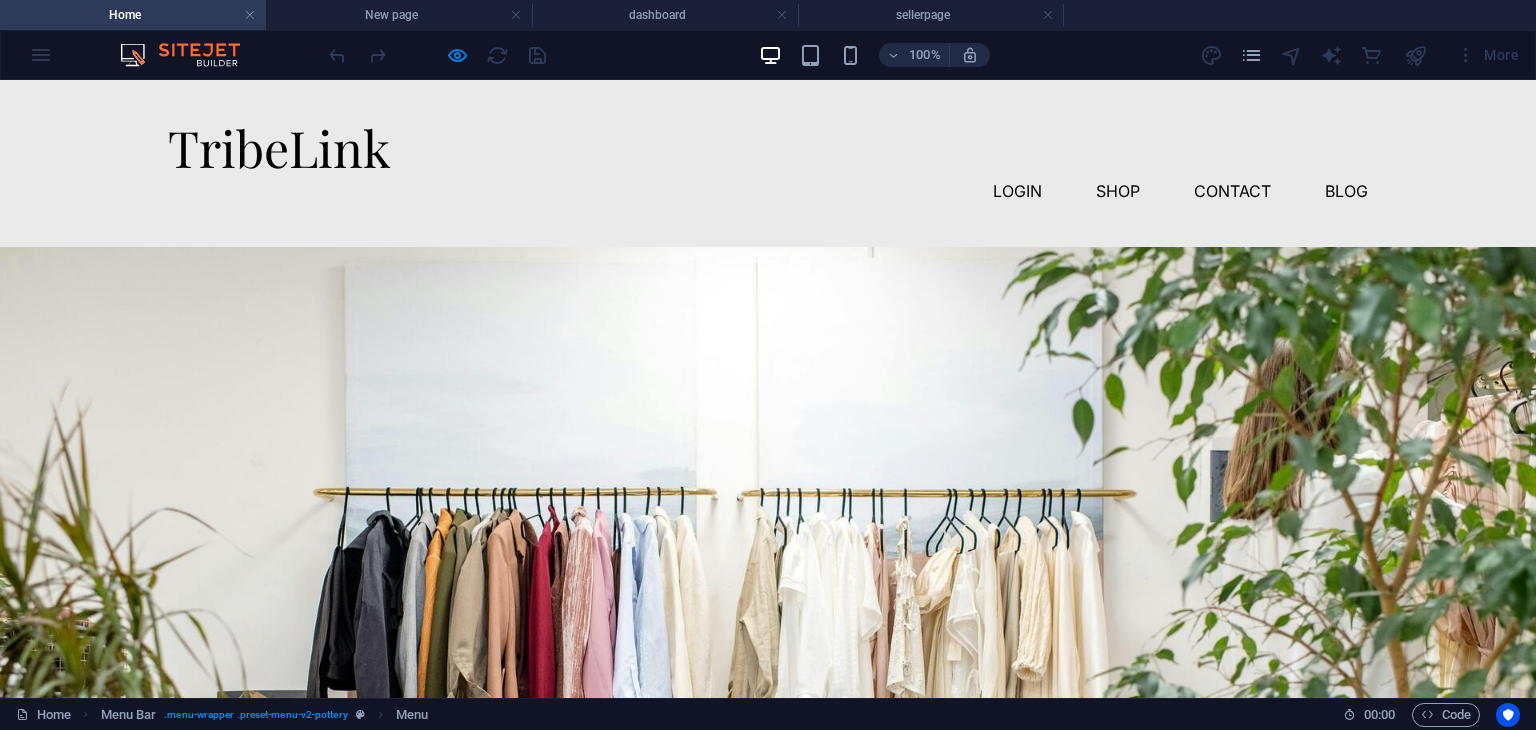 click on "shop" at bounding box center (1118, 191) 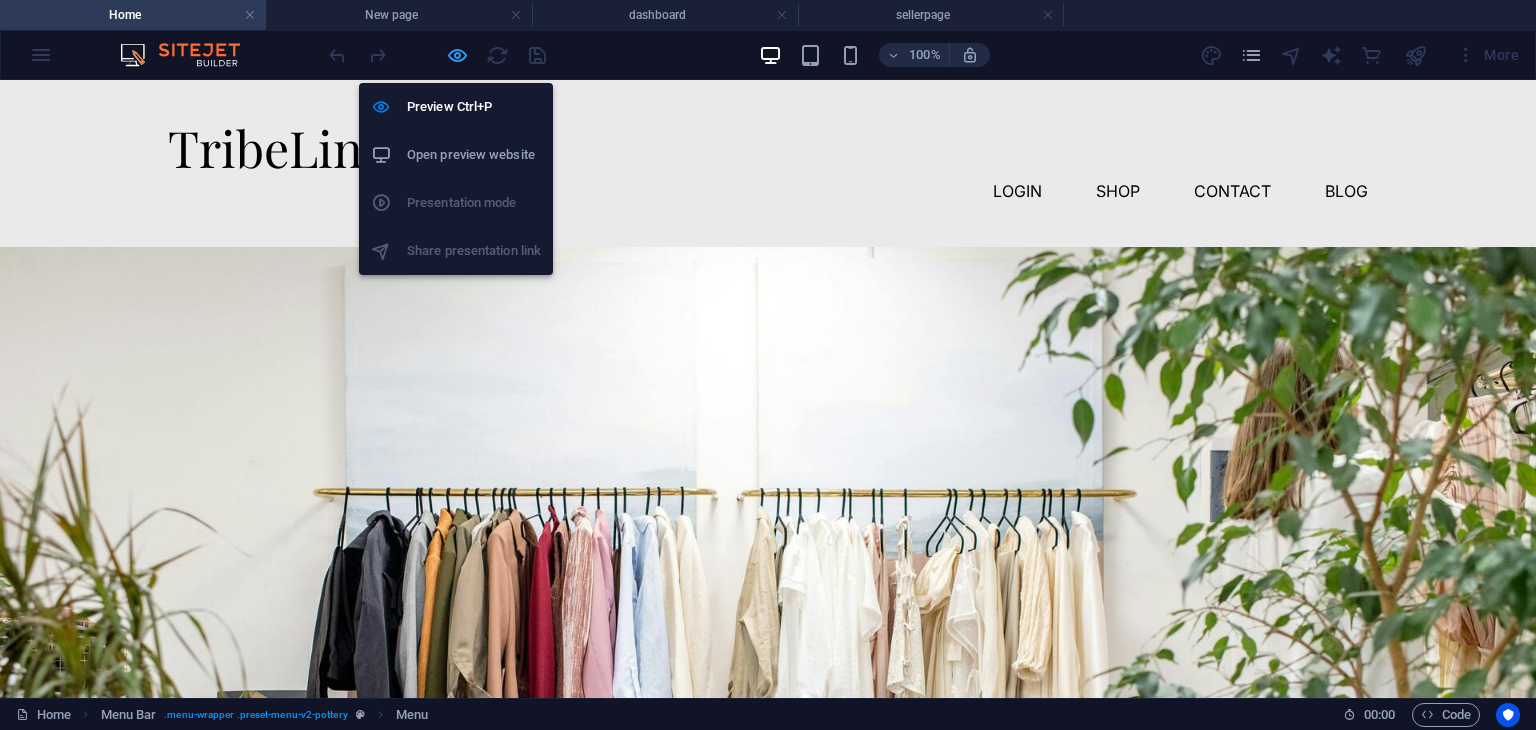 click at bounding box center [457, 55] 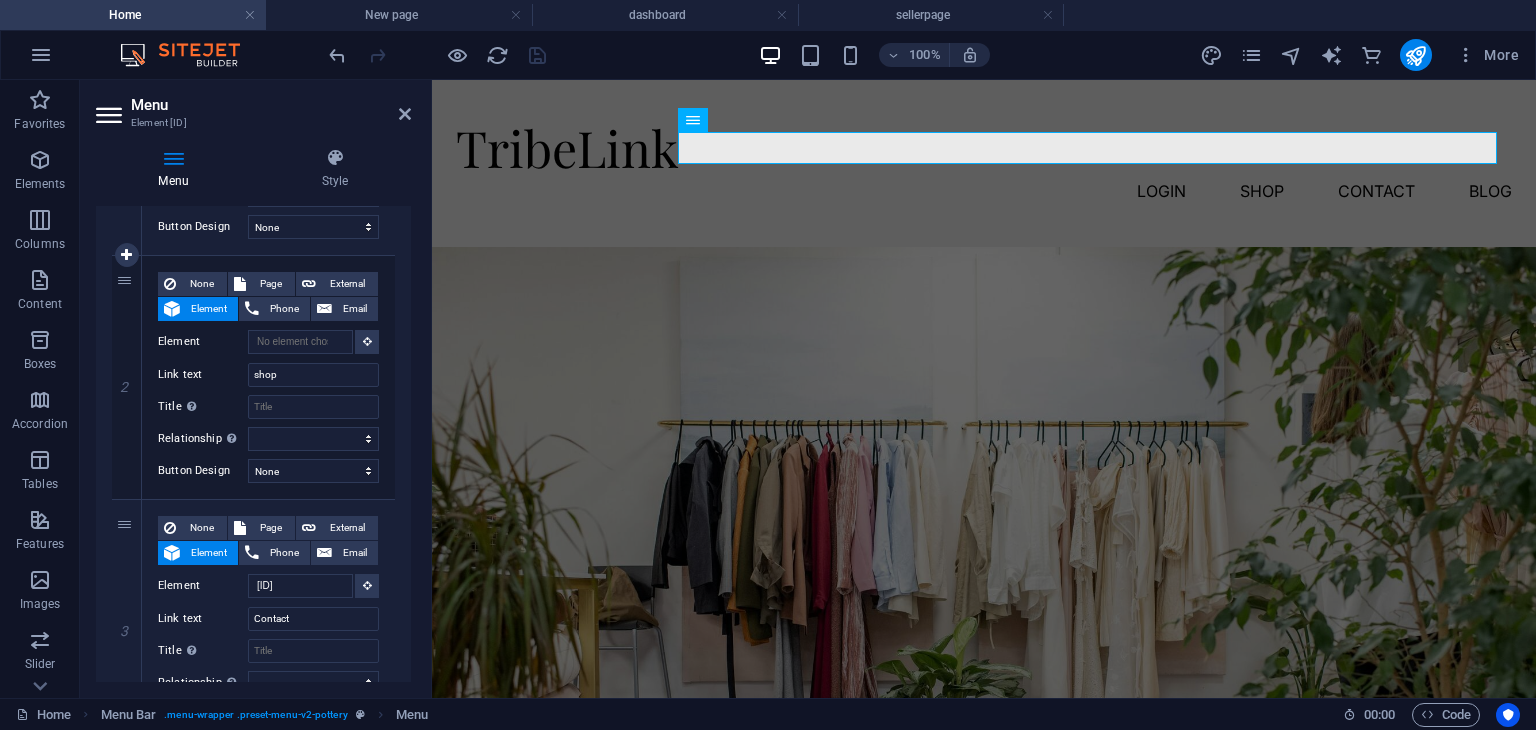 scroll, scrollTop: 418, scrollLeft: 0, axis: vertical 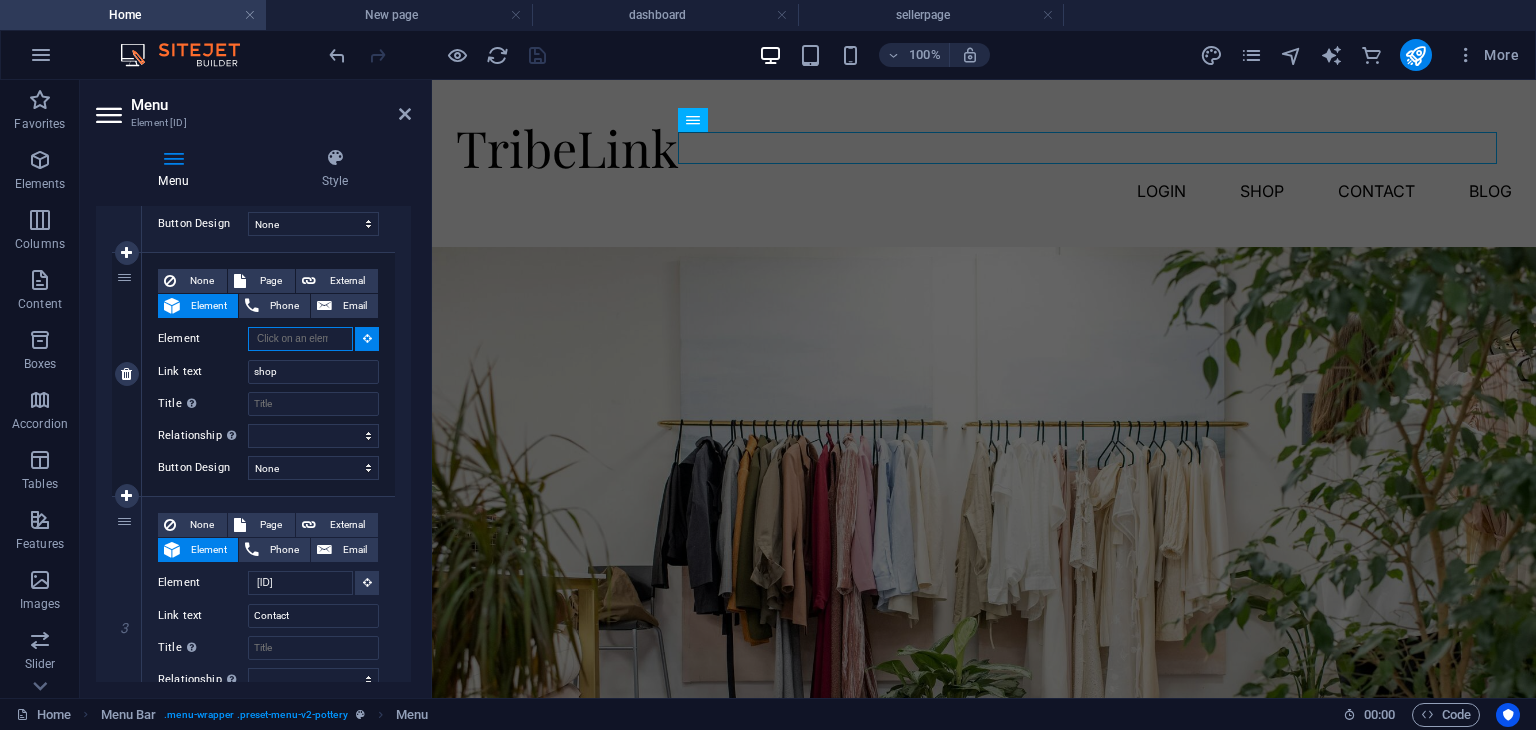 click on "Element" at bounding box center (300, 339) 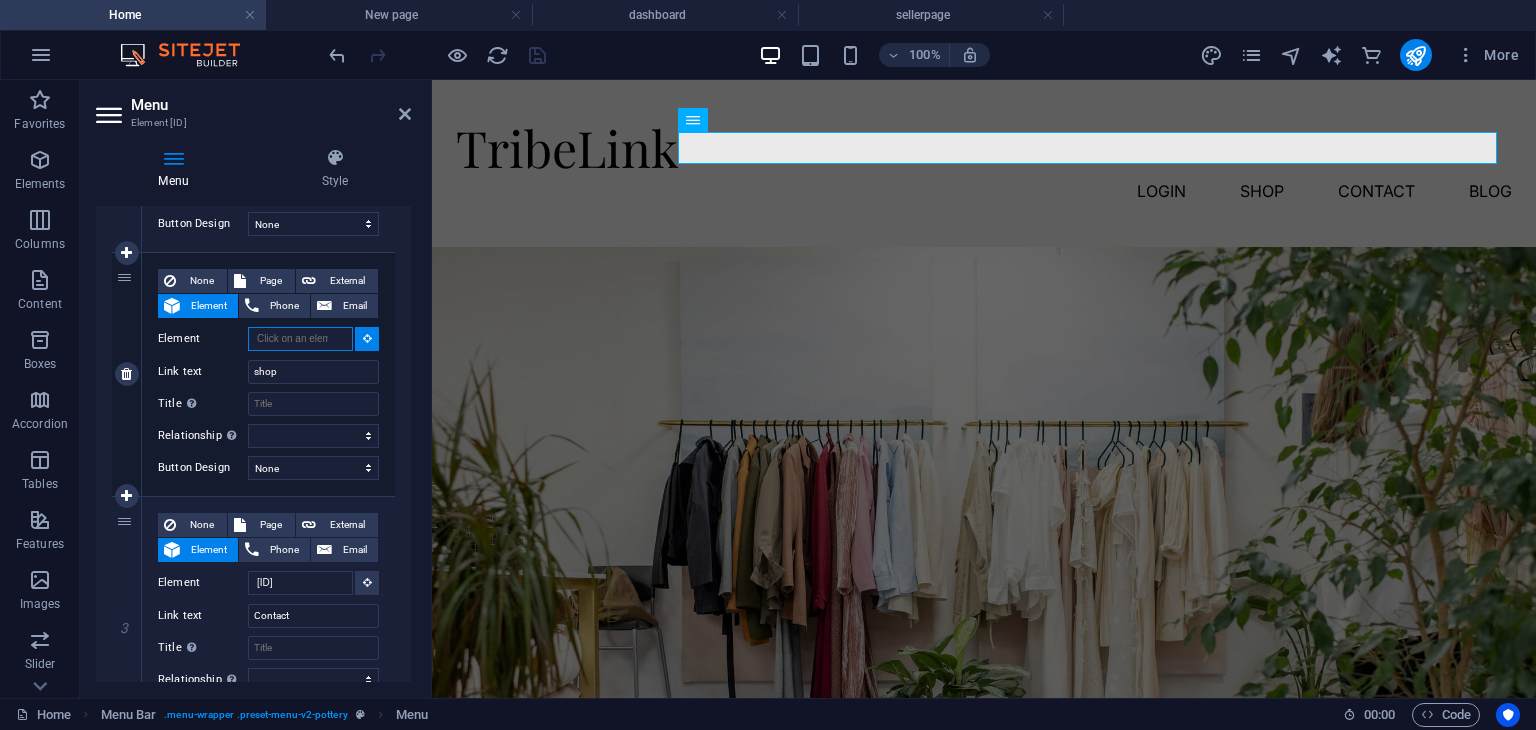 type on "https://tribelink.site/shop" 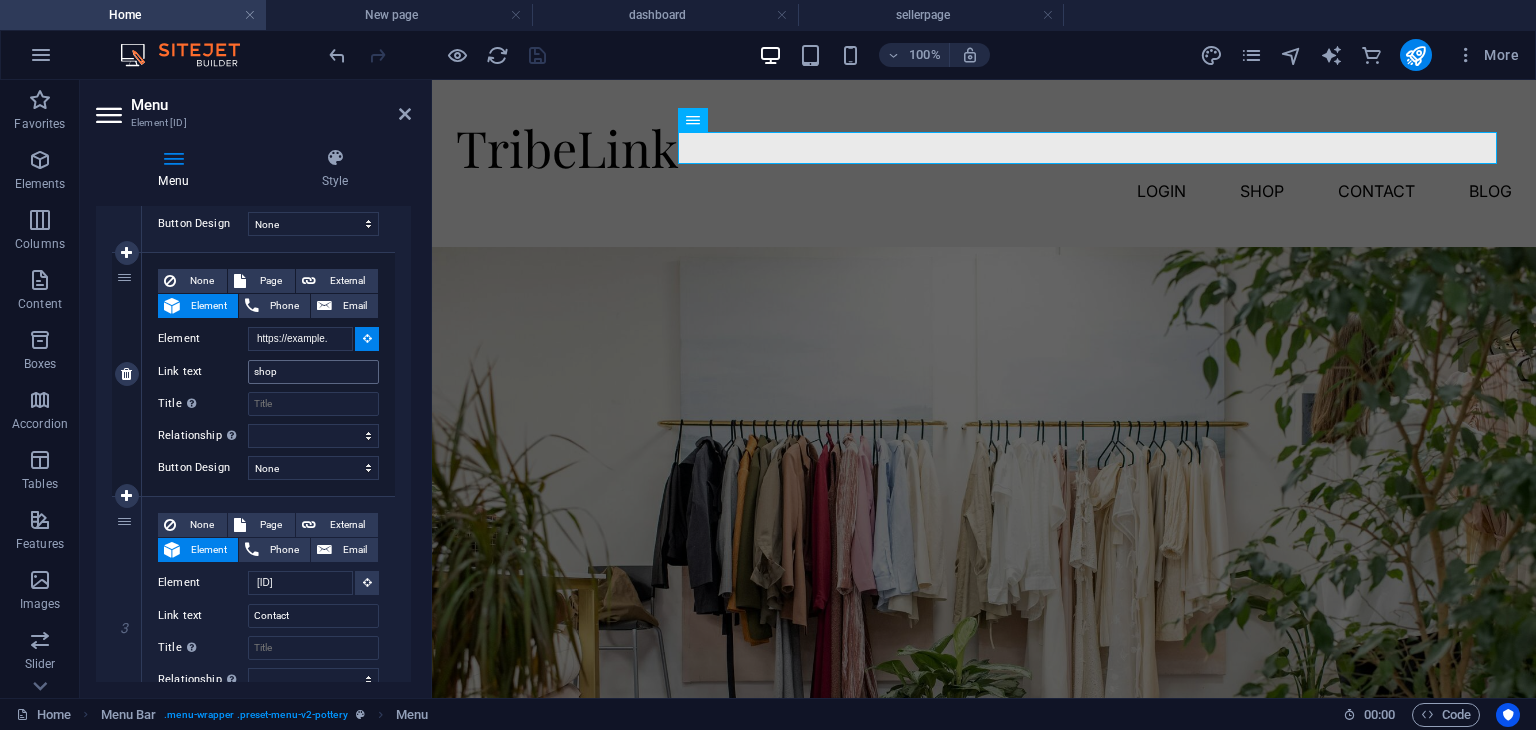 type 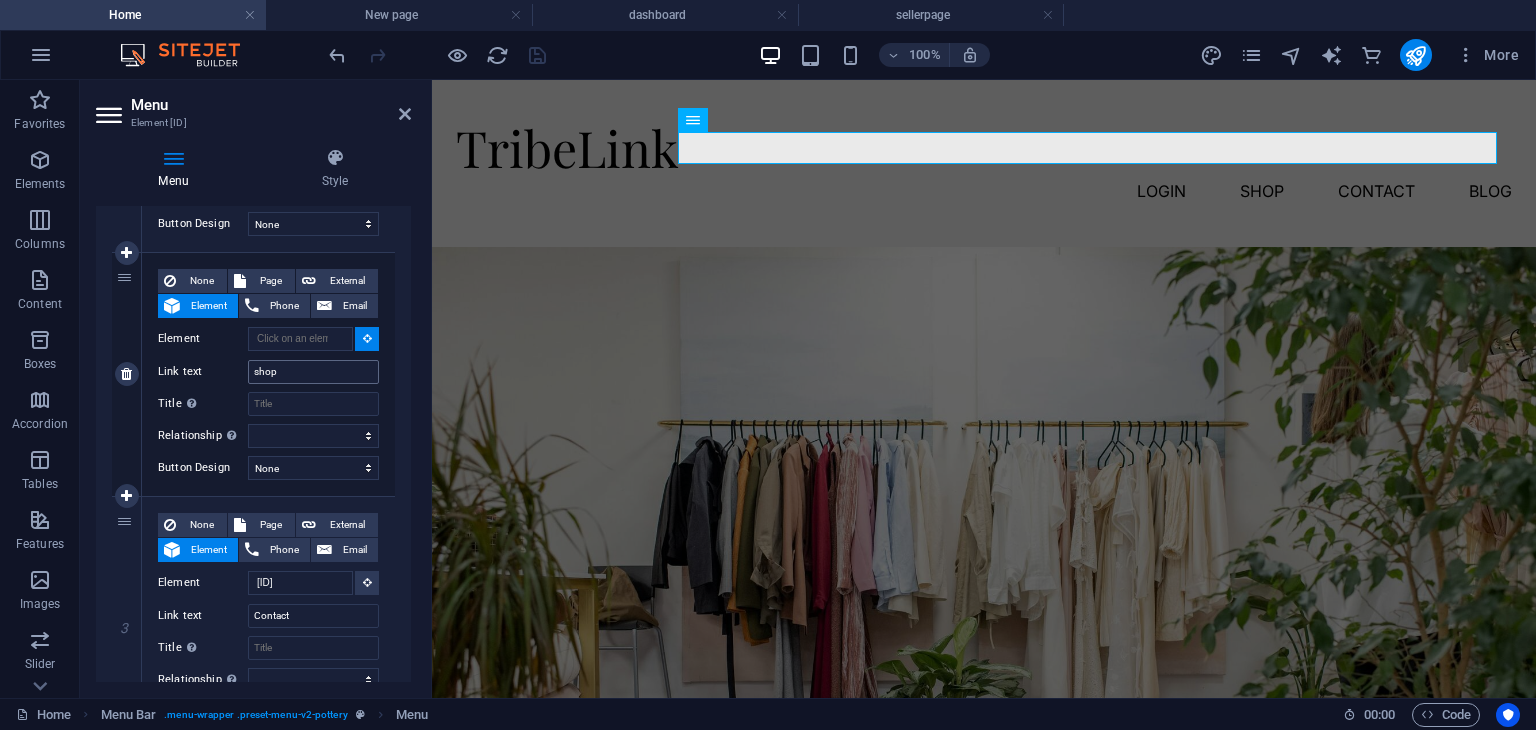 select on "3" 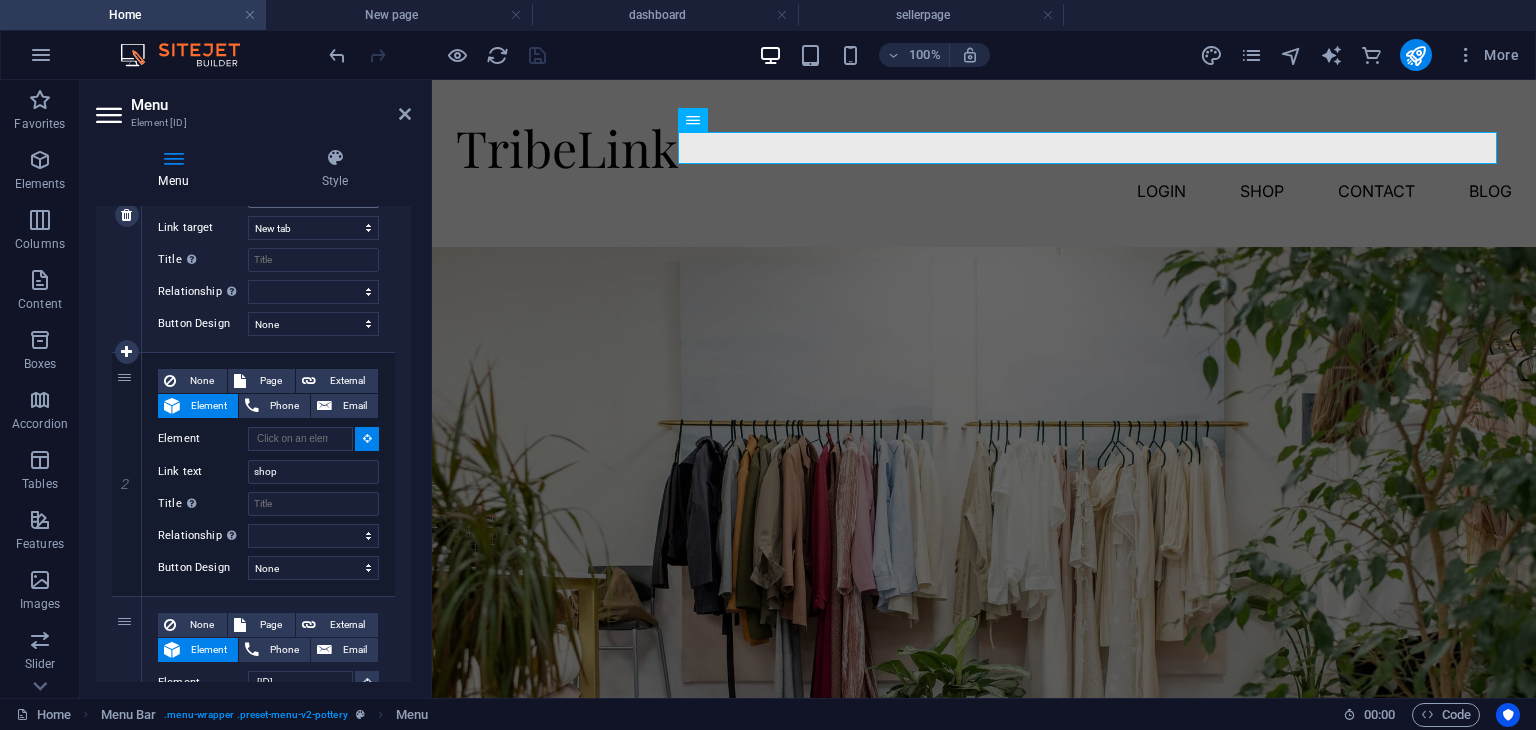 scroll, scrollTop: 322, scrollLeft: 0, axis: vertical 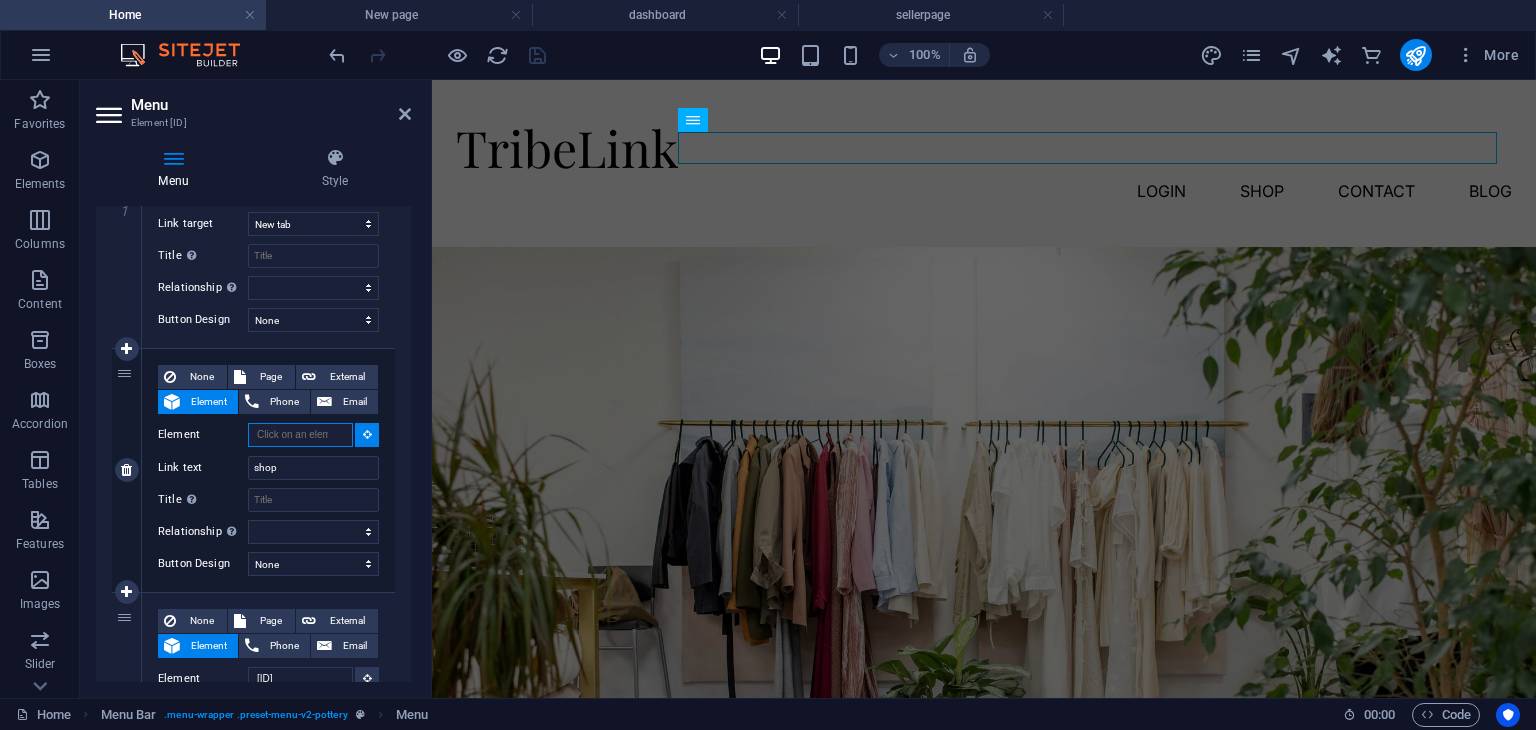 click on "Element" at bounding box center [300, 435] 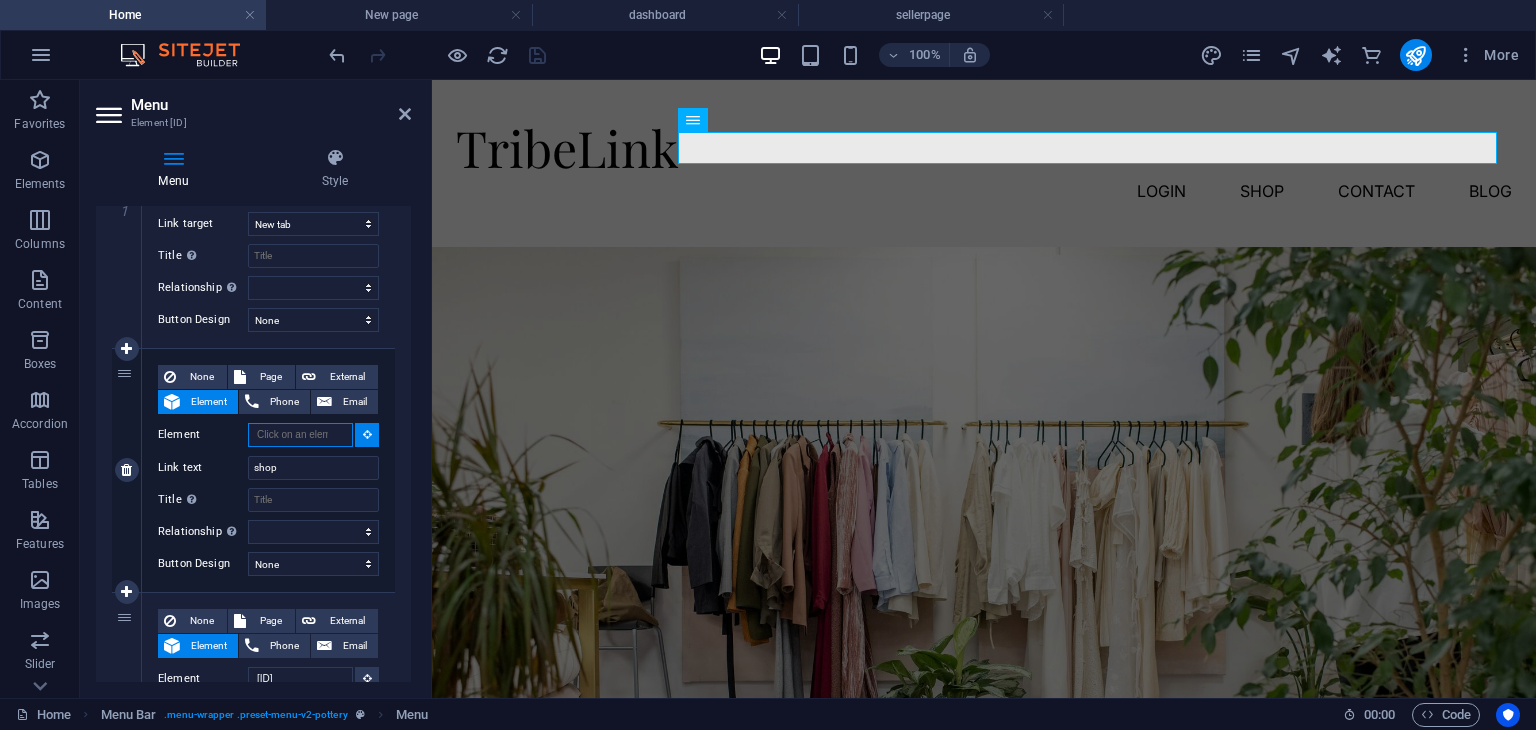 type on "https://tribelink.site/shop" 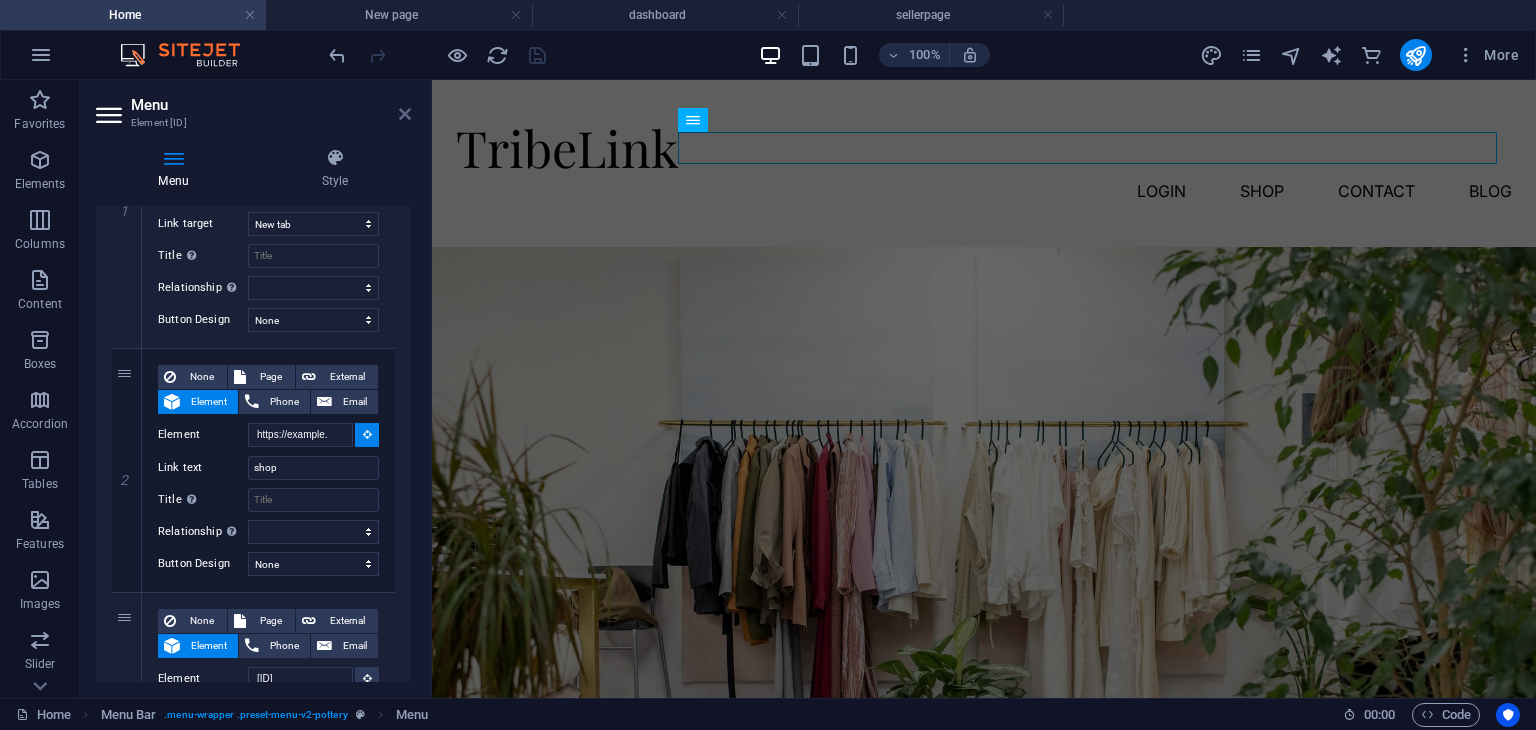 type 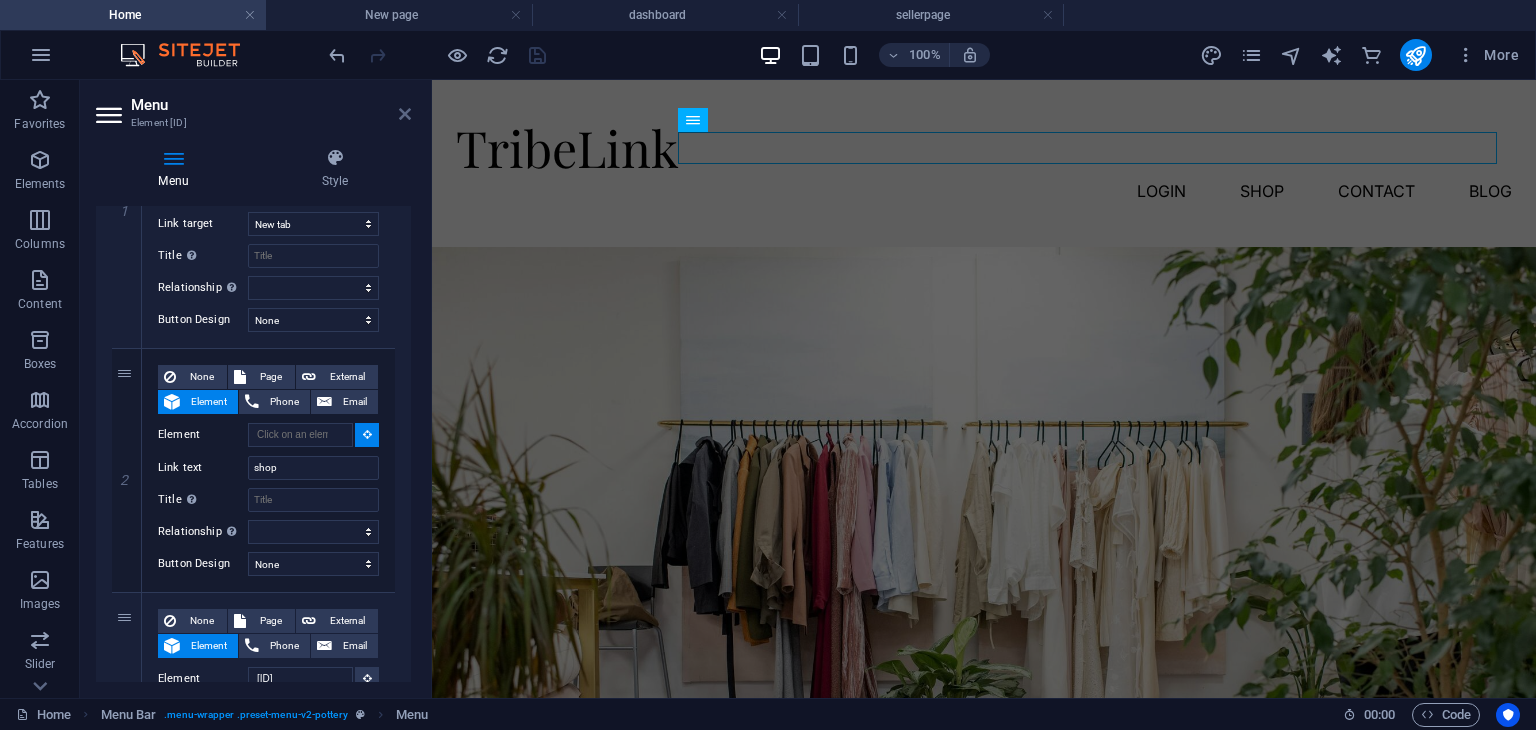 click at bounding box center (405, 114) 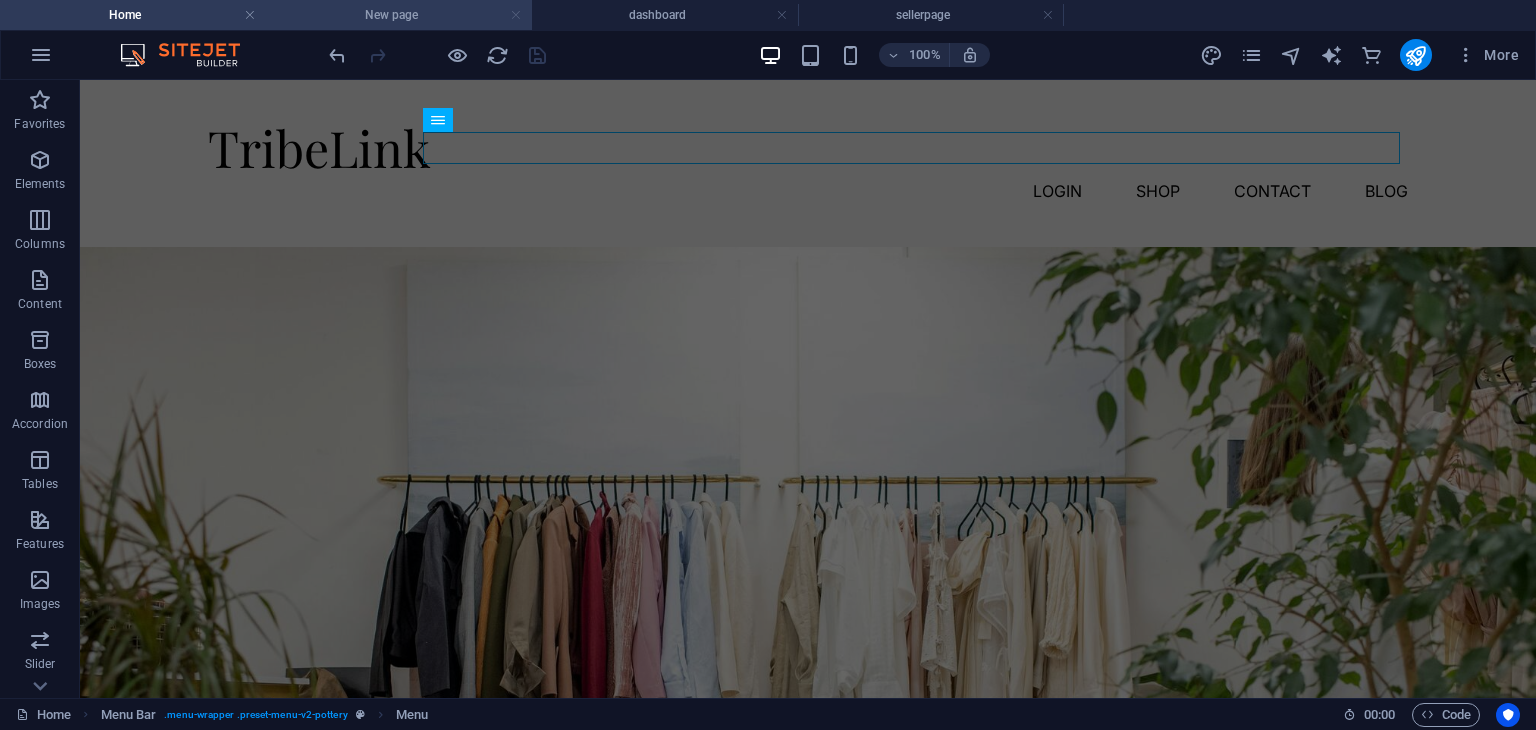 click at bounding box center [516, 15] 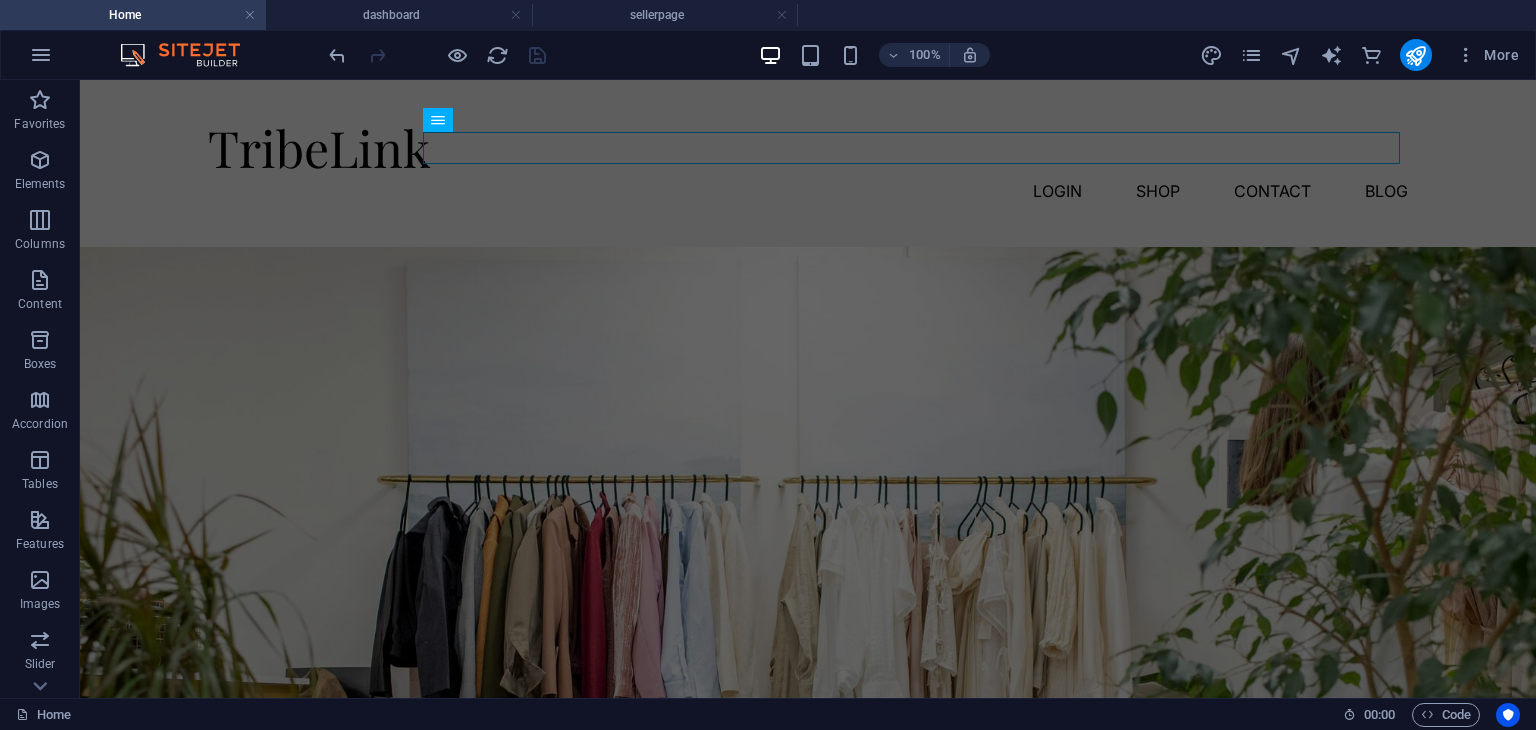 click at bounding box center [516, 15] 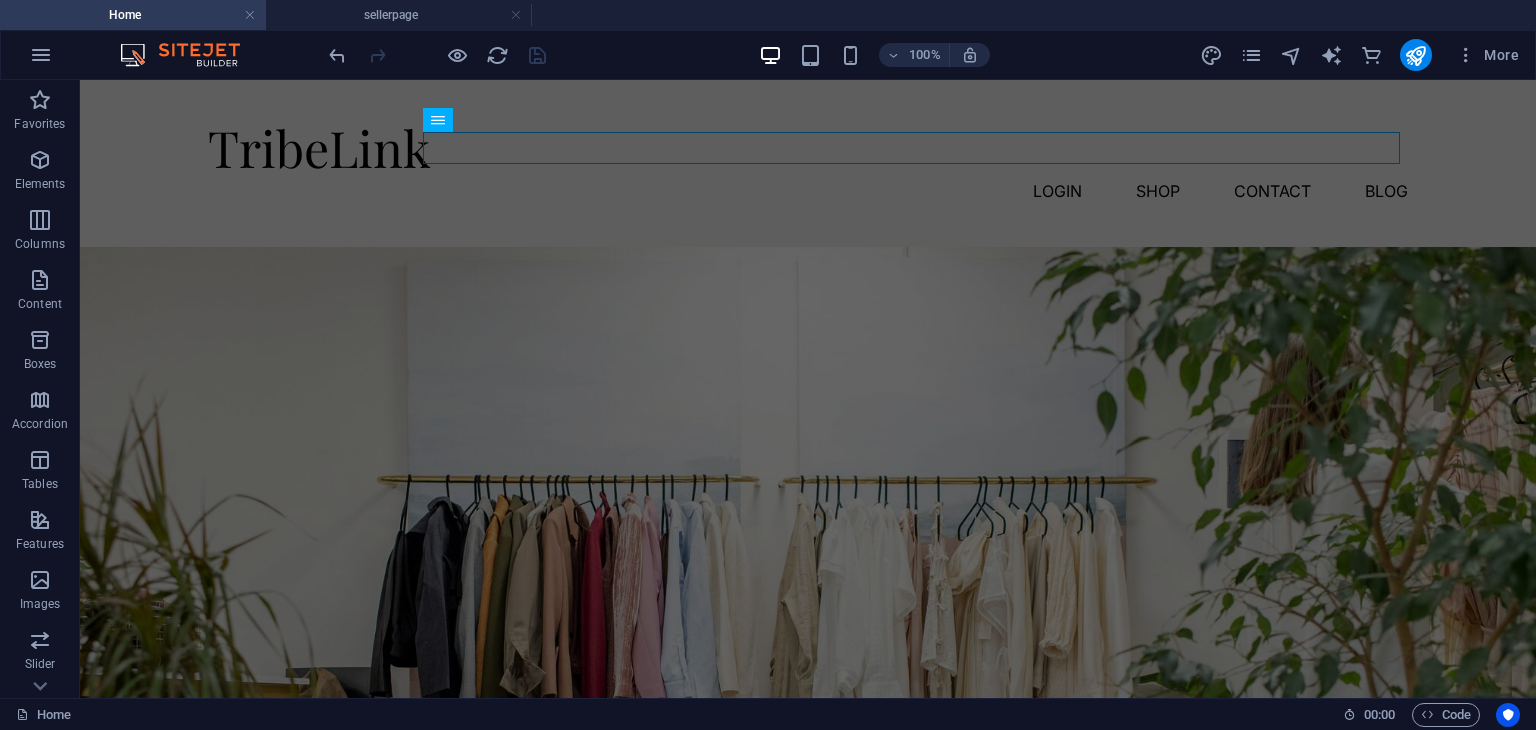 click at bounding box center [516, 15] 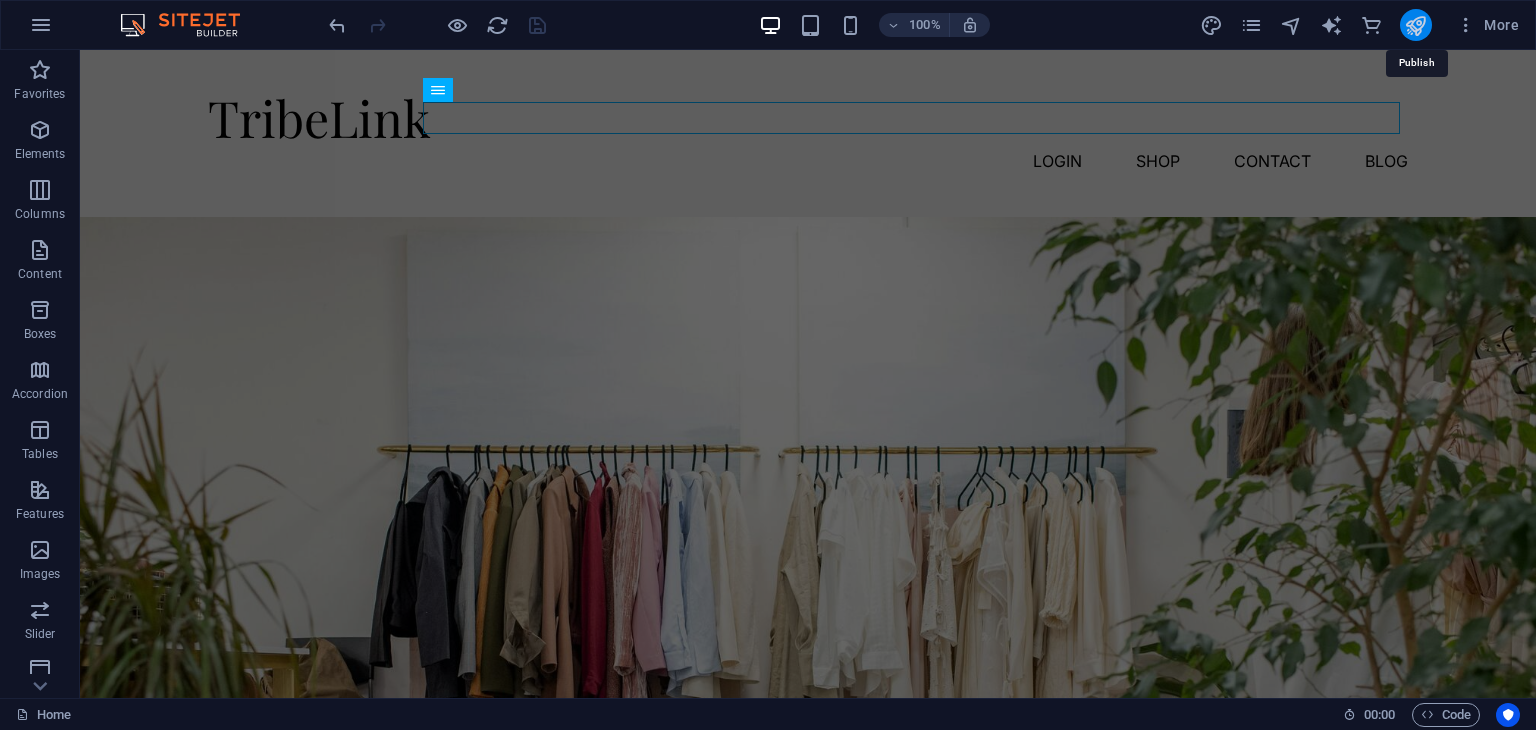click at bounding box center (1415, 25) 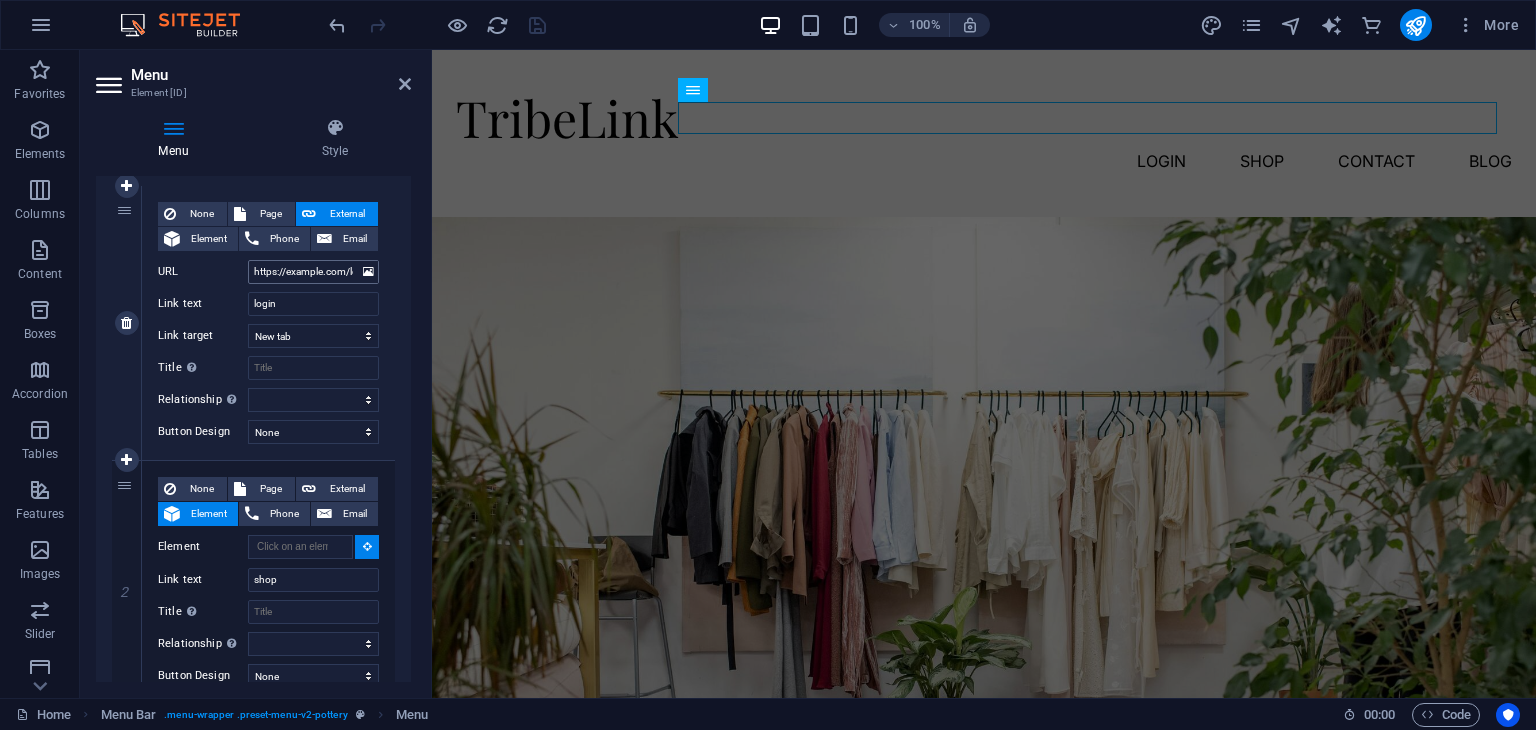 scroll, scrollTop: 182, scrollLeft: 0, axis: vertical 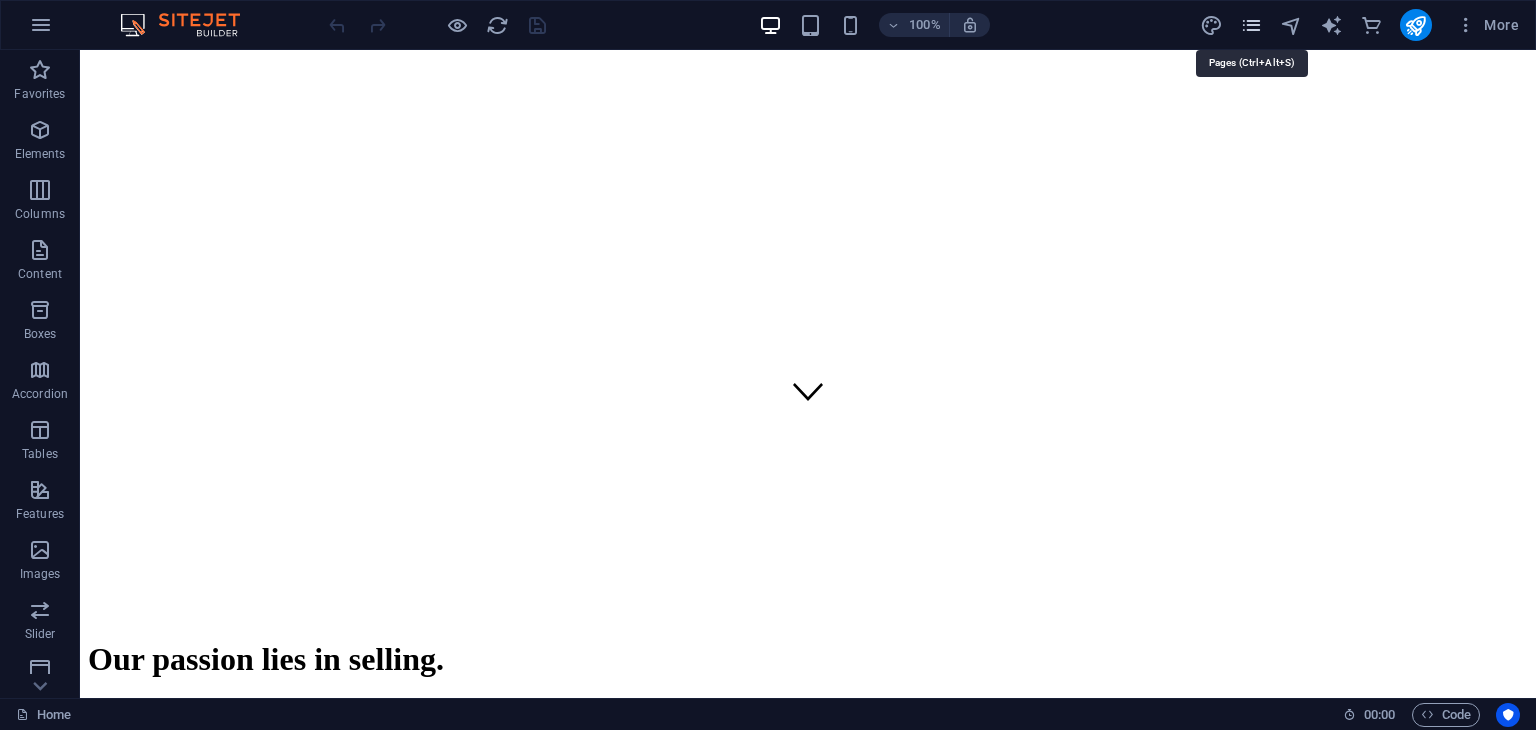 click at bounding box center (1251, 25) 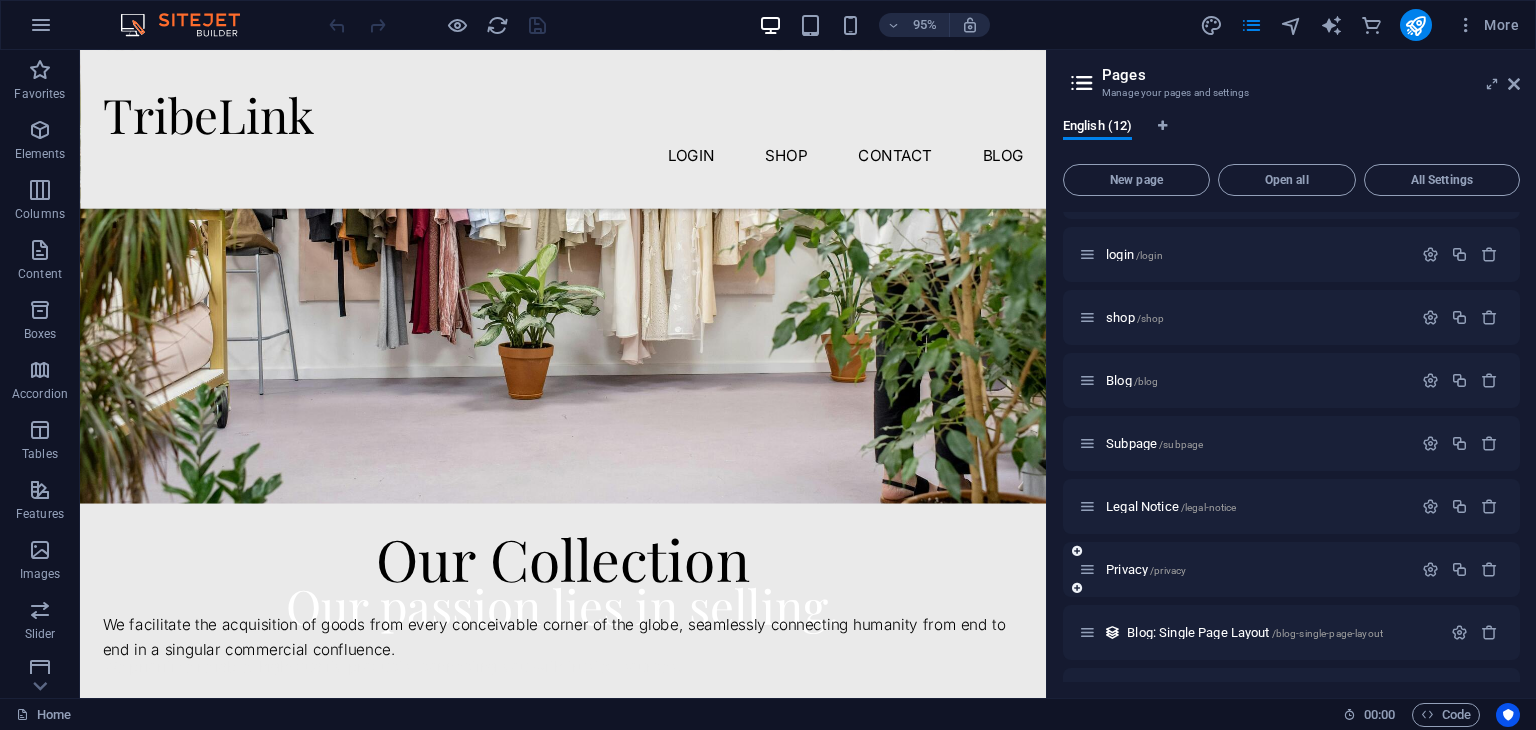 scroll, scrollTop: 0, scrollLeft: 0, axis: both 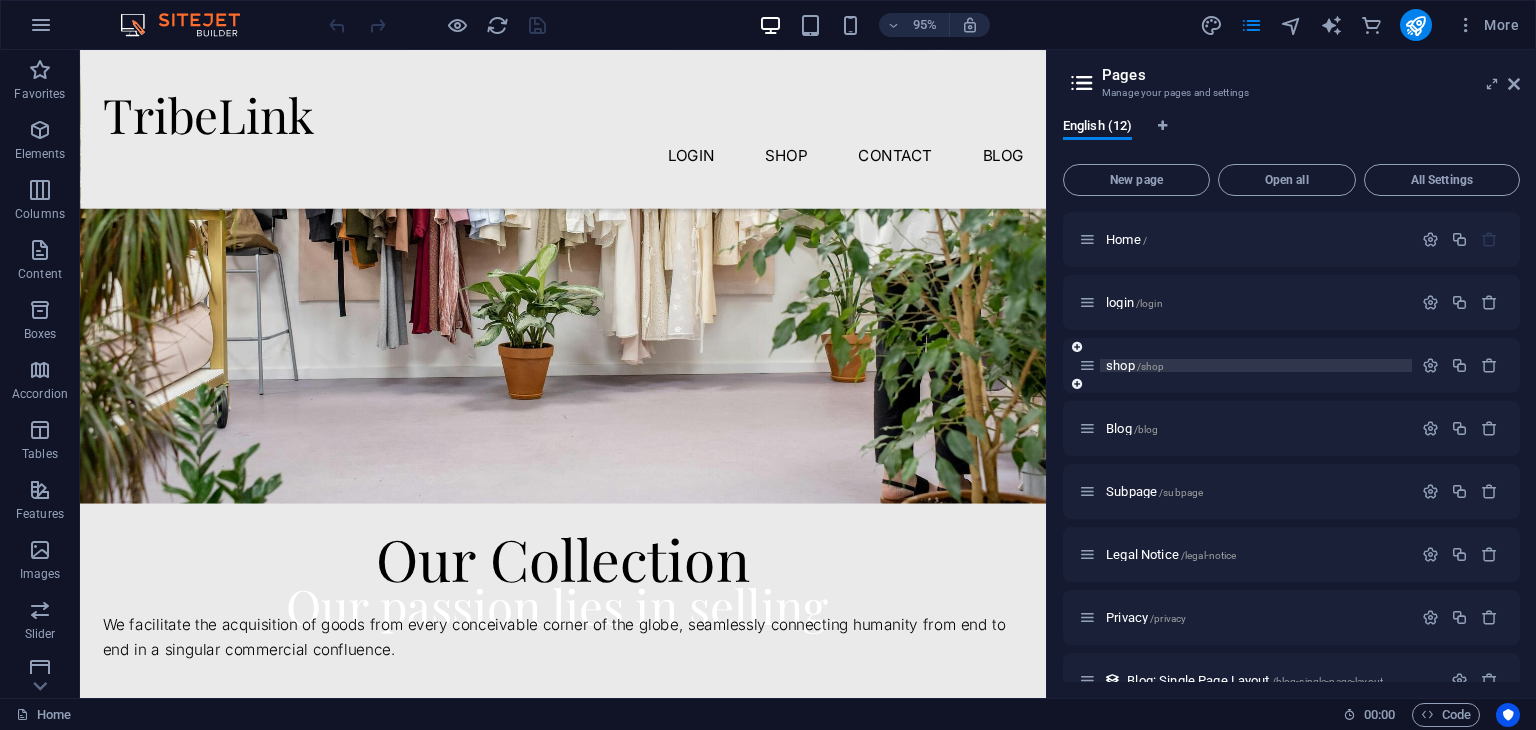 click on "shop /shop" at bounding box center [1135, 365] 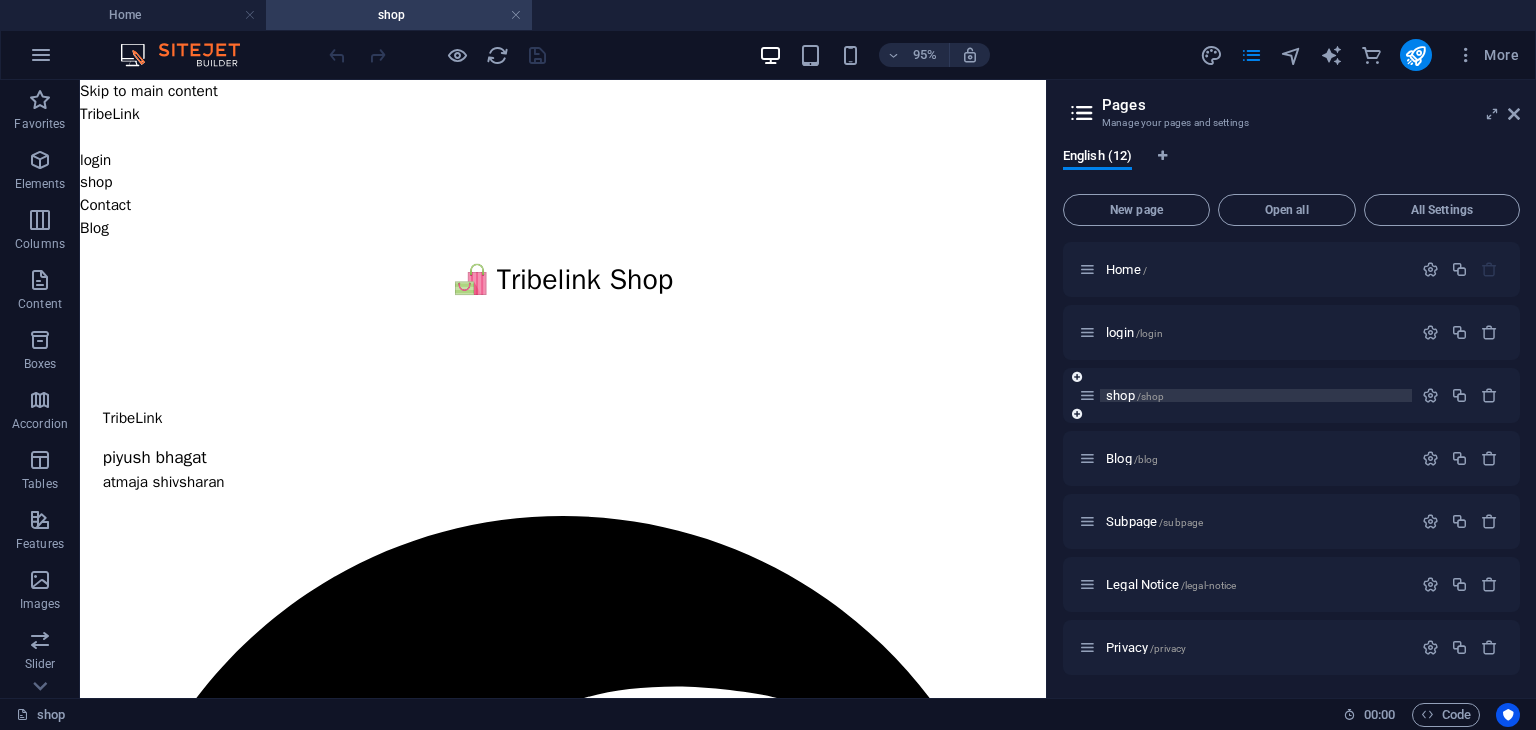 scroll, scrollTop: 0, scrollLeft: 0, axis: both 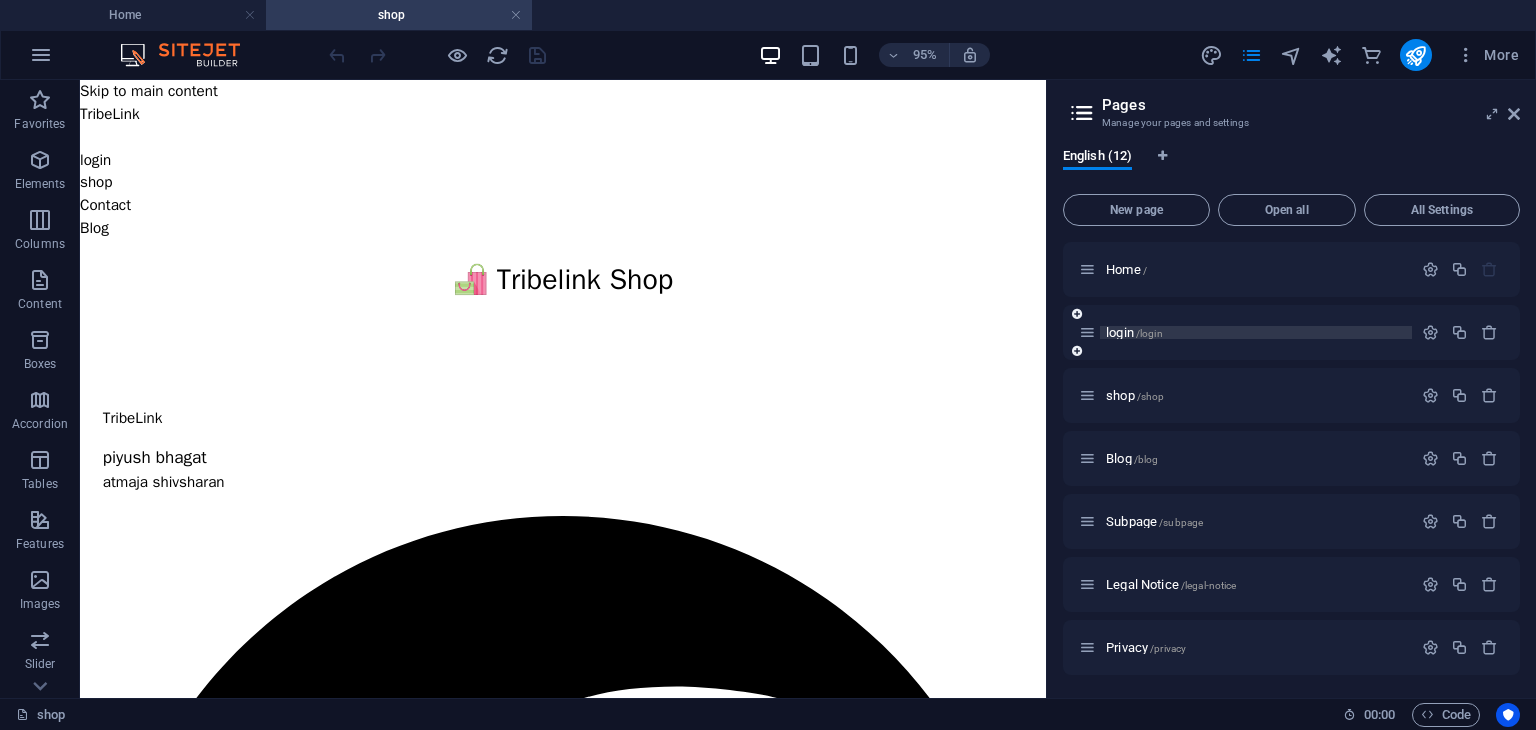 click on "login /login" at bounding box center [1134, 332] 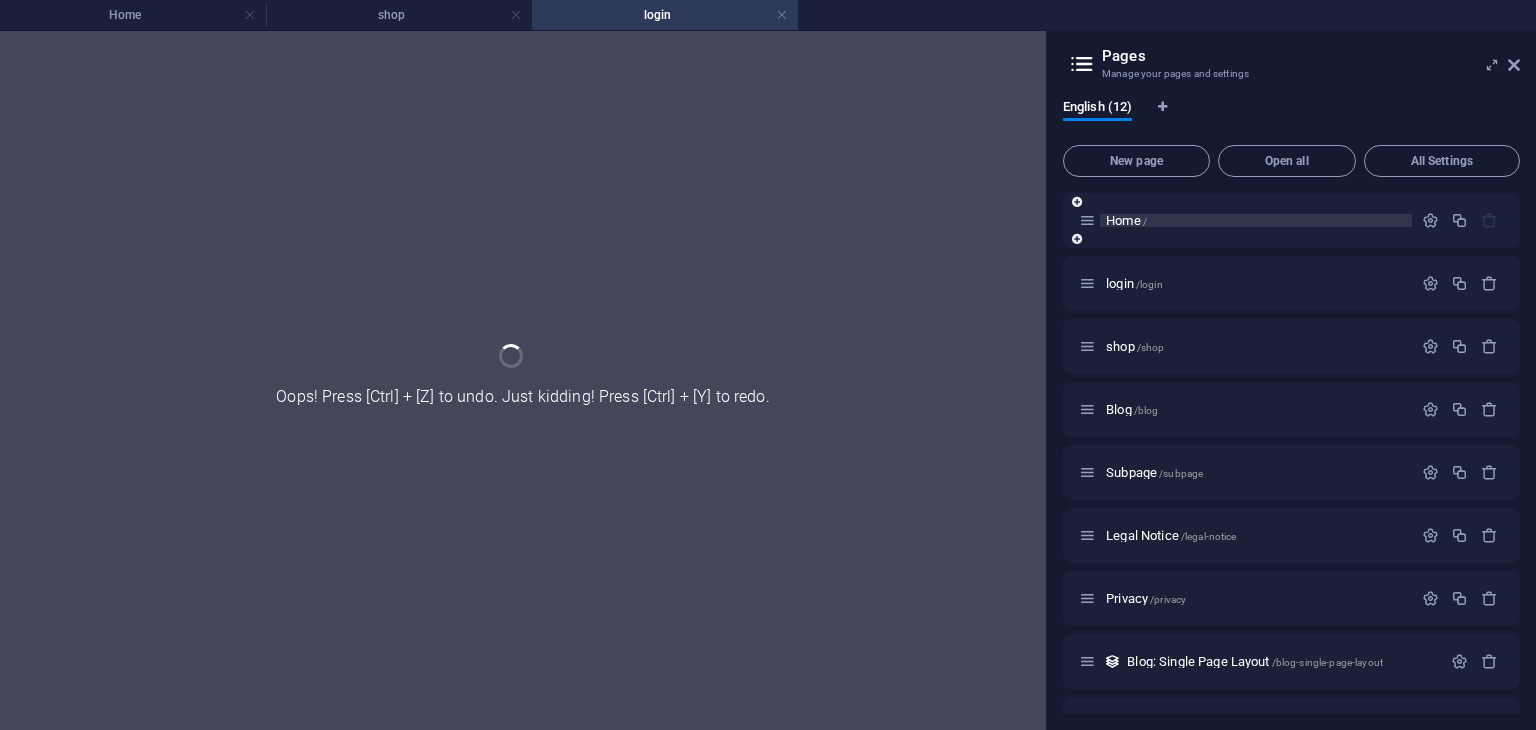 click on "New page Open all All Settings Home / login /login shop /shop Blog /blog Subpage /subpage Legal Notice /legal-notice Privacy /privacy Blog: Single Page Layout /blog-single-page-layout Workshops: Single Page Layout /workshops-single-page-layout profile /profile sellerpage /sellerpage dashboard /sellerpage/dashboard" at bounding box center [1291, 425] 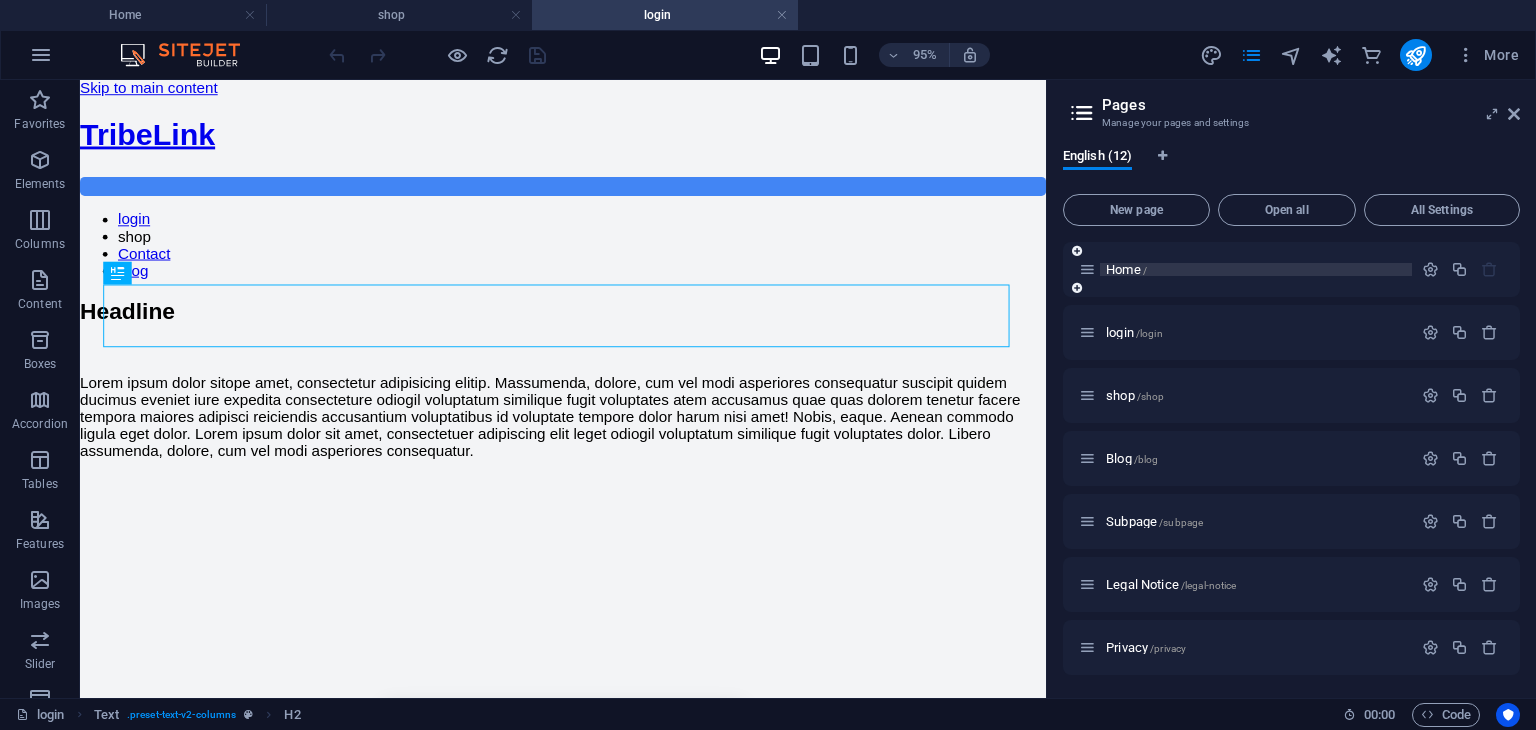 scroll, scrollTop: 0, scrollLeft: 0, axis: both 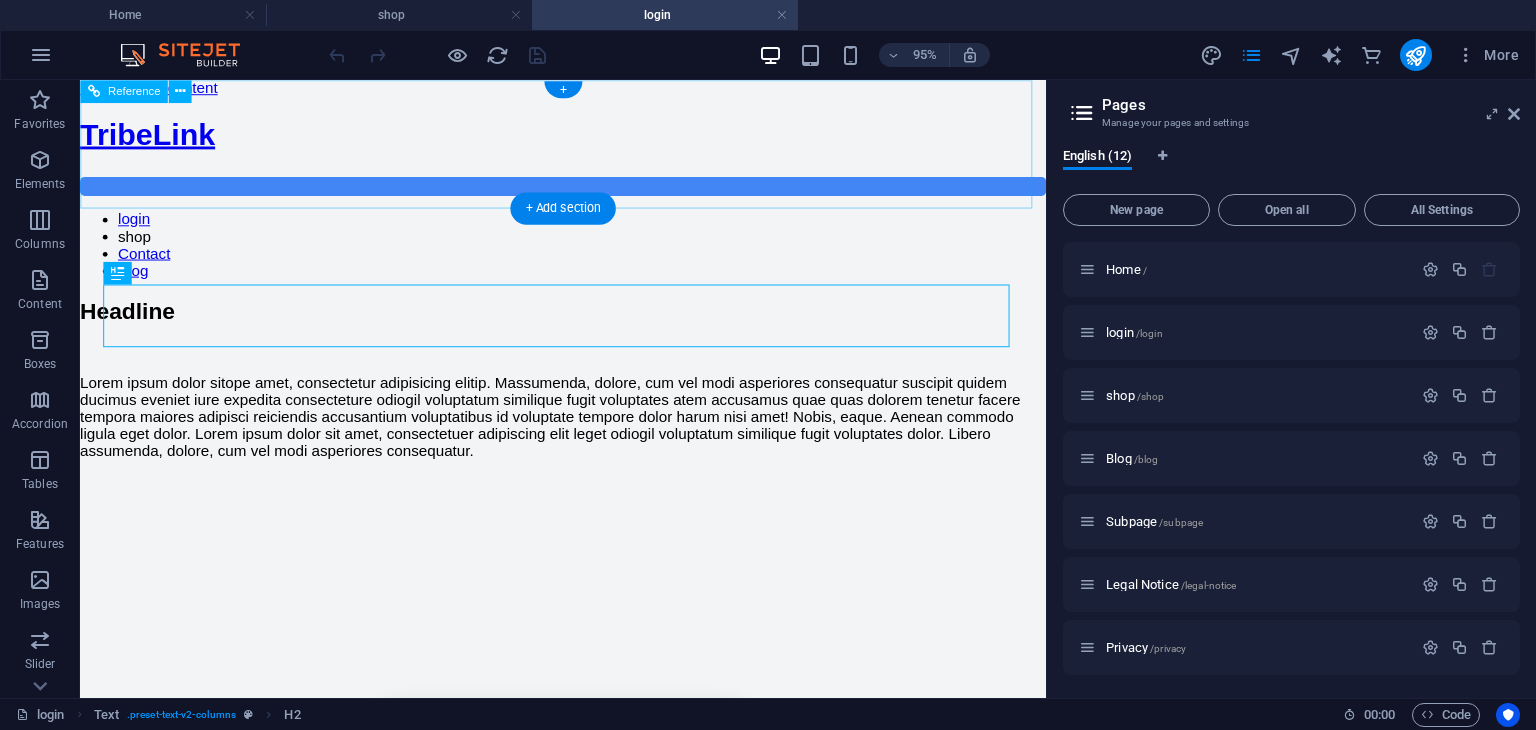 click on "login shop Contact Blog" at bounding box center [588, 254] 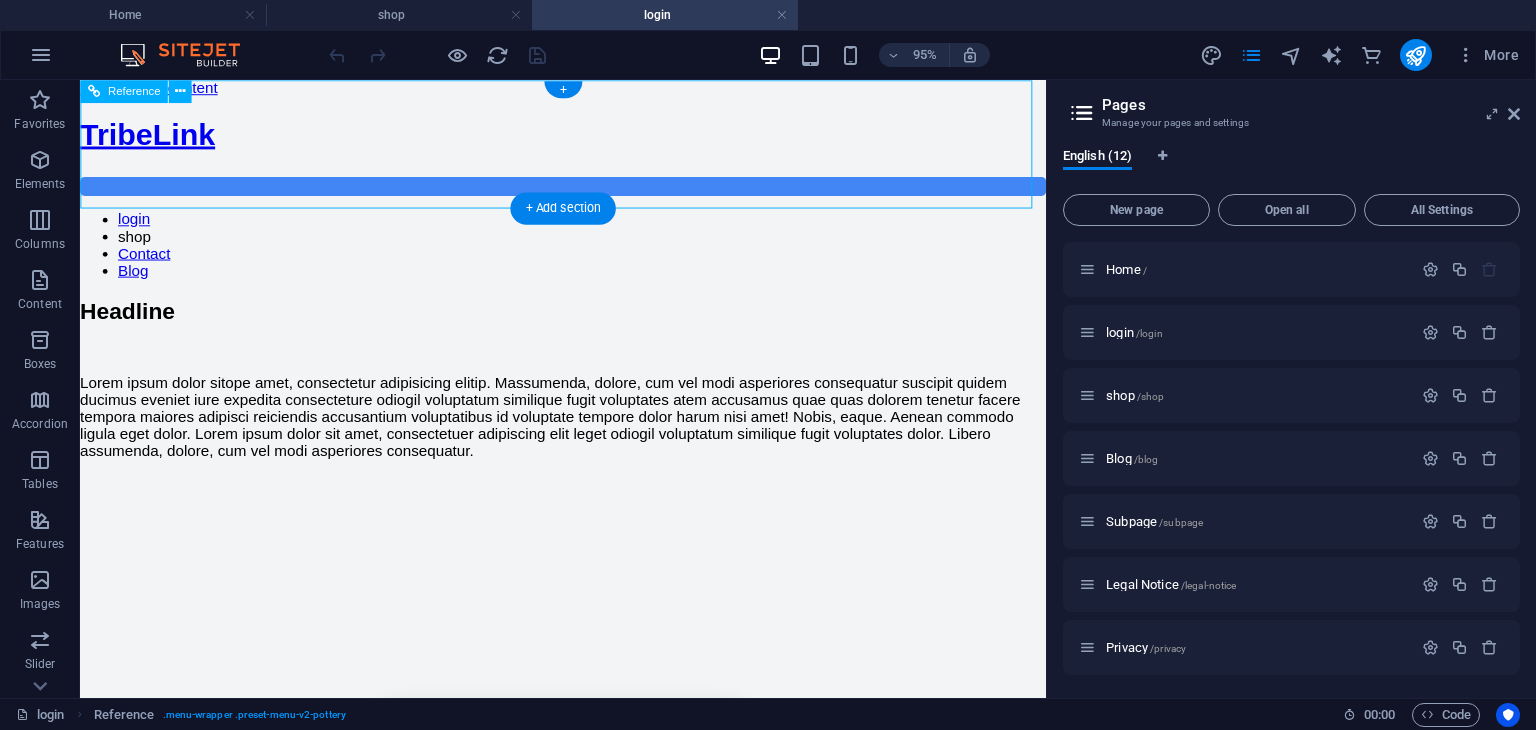click on "login shop Contact Blog" at bounding box center [588, 254] 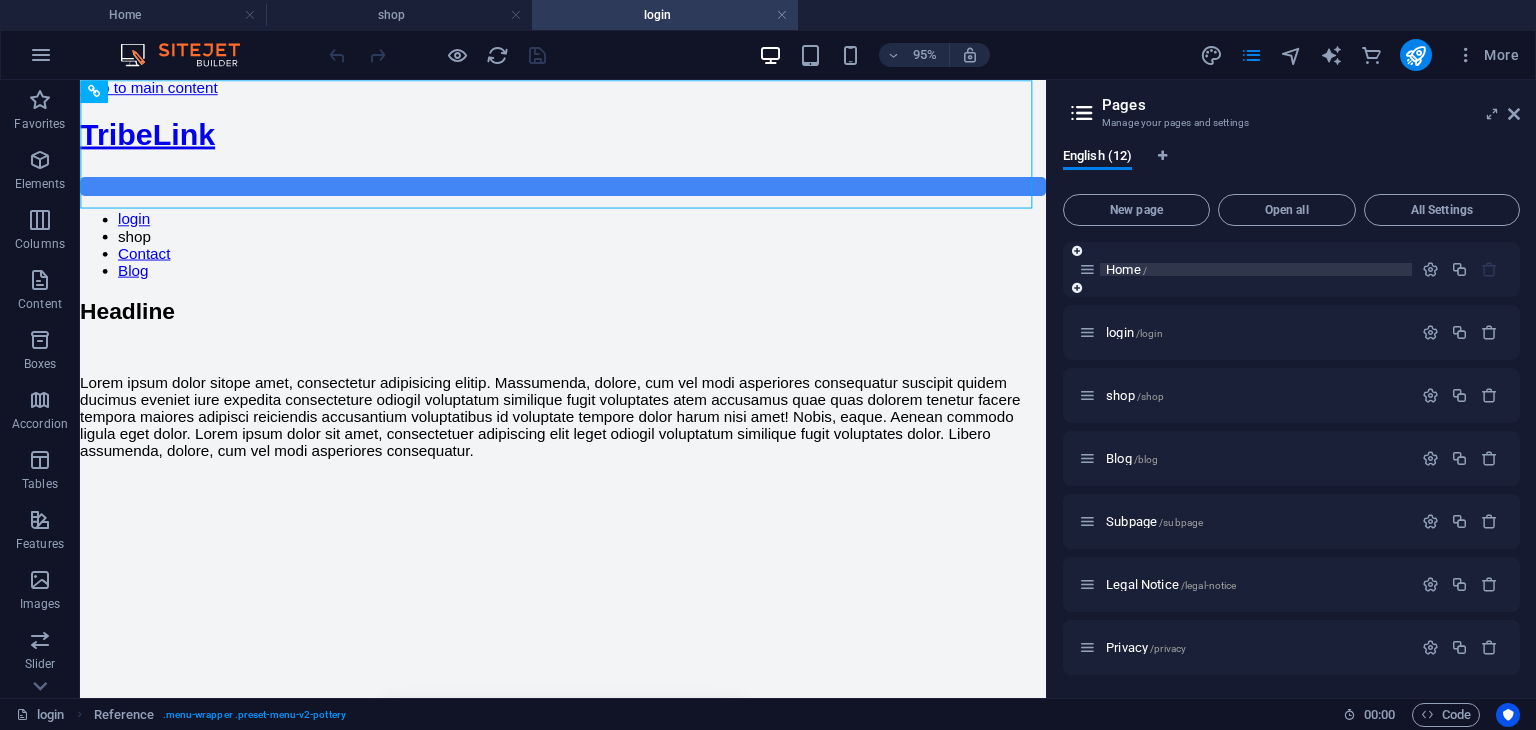 click on "Home /" at bounding box center (1126, 269) 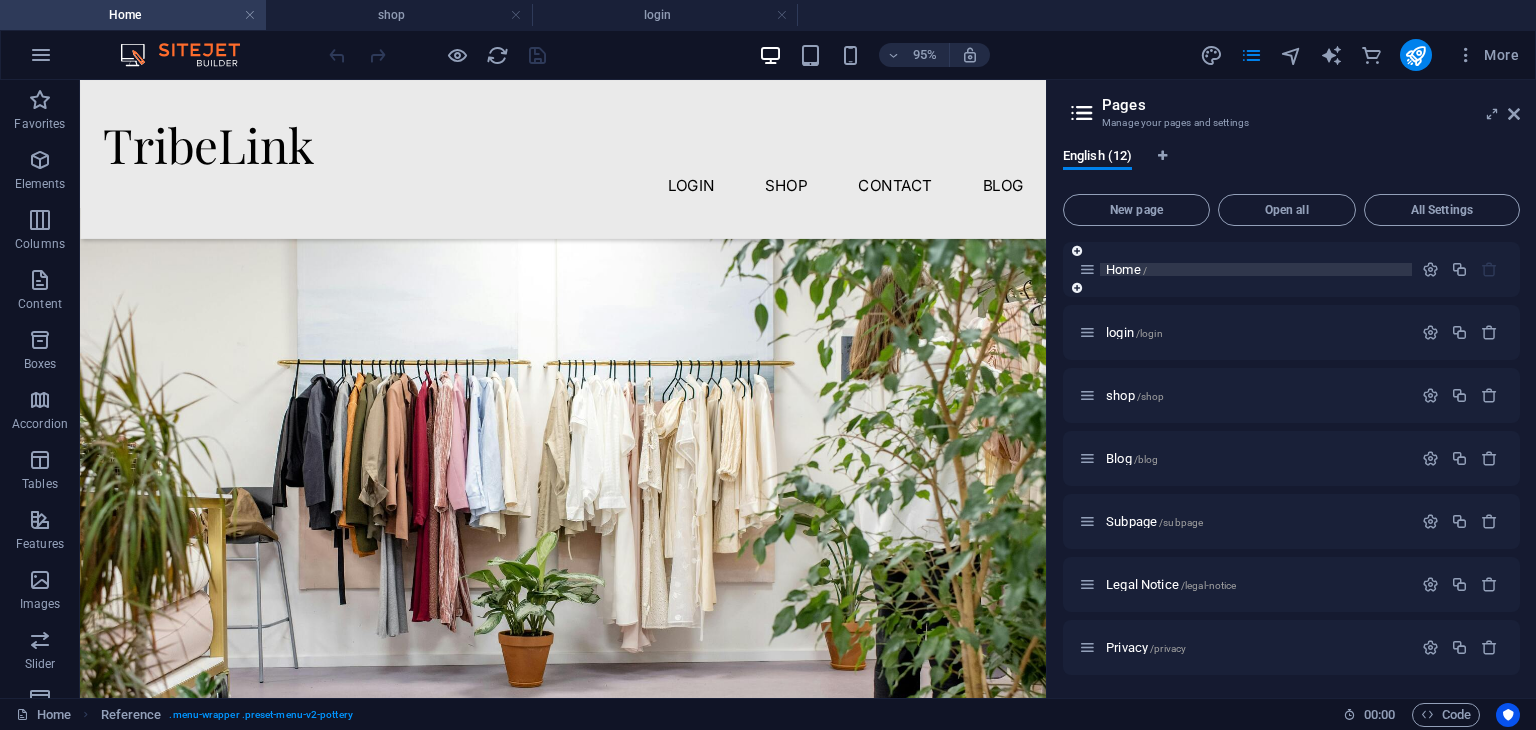 scroll, scrollTop: 272, scrollLeft: 0, axis: vertical 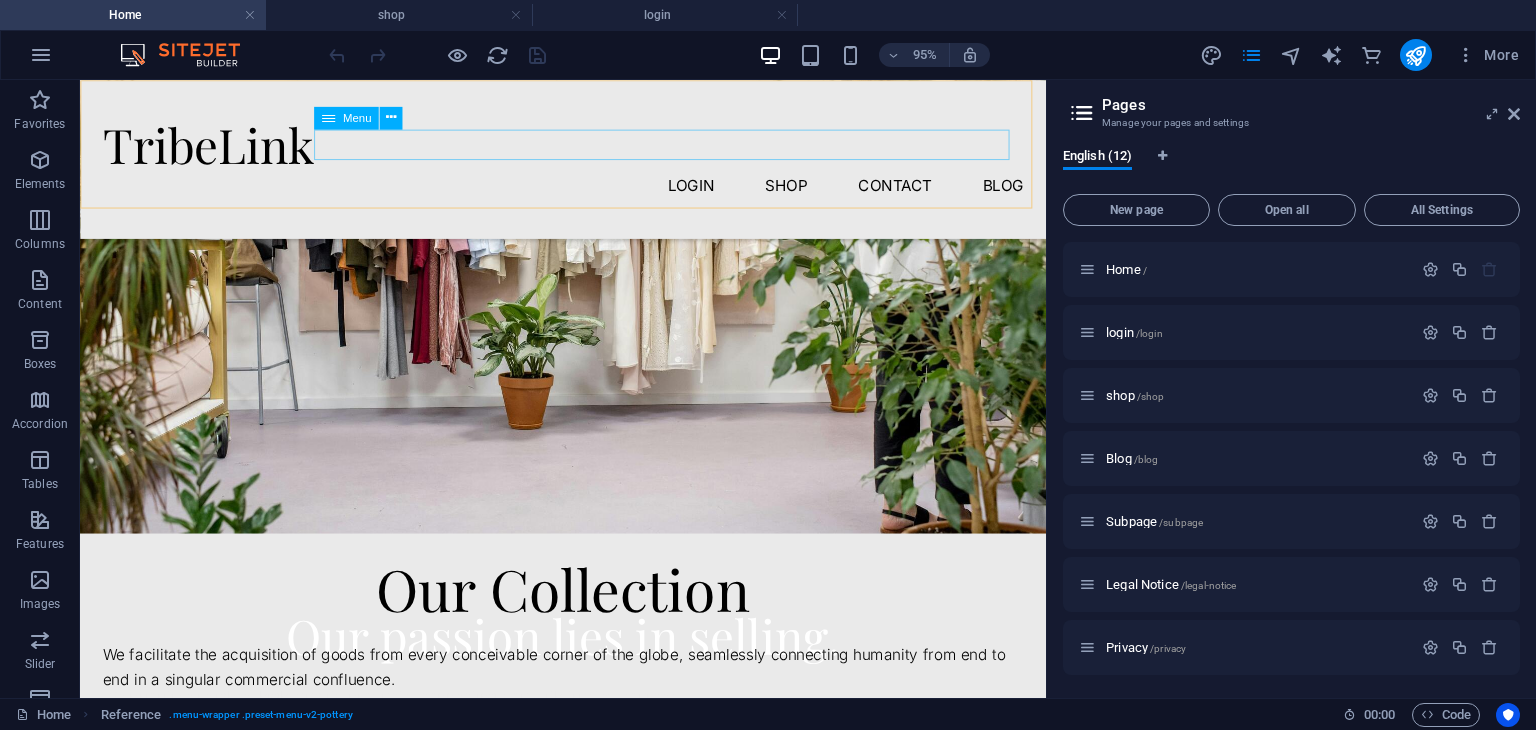 click on "login shop Contact Blog" at bounding box center (588, 191) 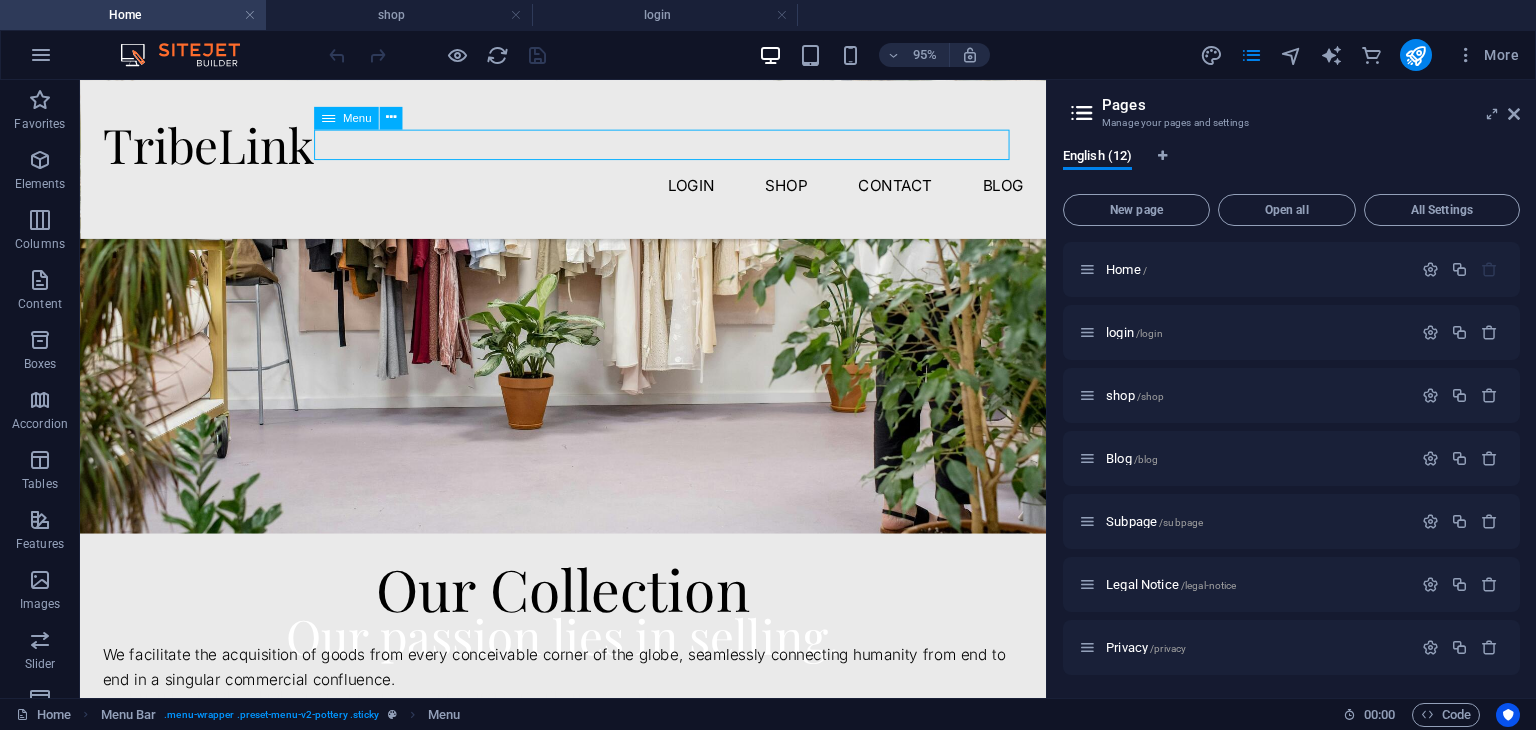 select 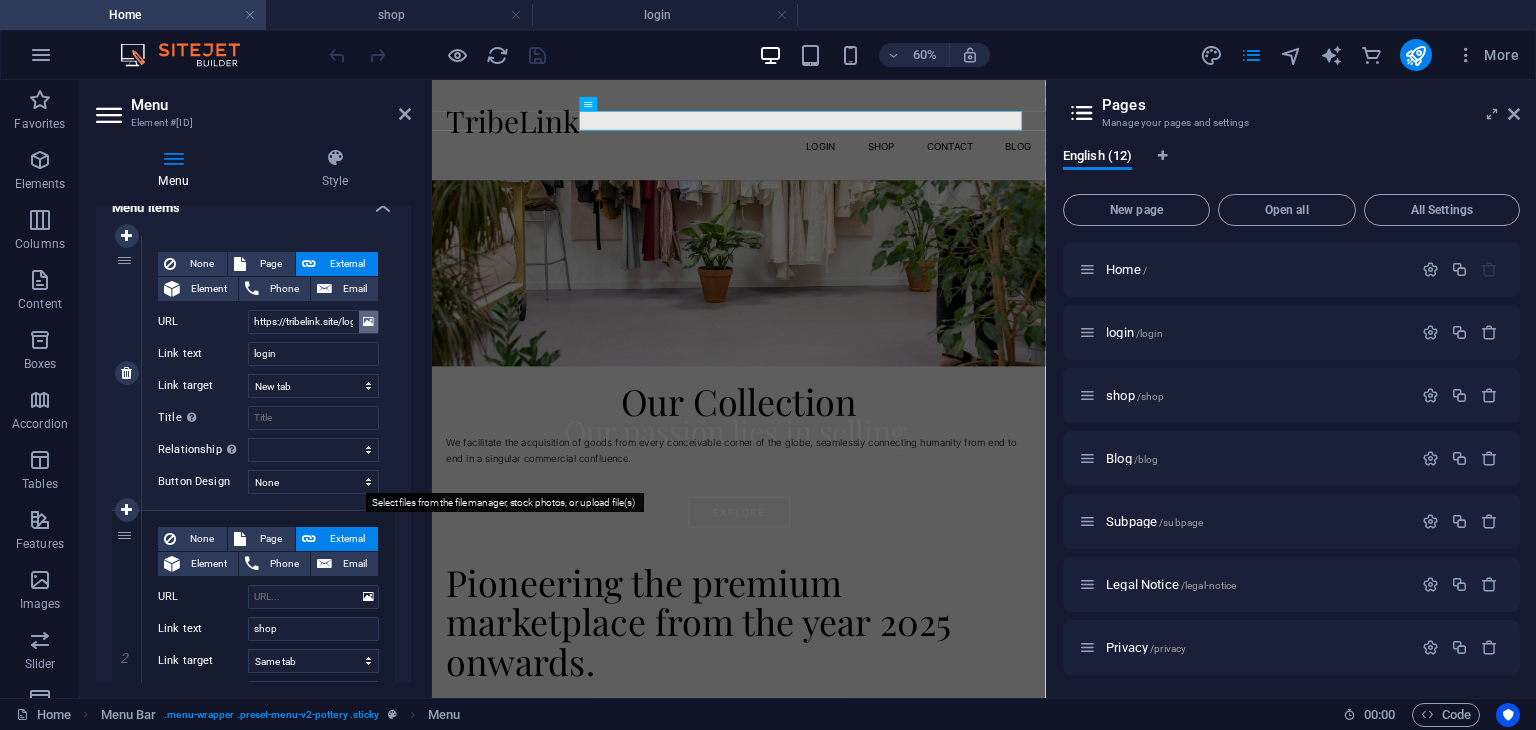 scroll, scrollTop: 190, scrollLeft: 0, axis: vertical 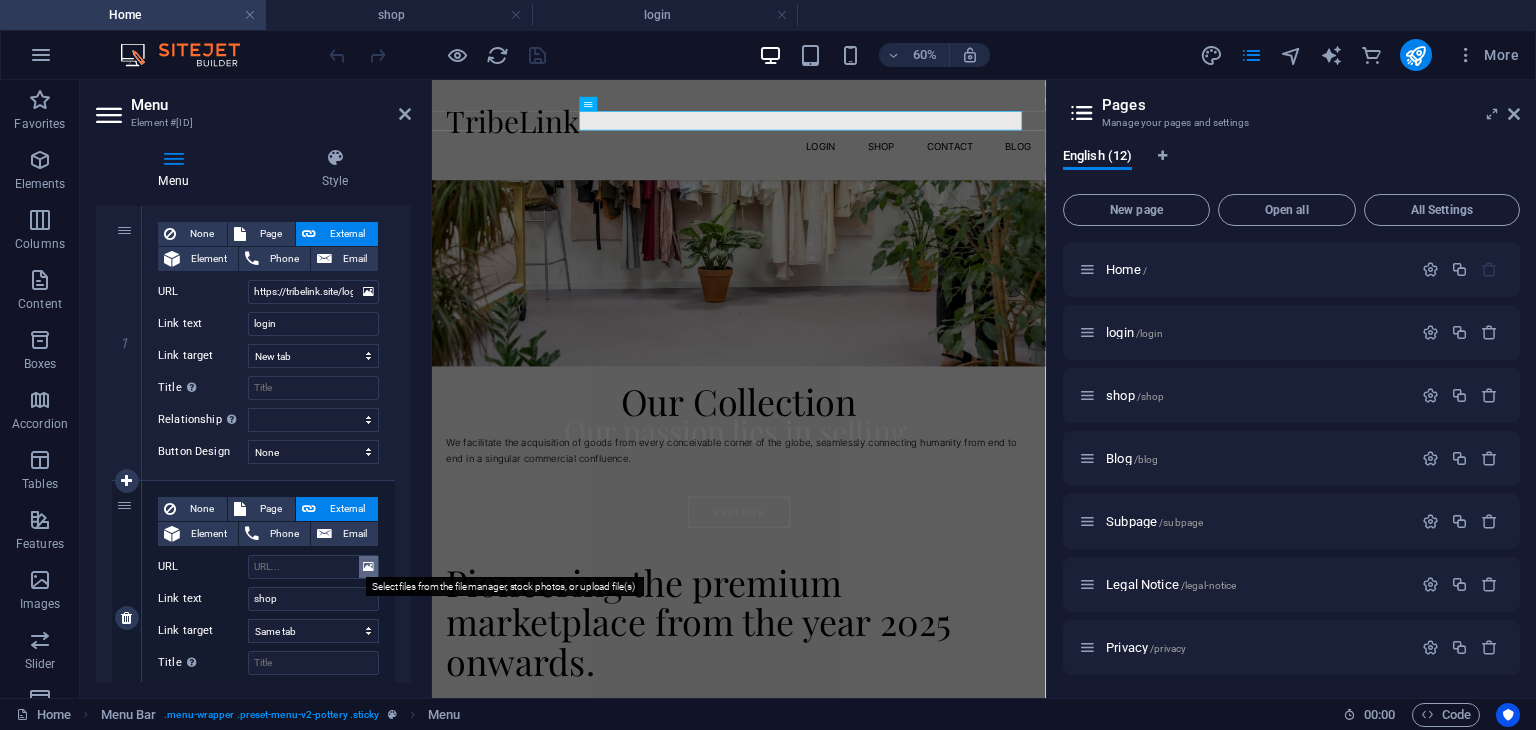 click at bounding box center [368, 567] 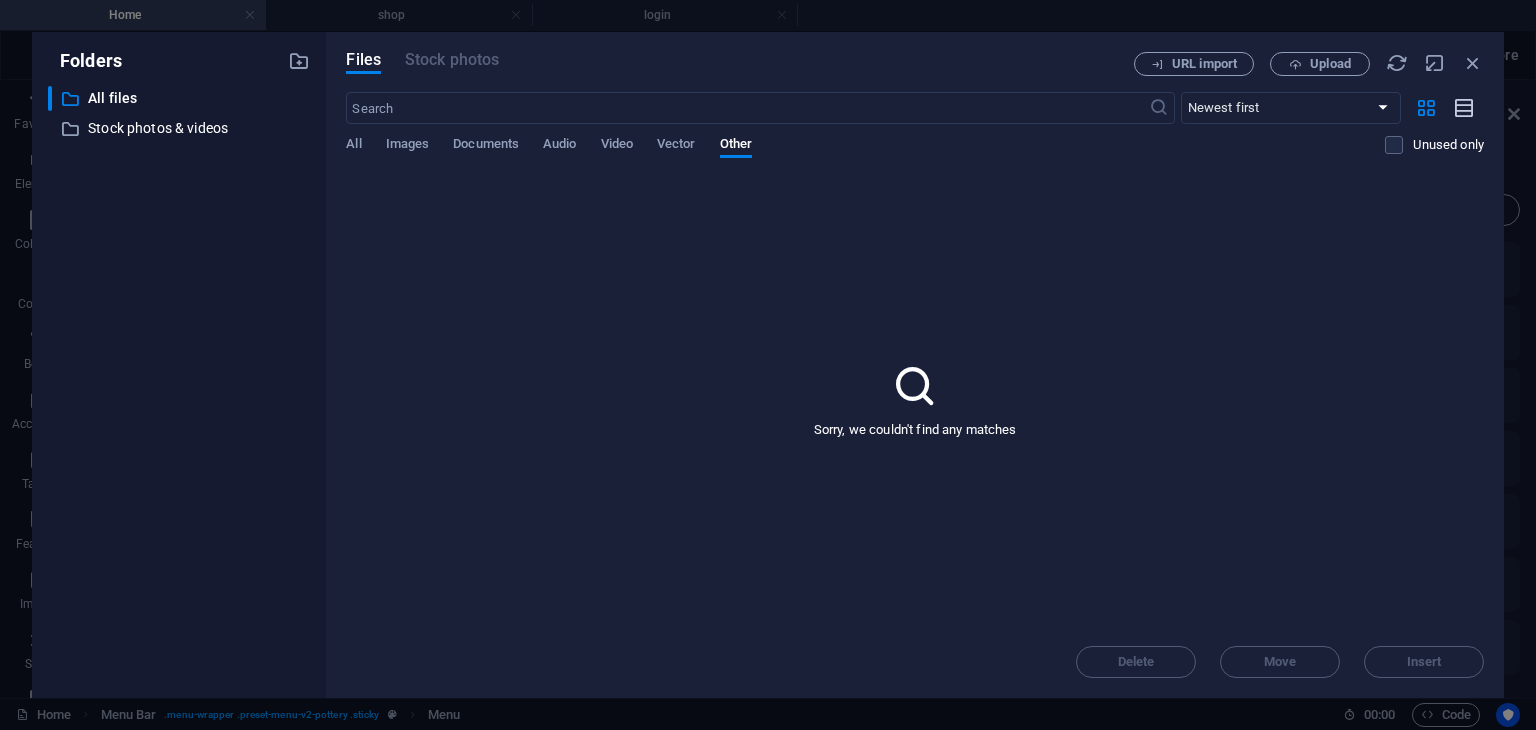 click at bounding box center [1465, 108] 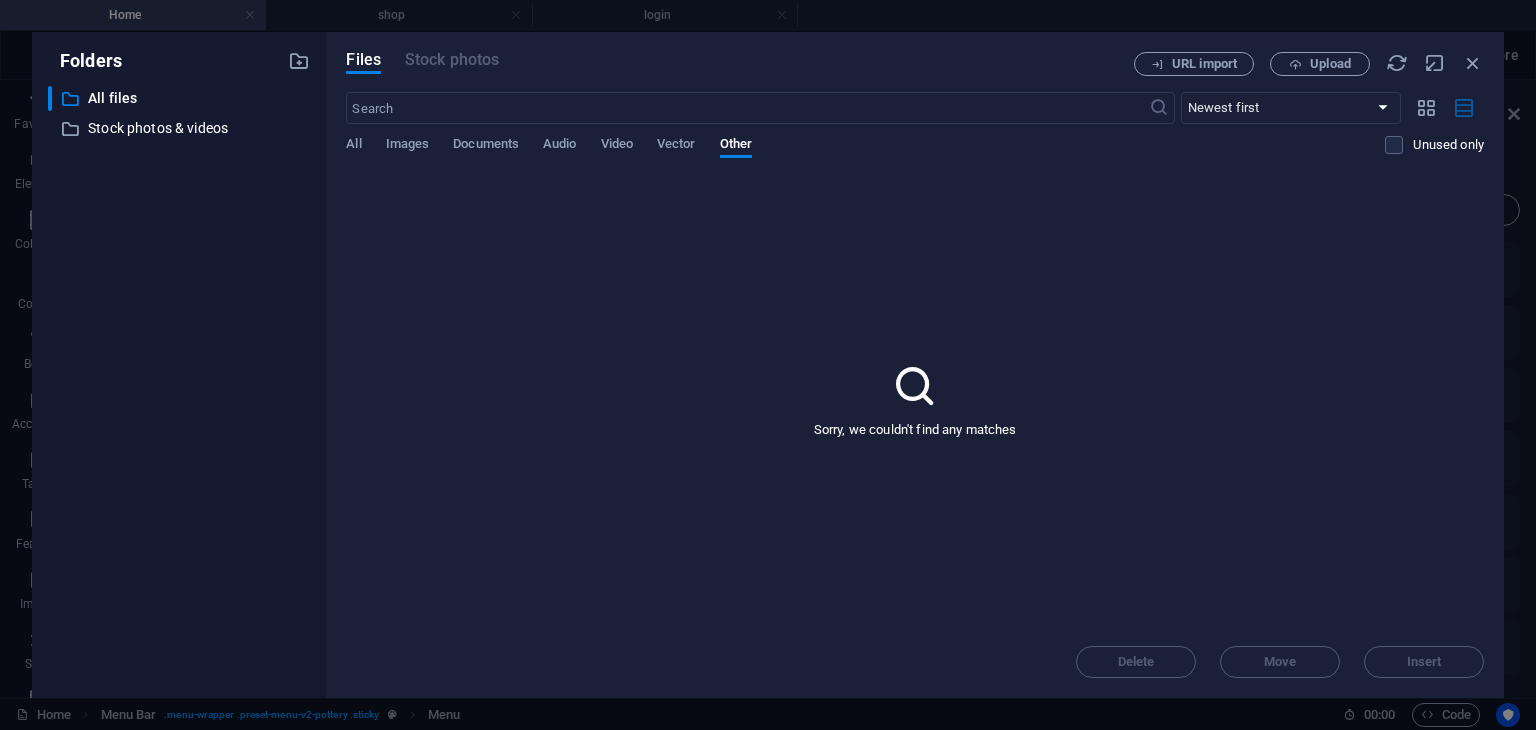 click at bounding box center (1465, 108) 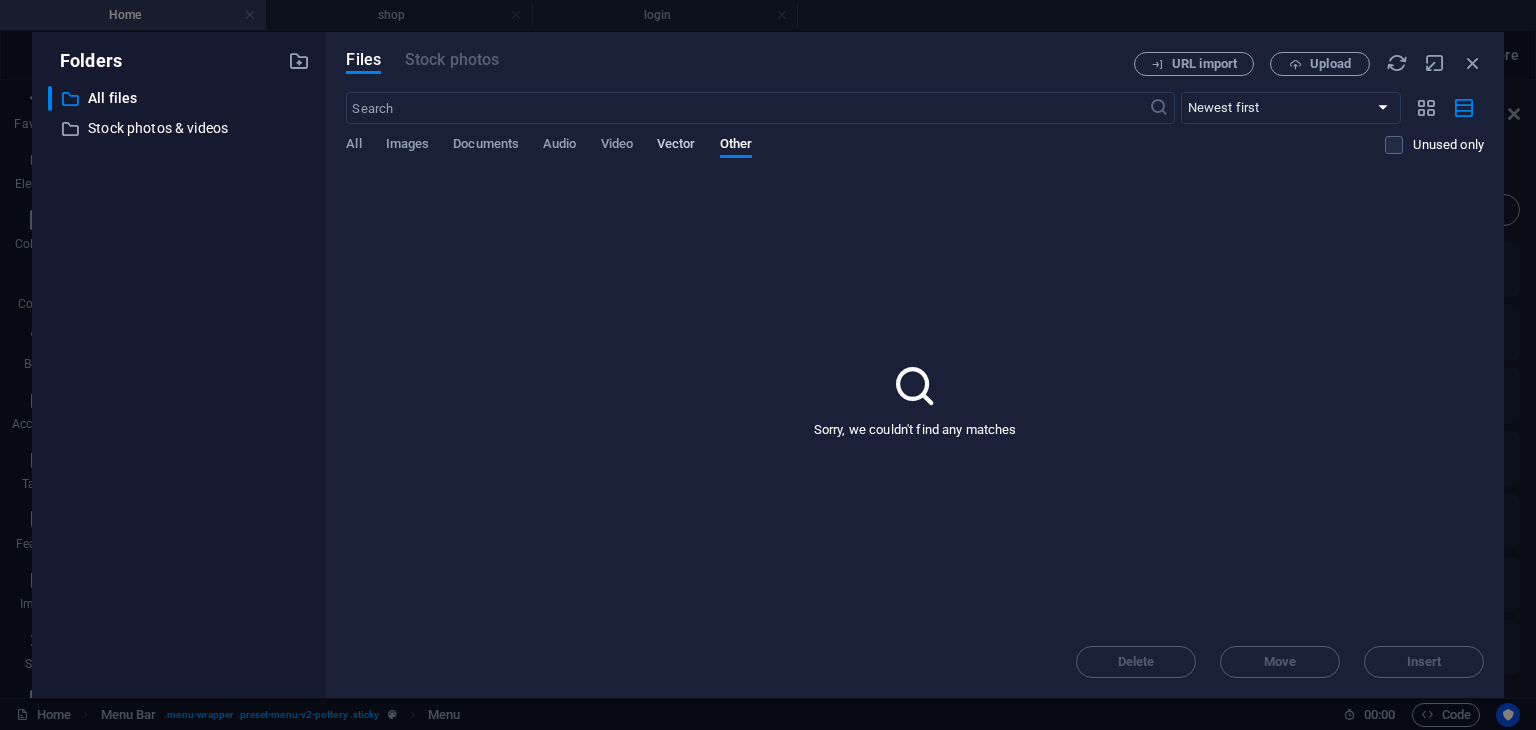 click on "Vector" at bounding box center [676, 147] 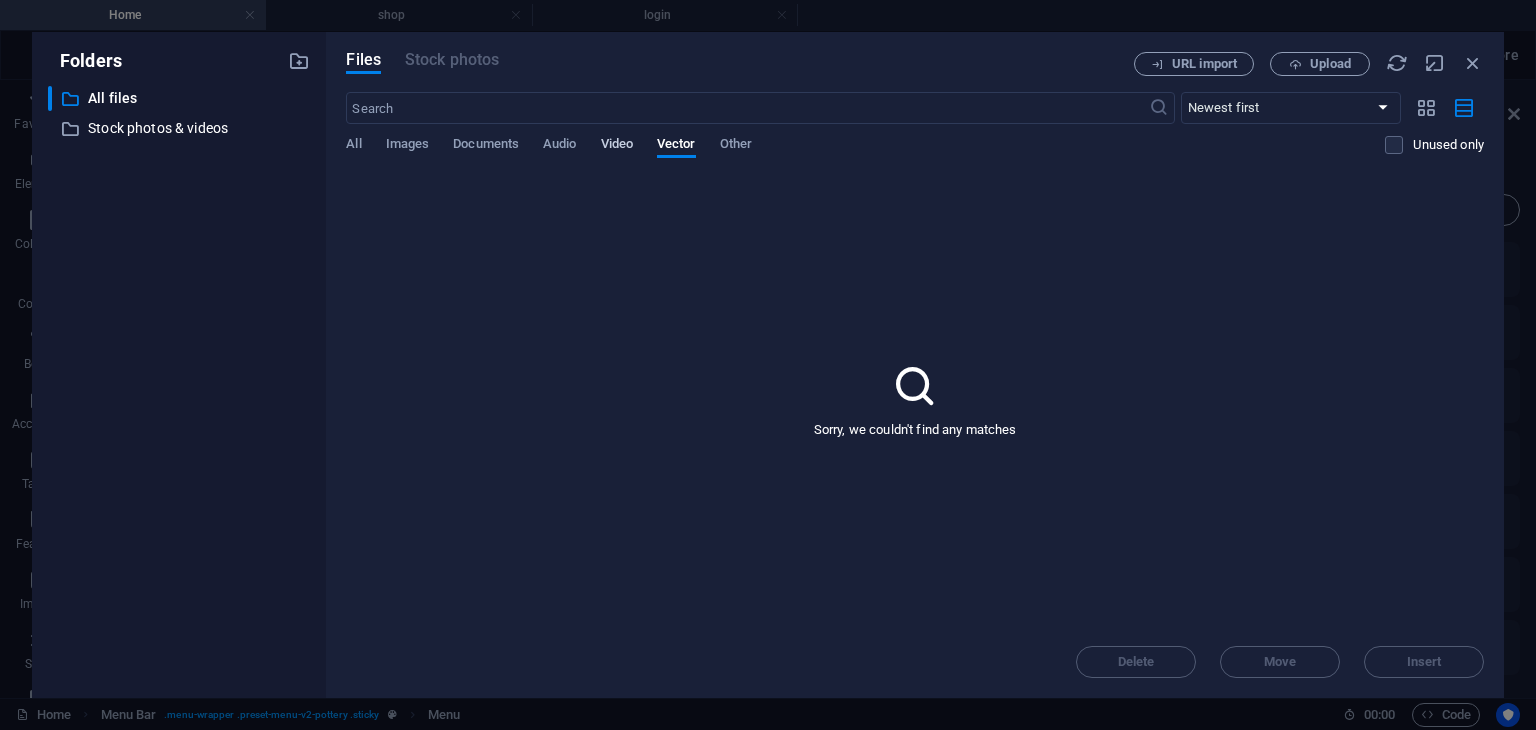 click on "Video" at bounding box center (617, 146) 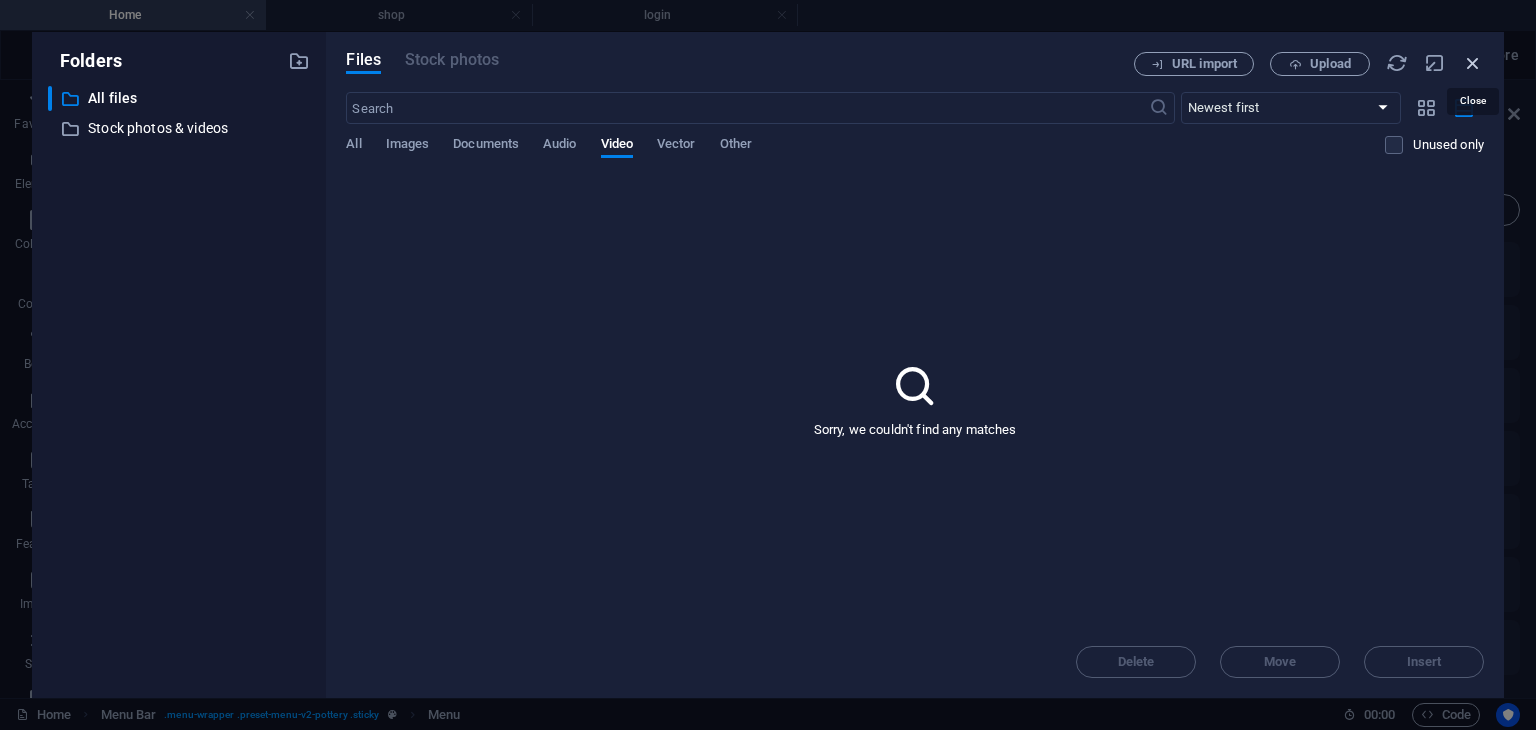 click at bounding box center (1473, 63) 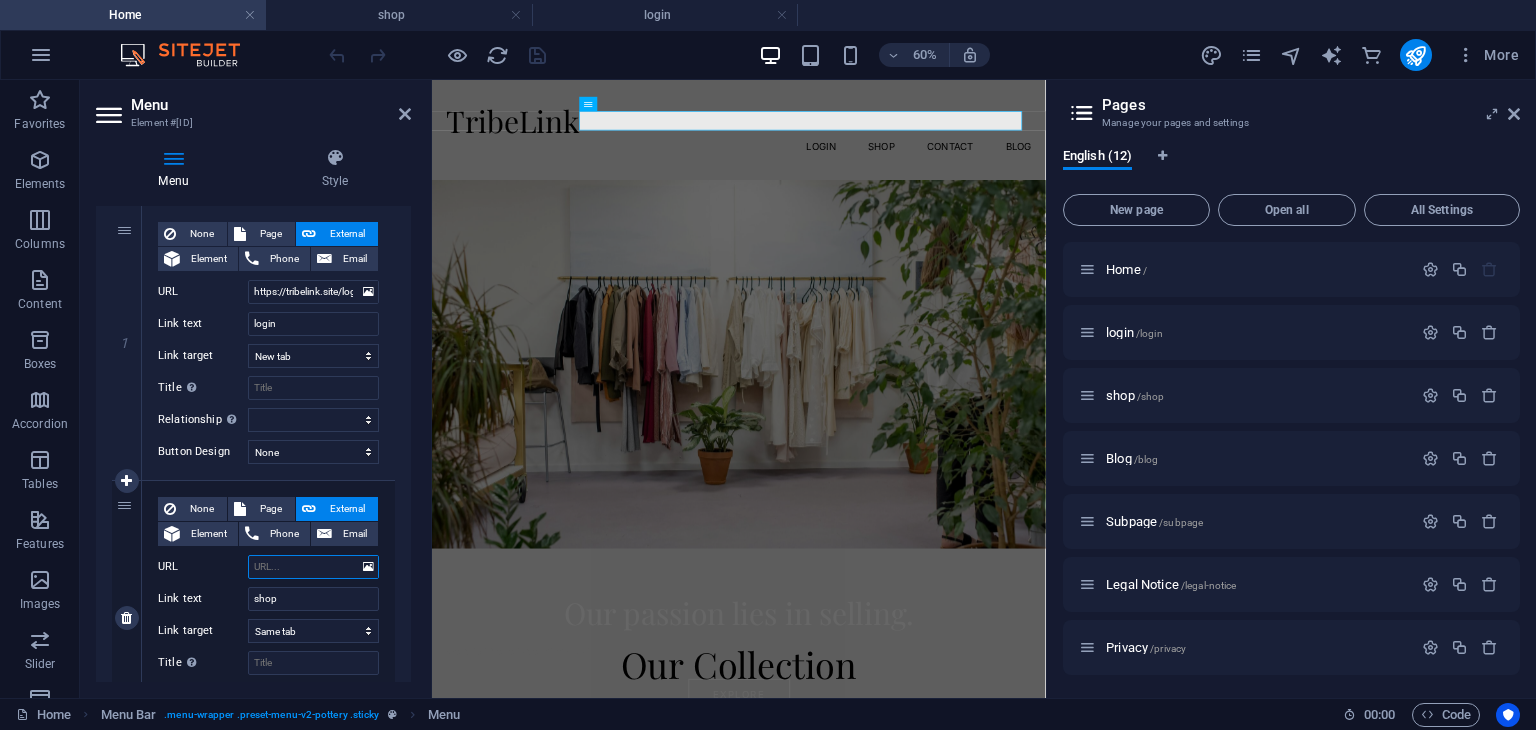 click on "URL" at bounding box center (313, 567) 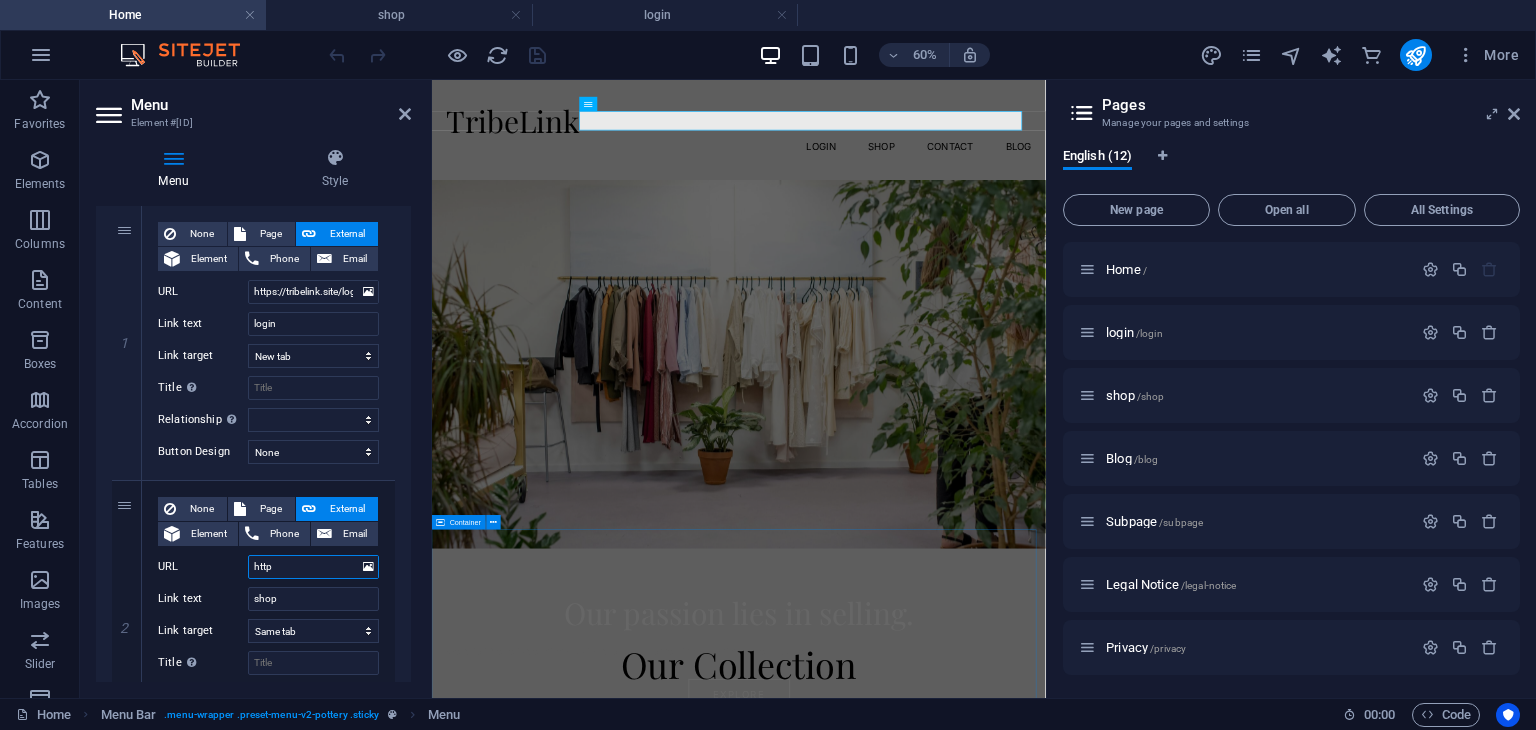 type on "https" 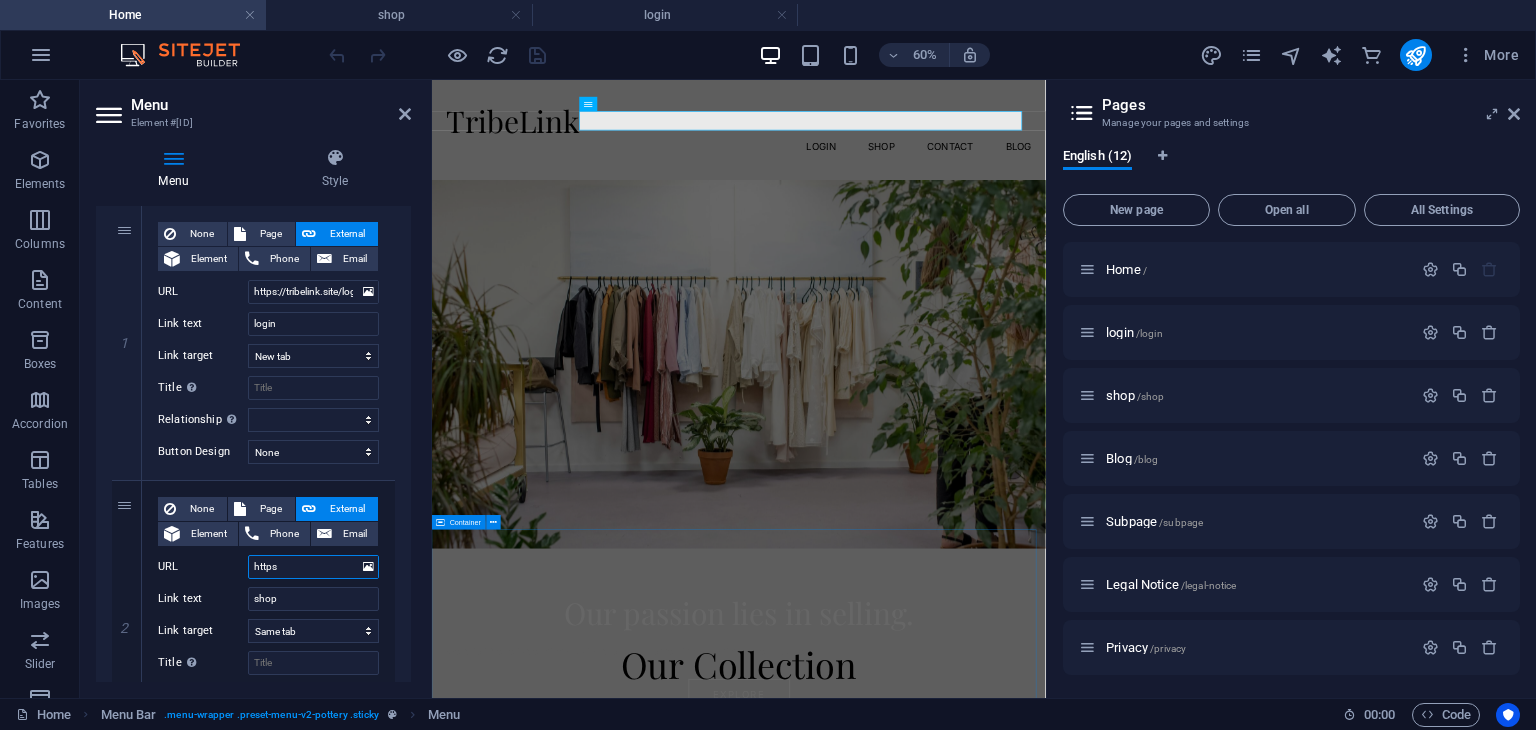 select 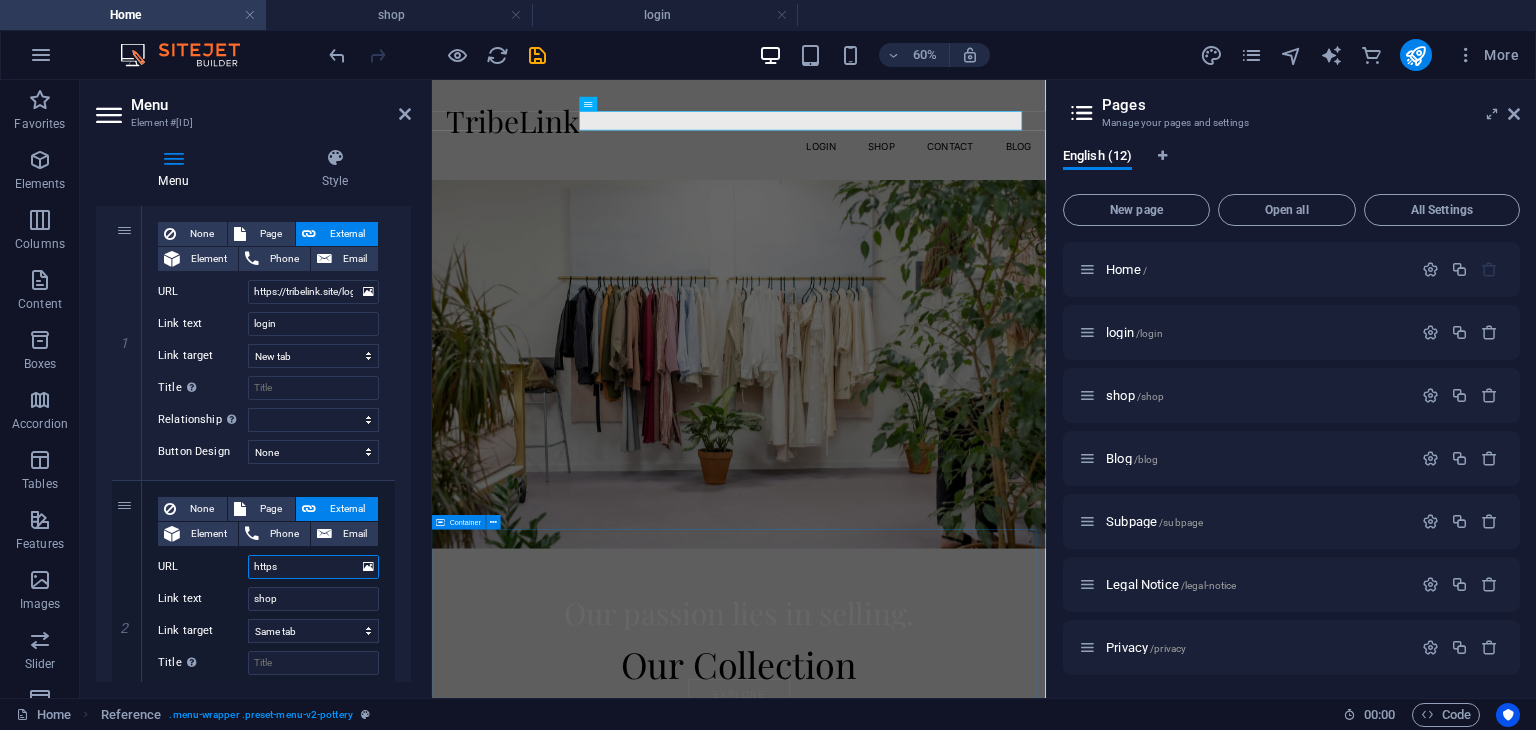 type on "https:" 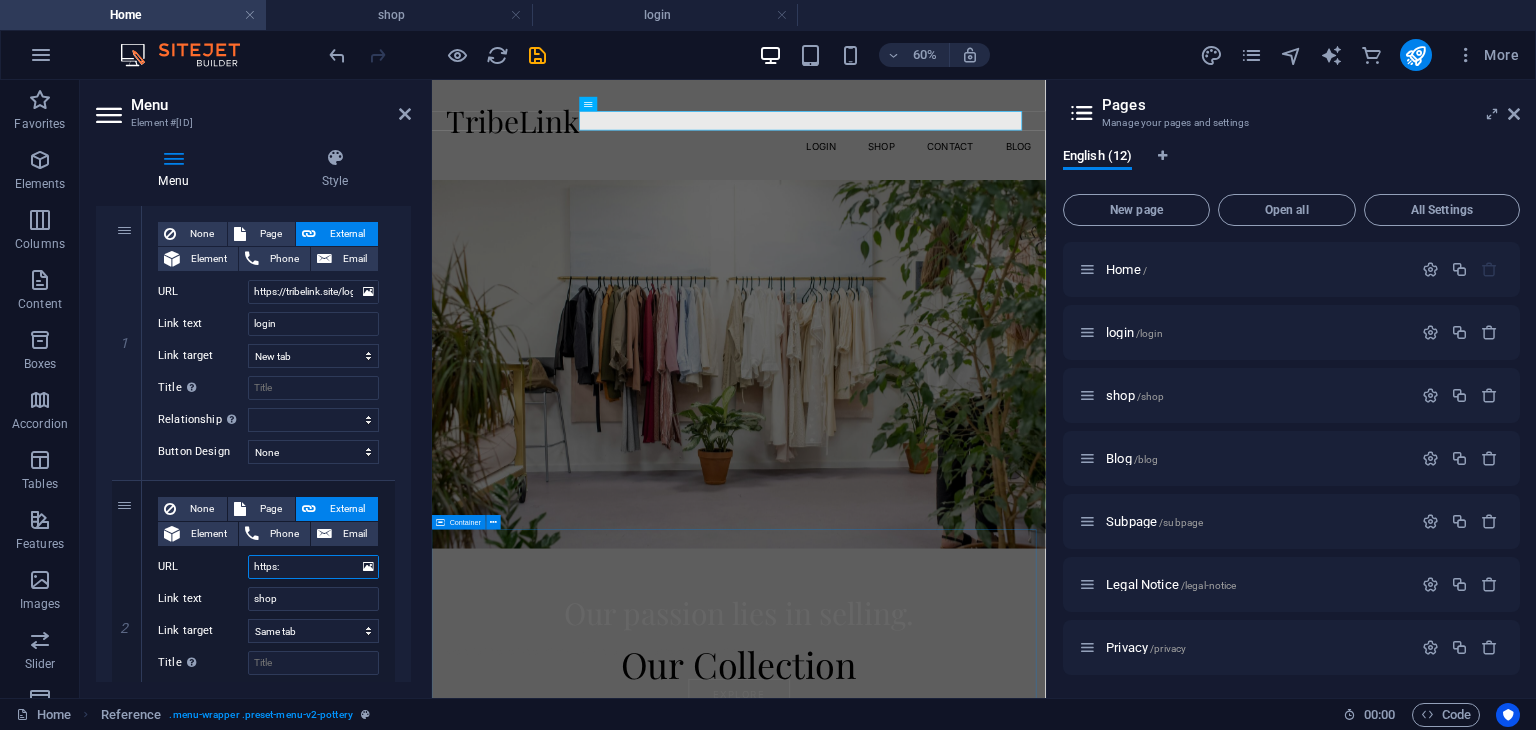 select 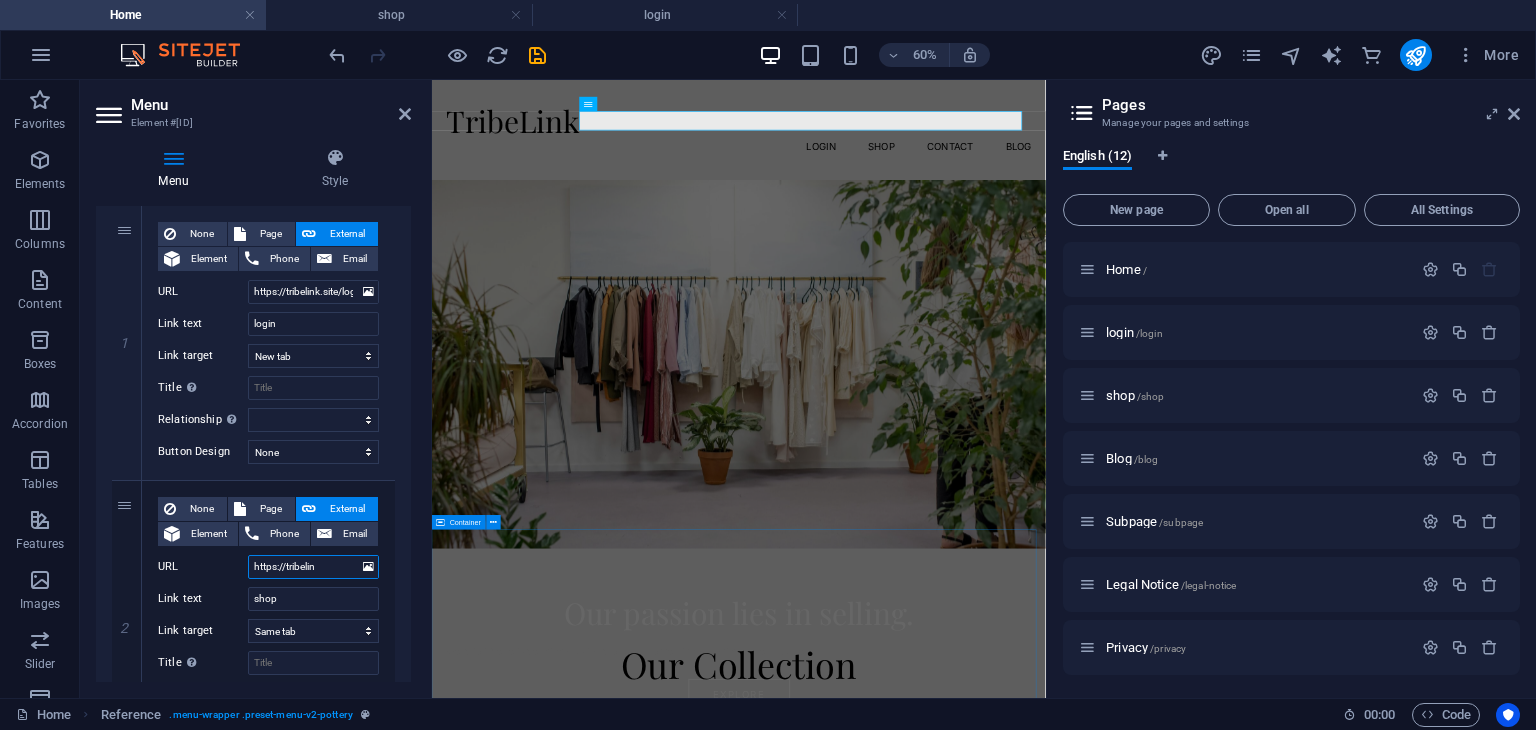 type on "https://tribelink" 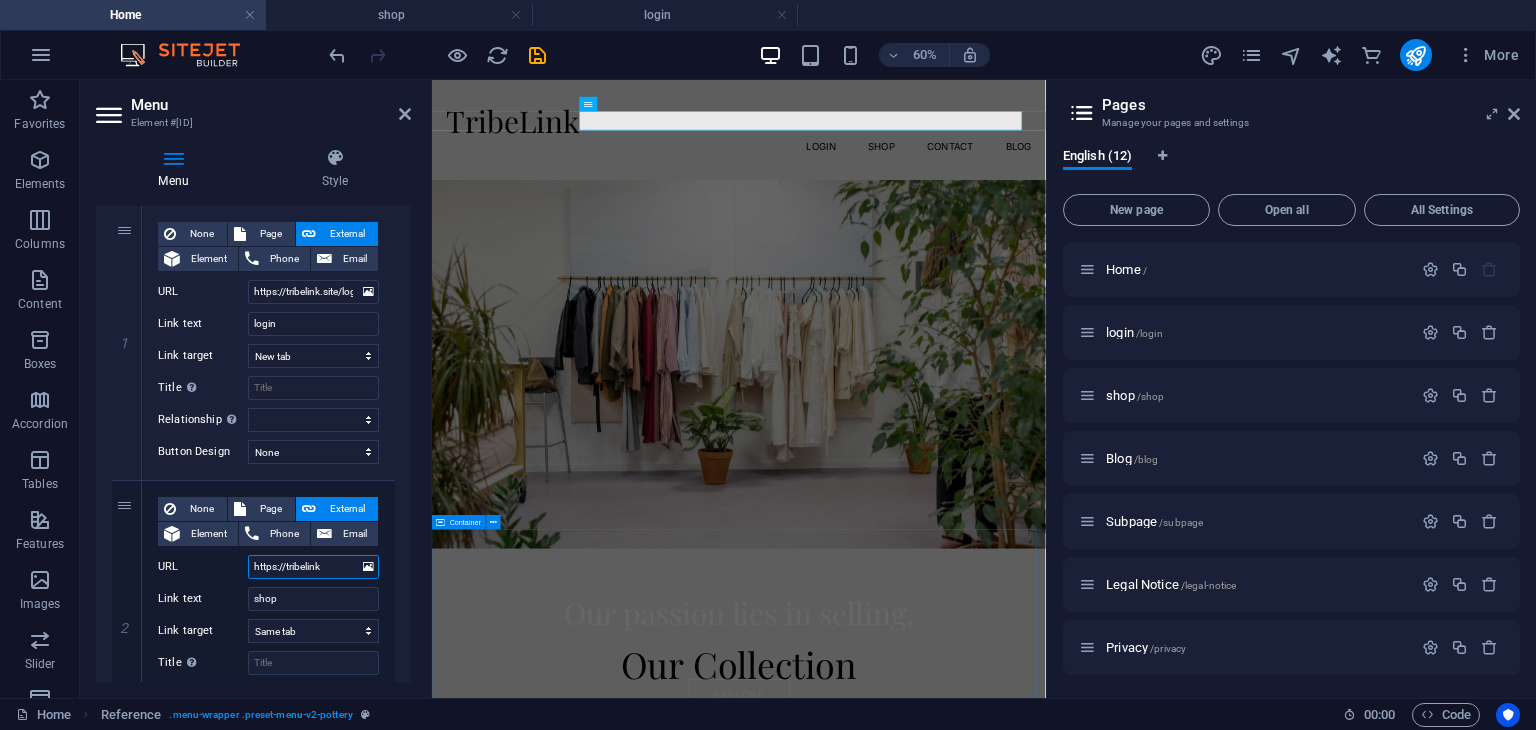 select 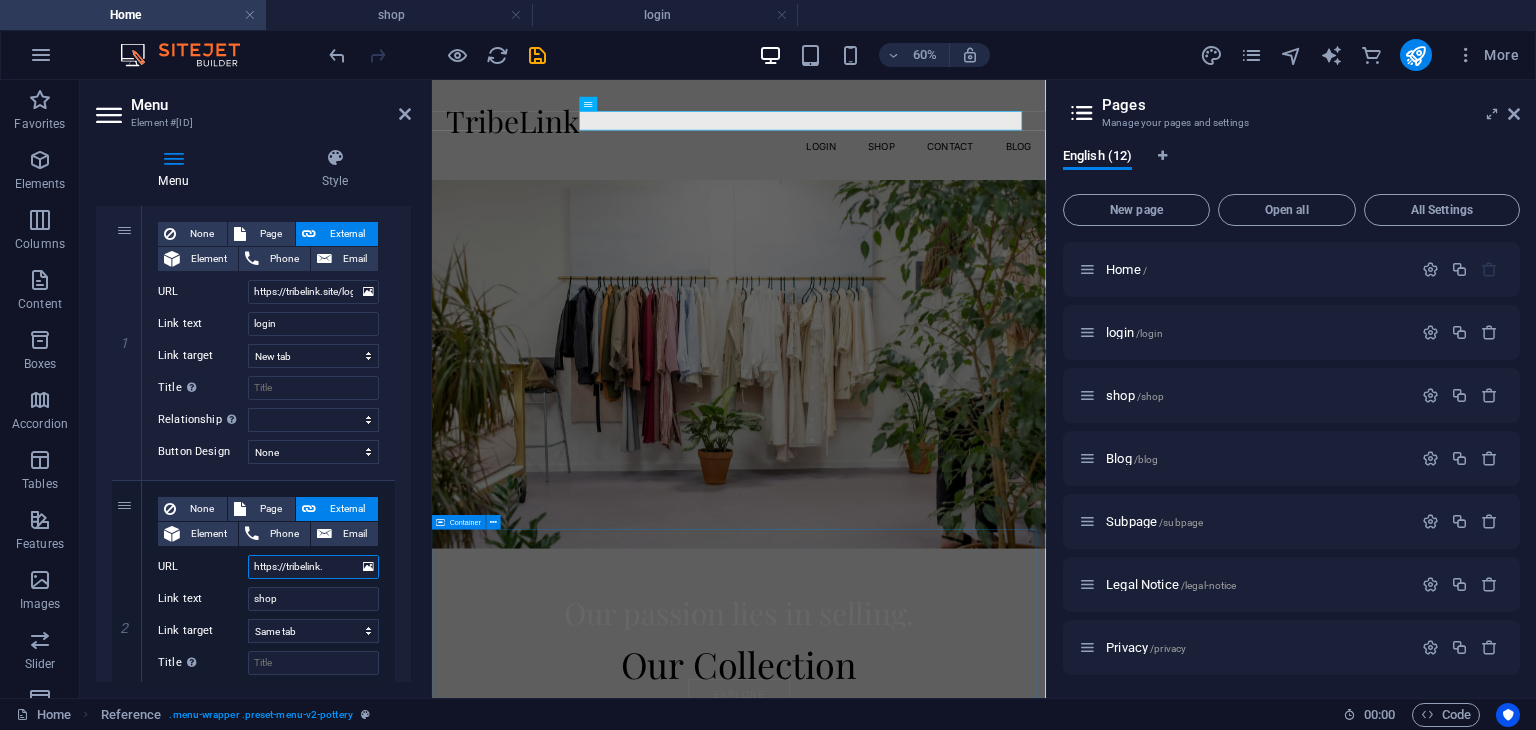 select 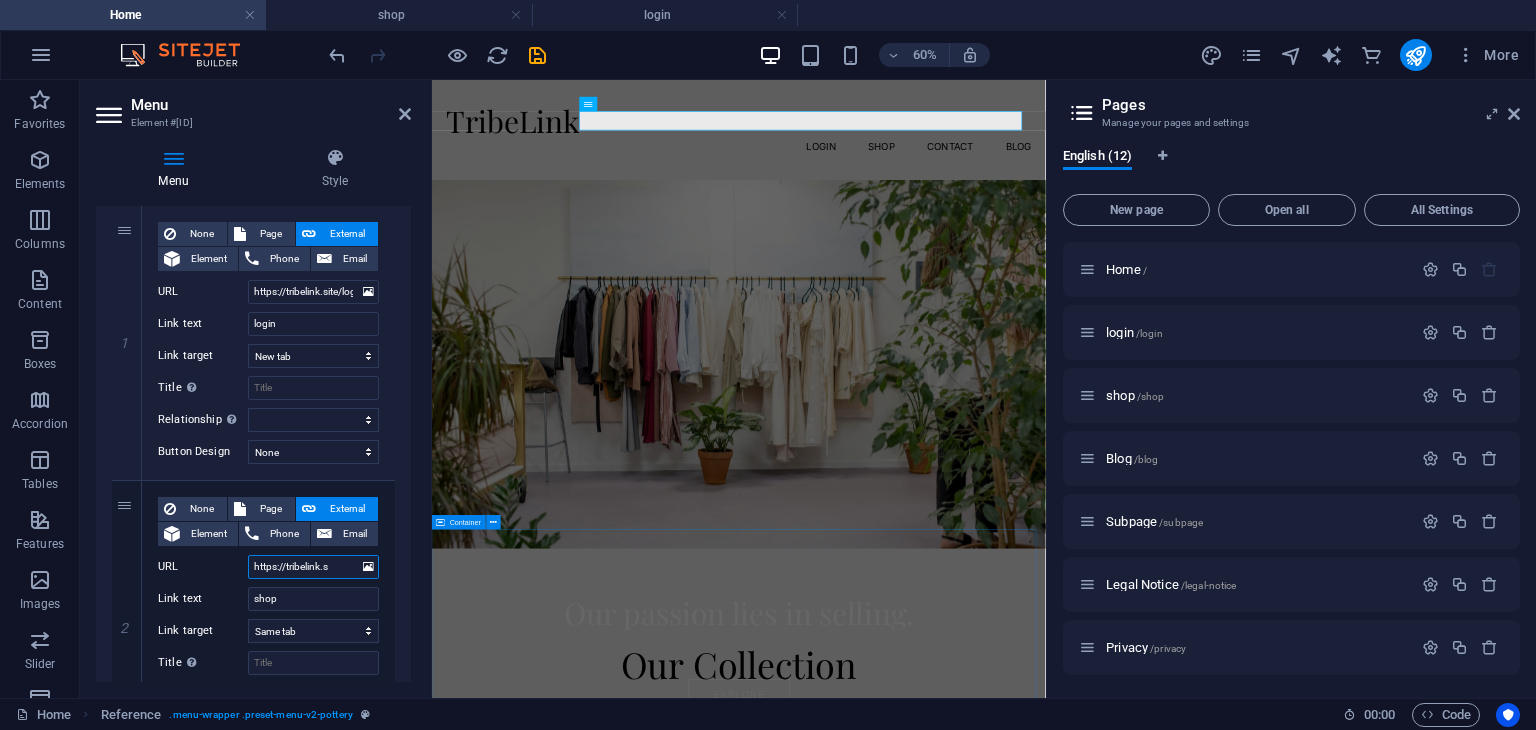 type on "https://tribelink.si" 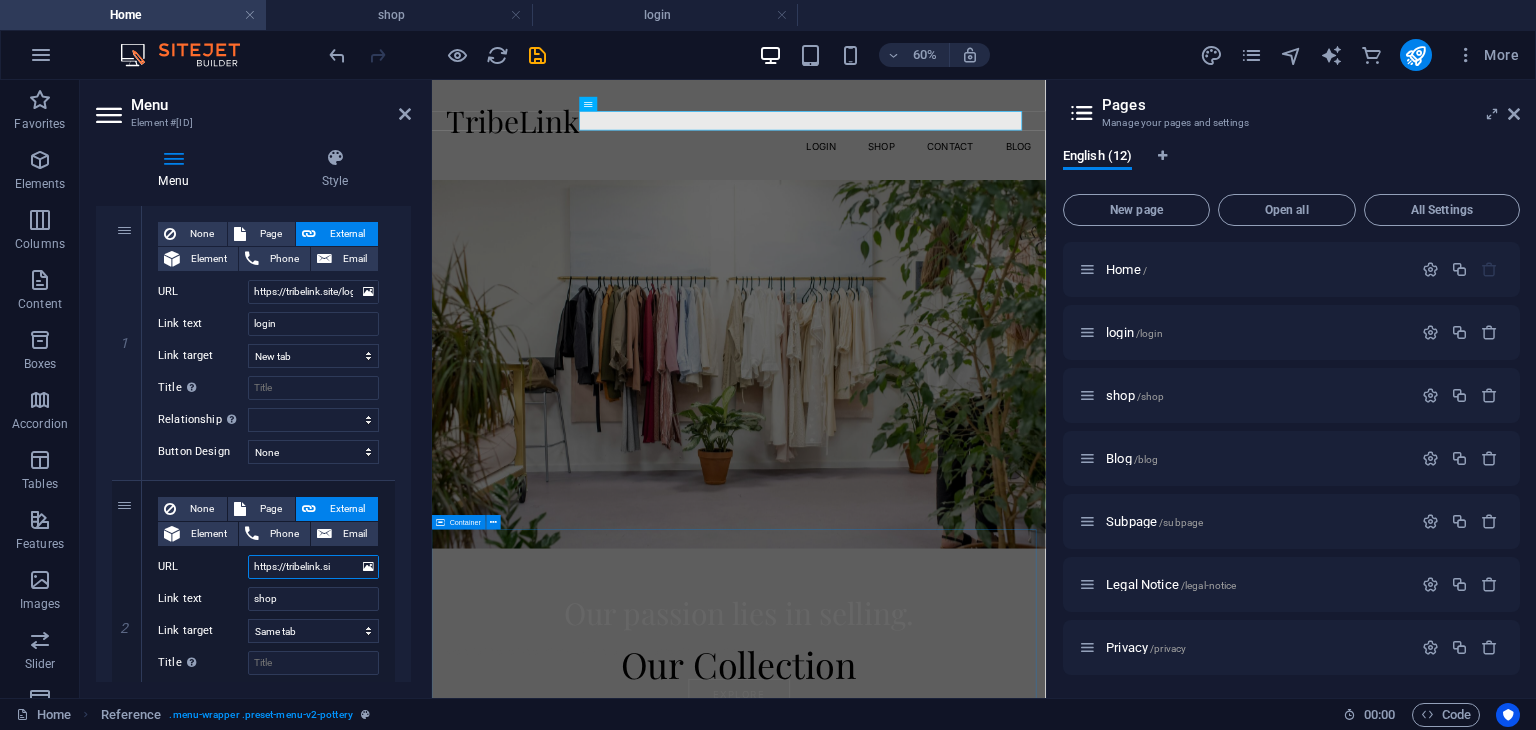 select 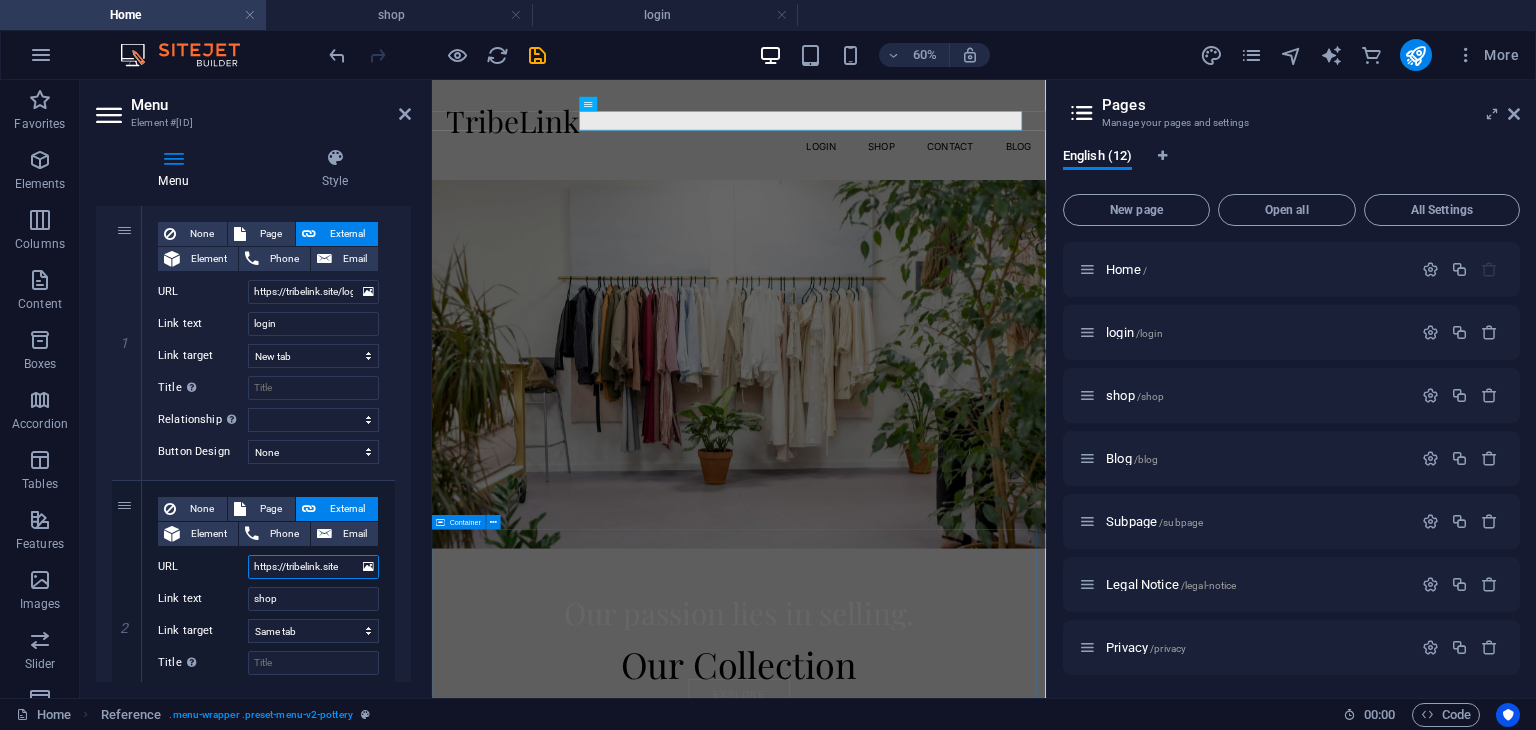type on "https://tribelink.site/" 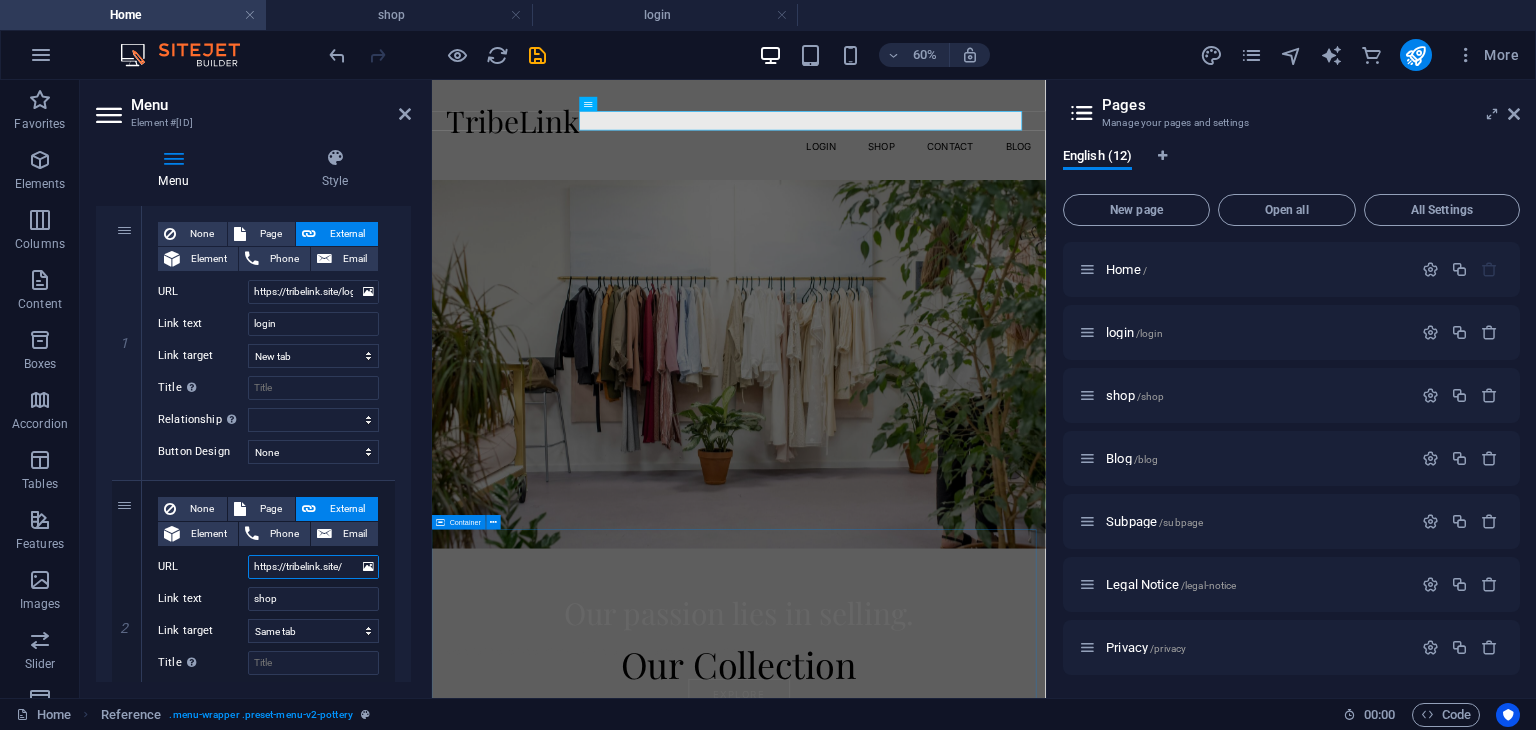 select 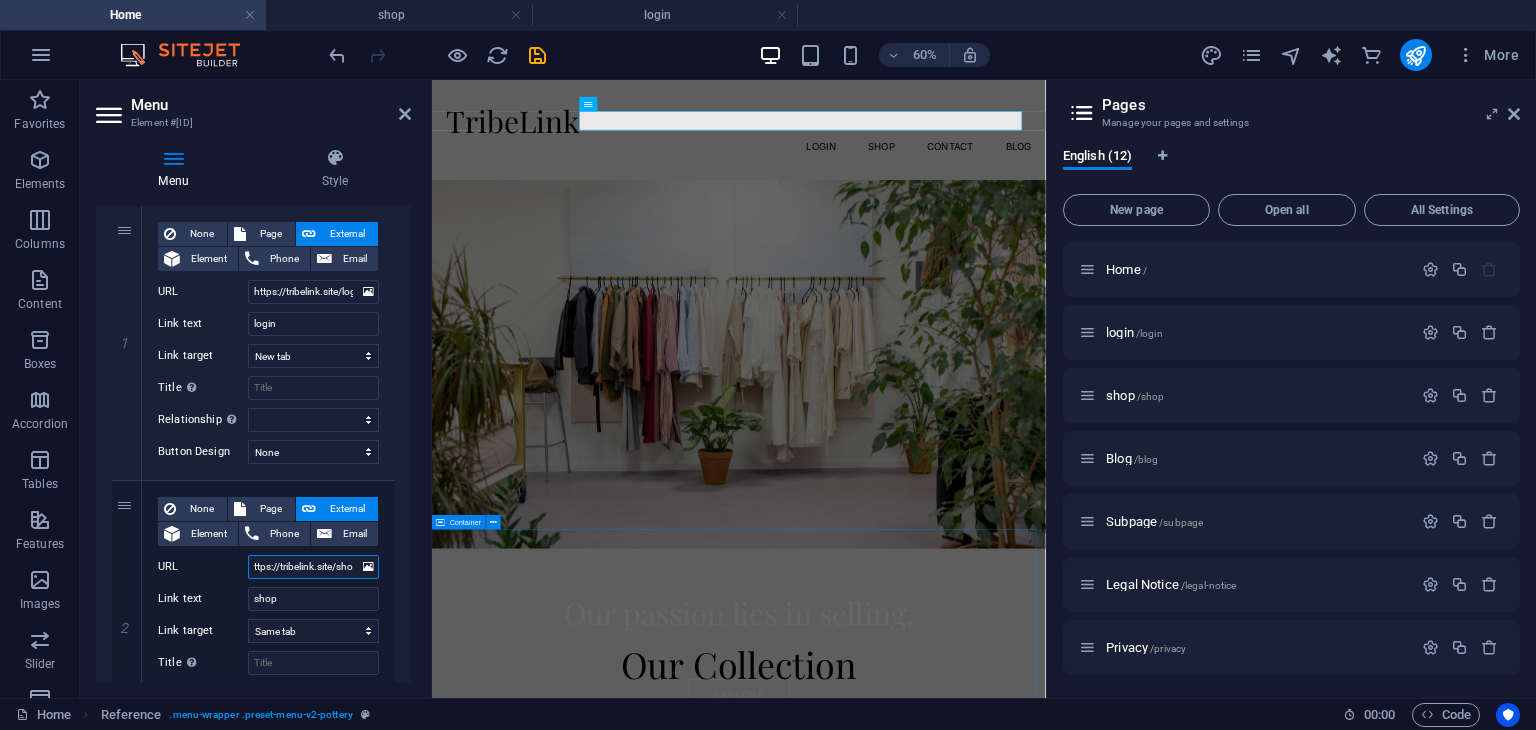 type on "https://tribelink.site/shop" 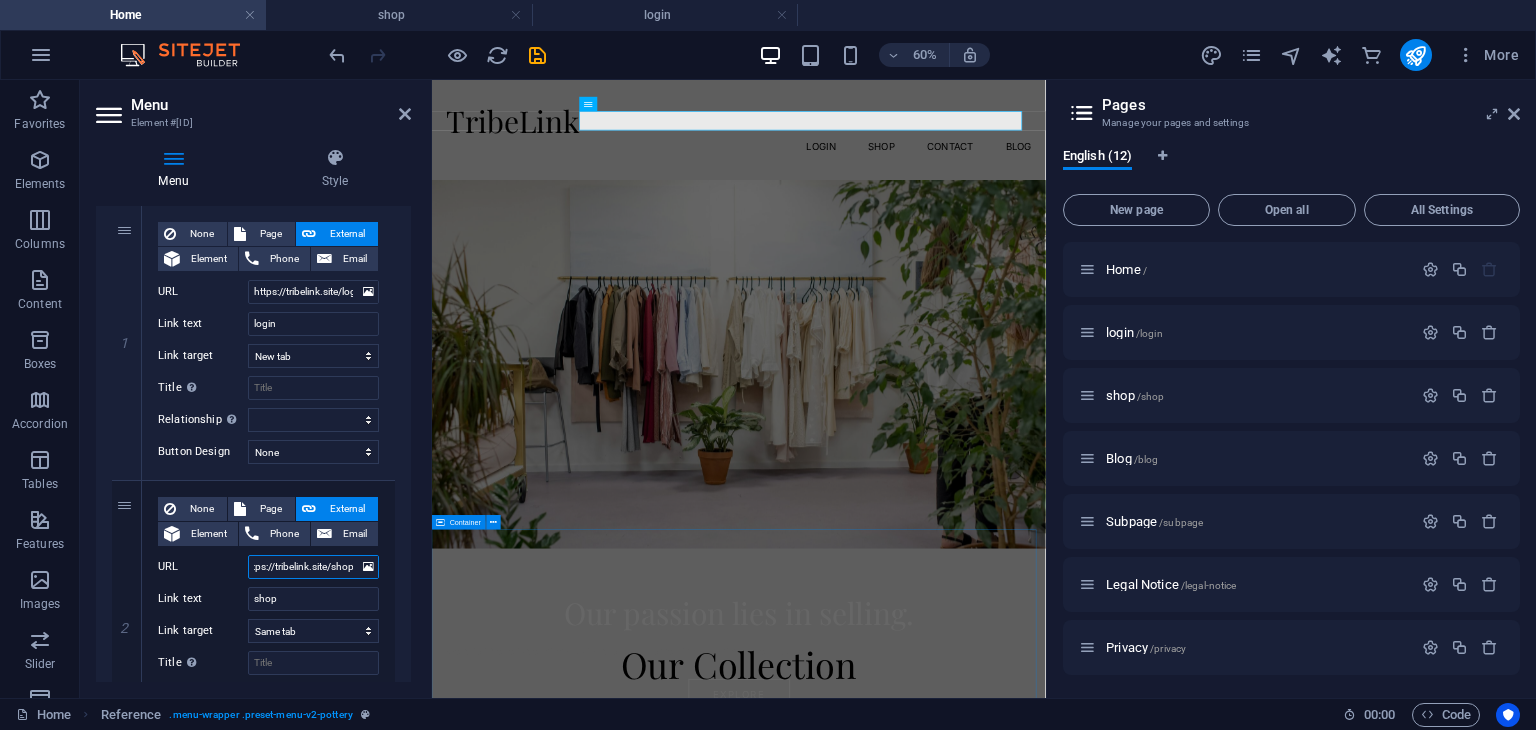 scroll, scrollTop: 0, scrollLeft: 16, axis: horizontal 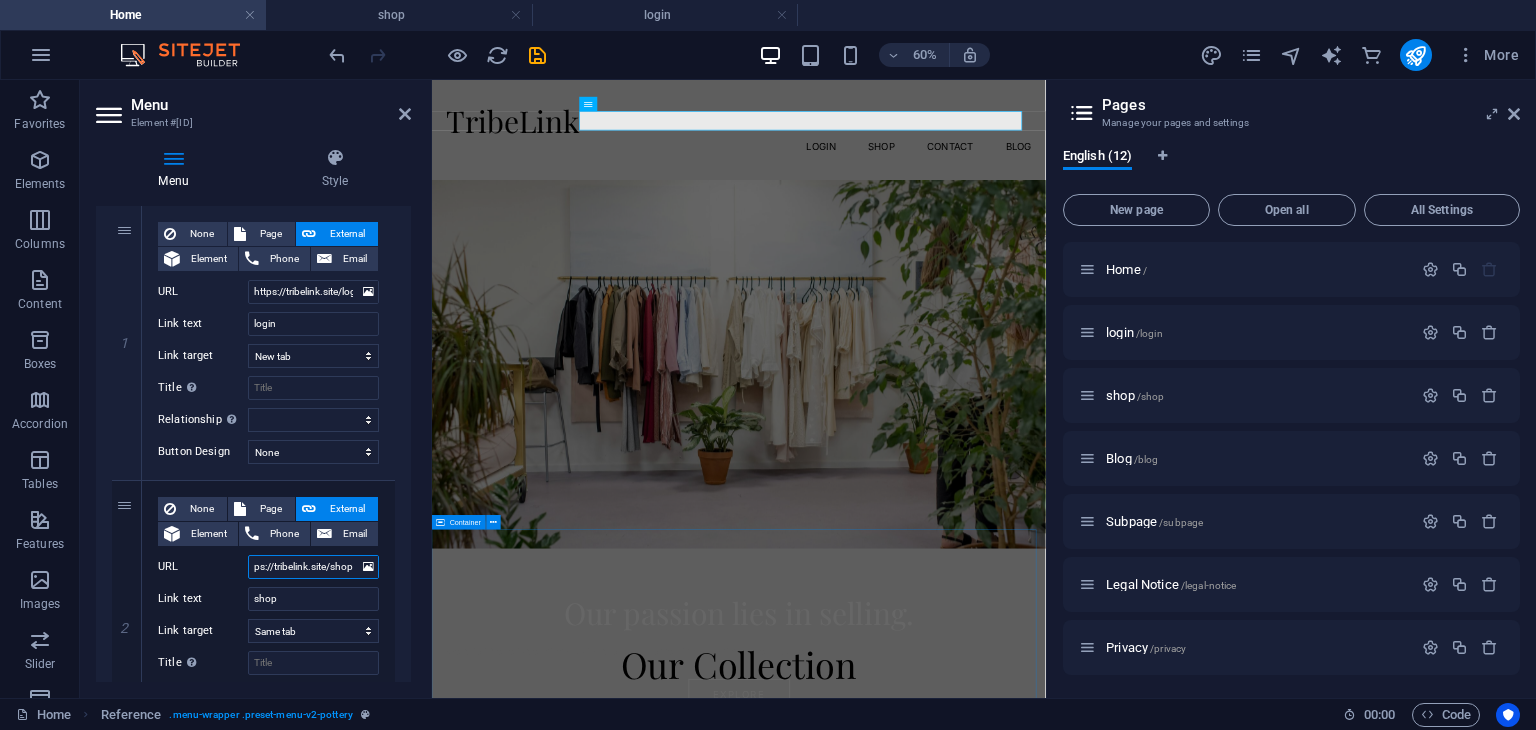 select 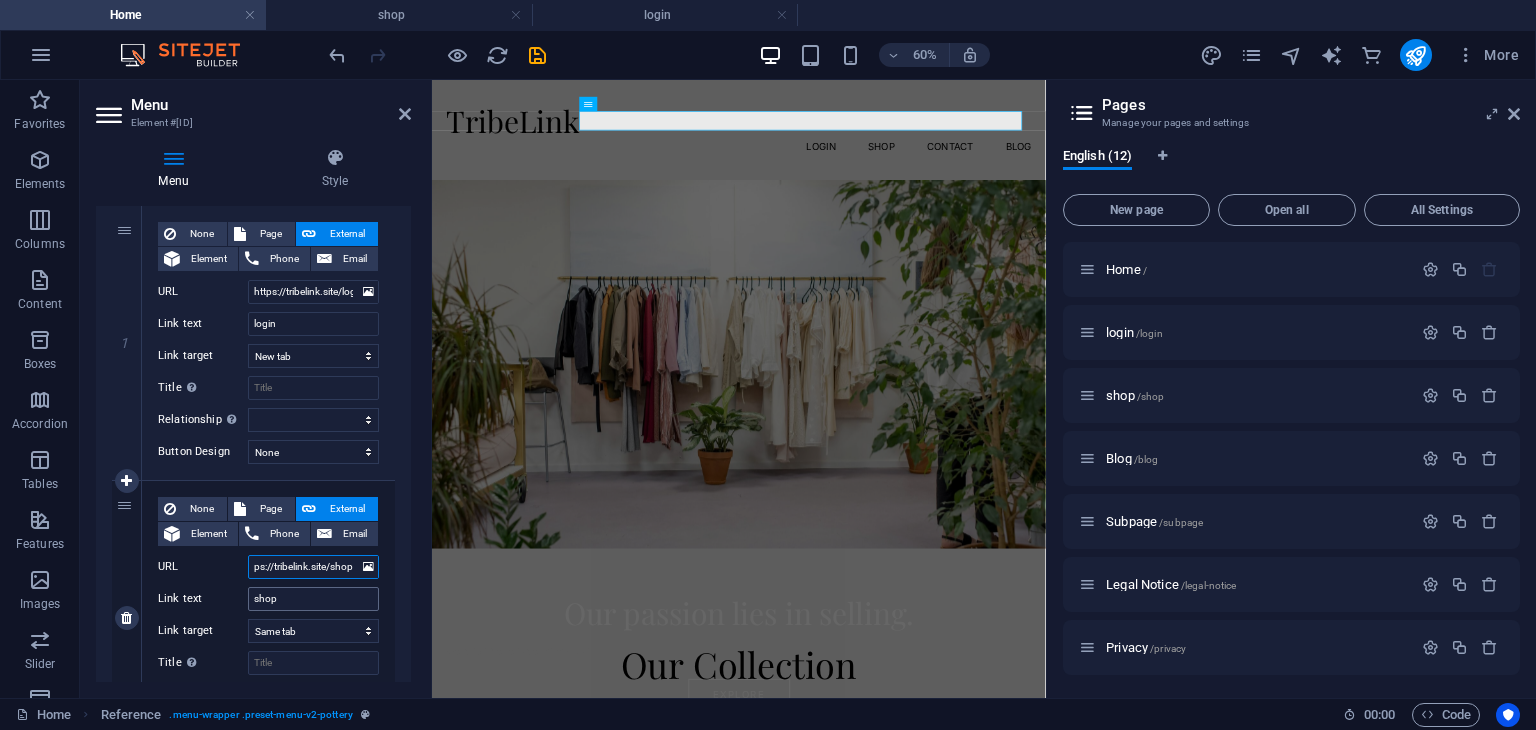 type on "https://tribelink.site/shop" 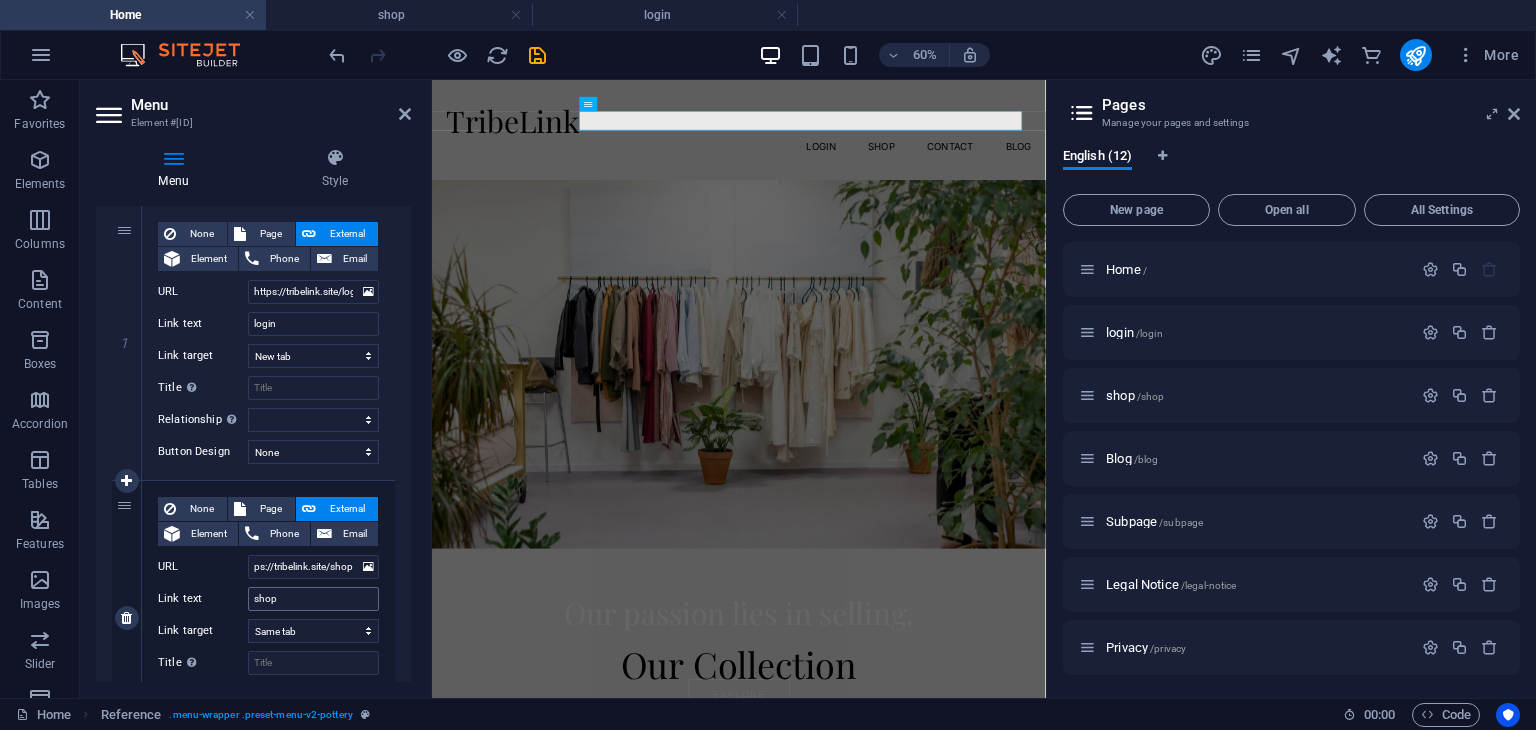 scroll, scrollTop: 0, scrollLeft: 0, axis: both 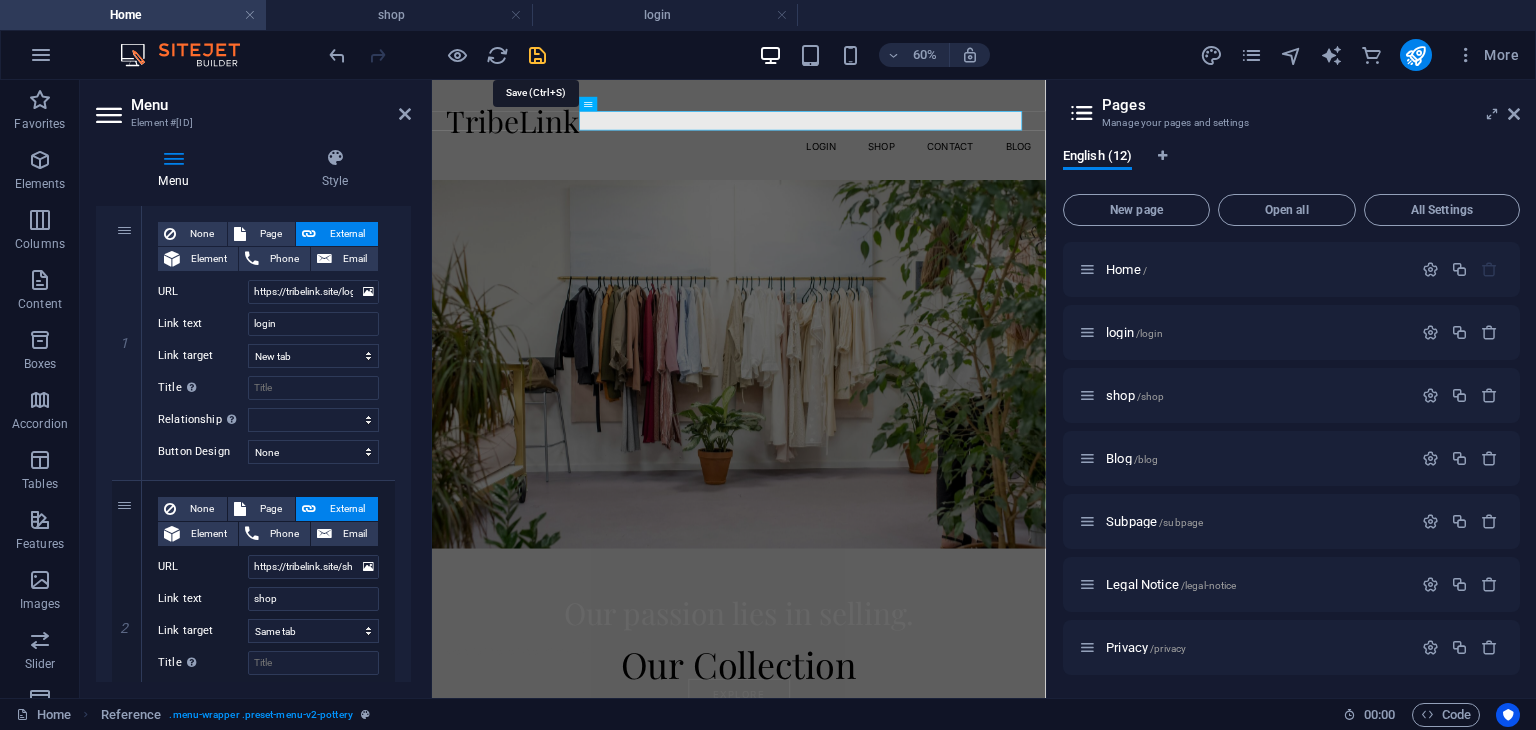 click at bounding box center (537, 55) 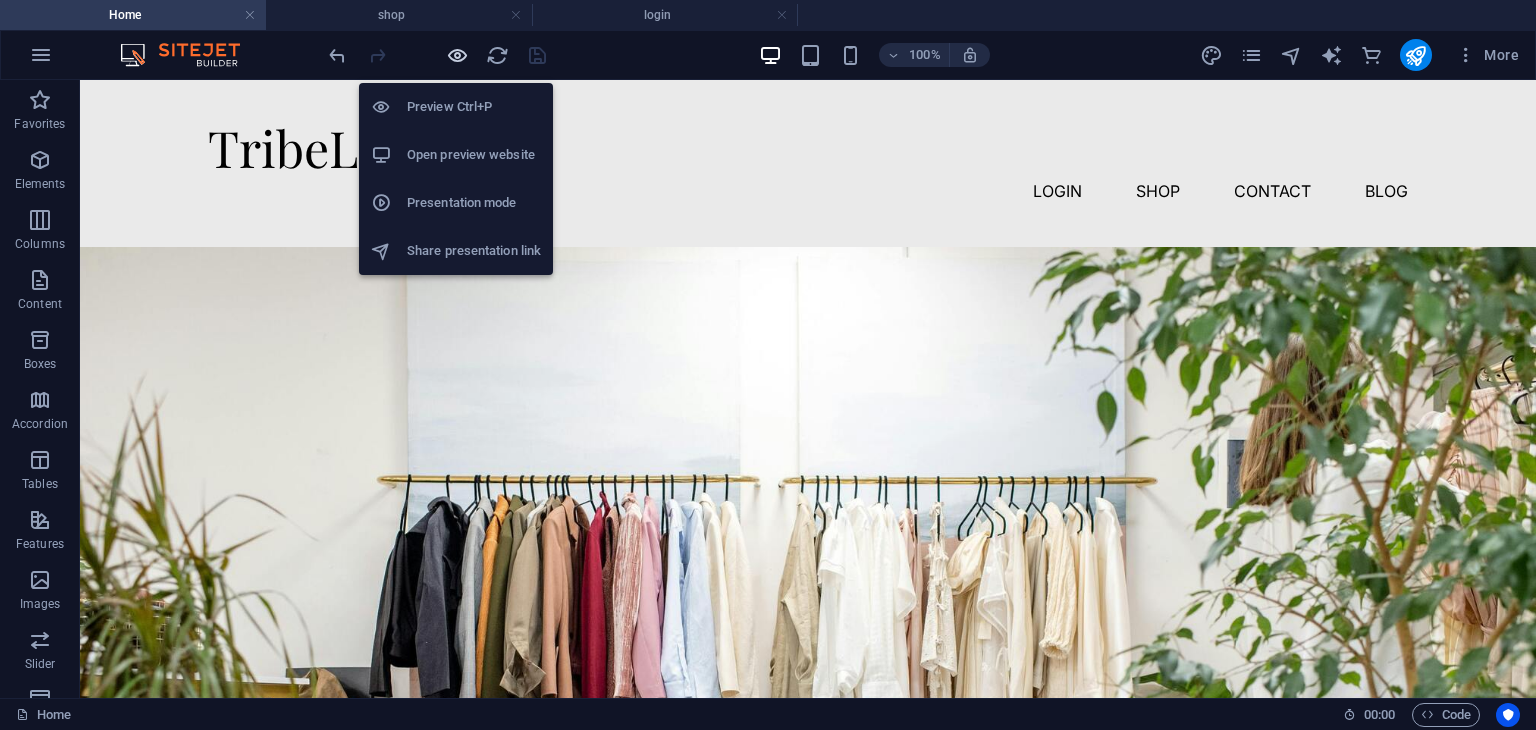 click at bounding box center [457, 55] 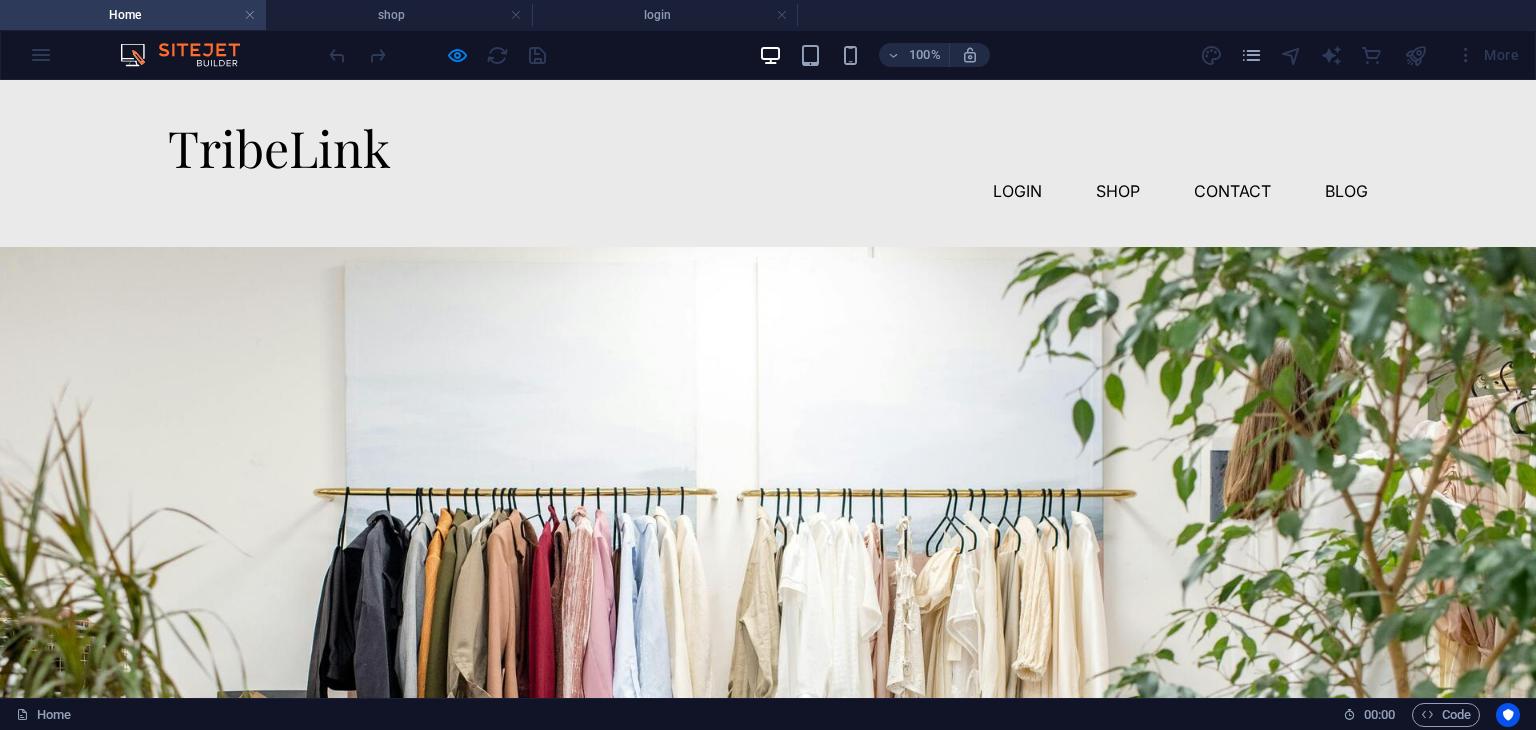 click on "shop" at bounding box center [1118, 191] 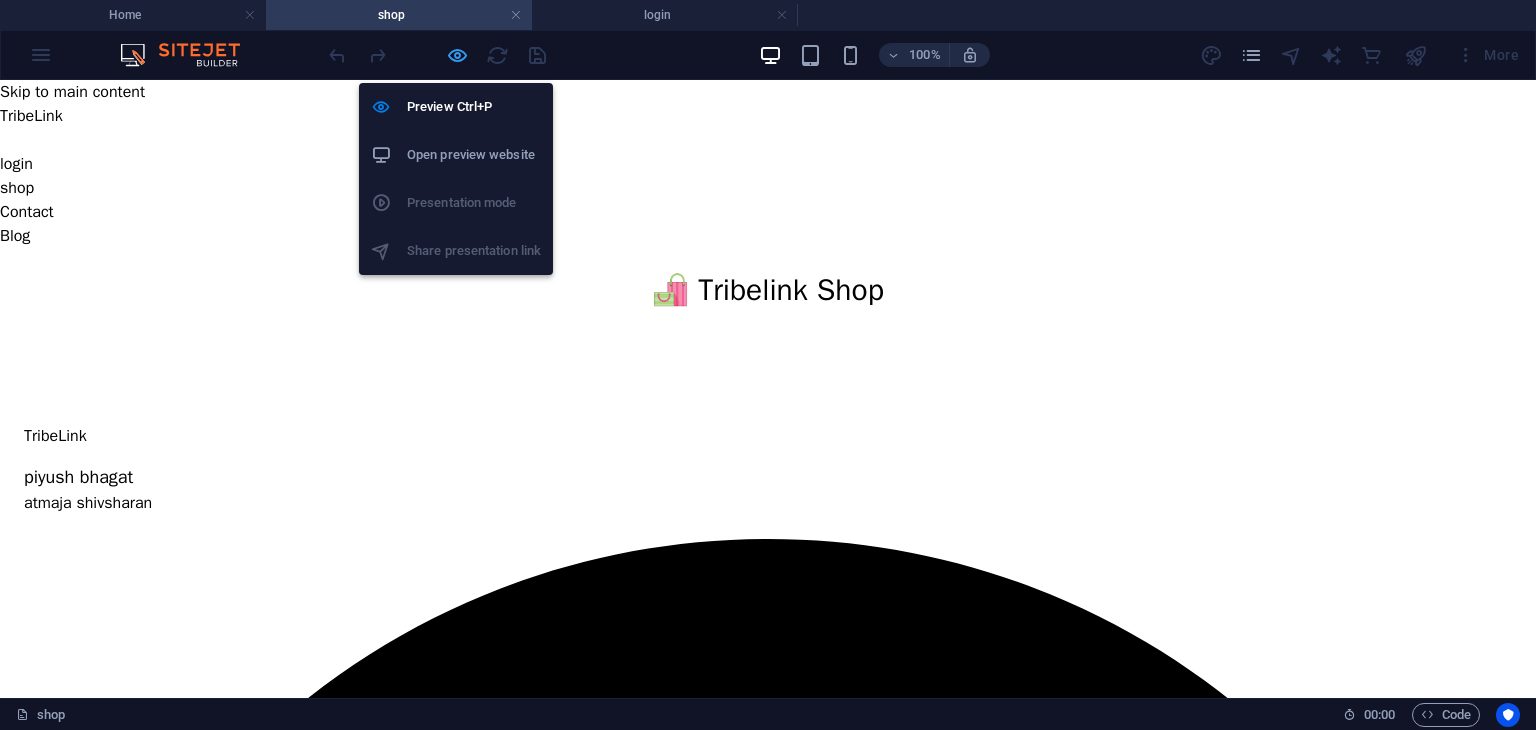 click at bounding box center (457, 55) 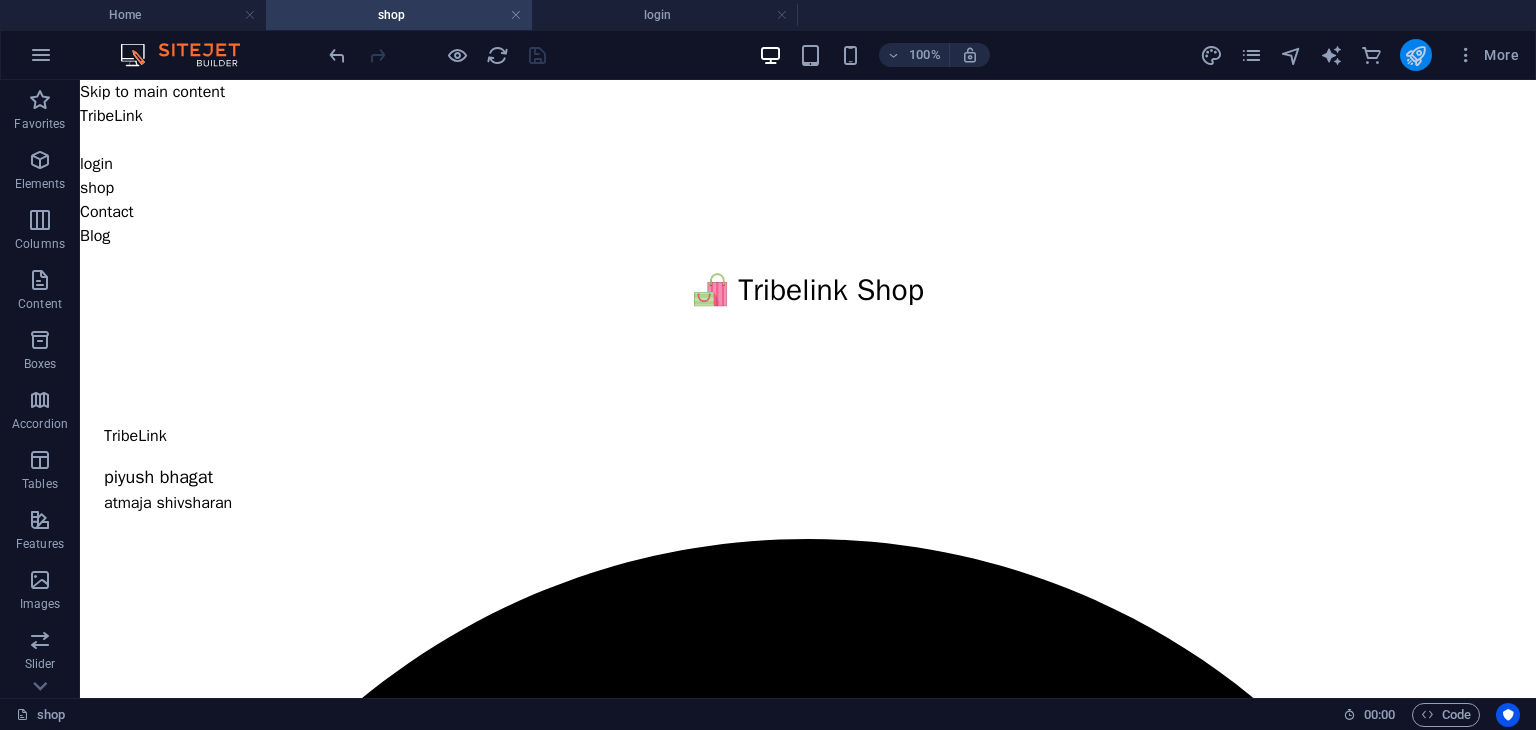click at bounding box center (1416, 55) 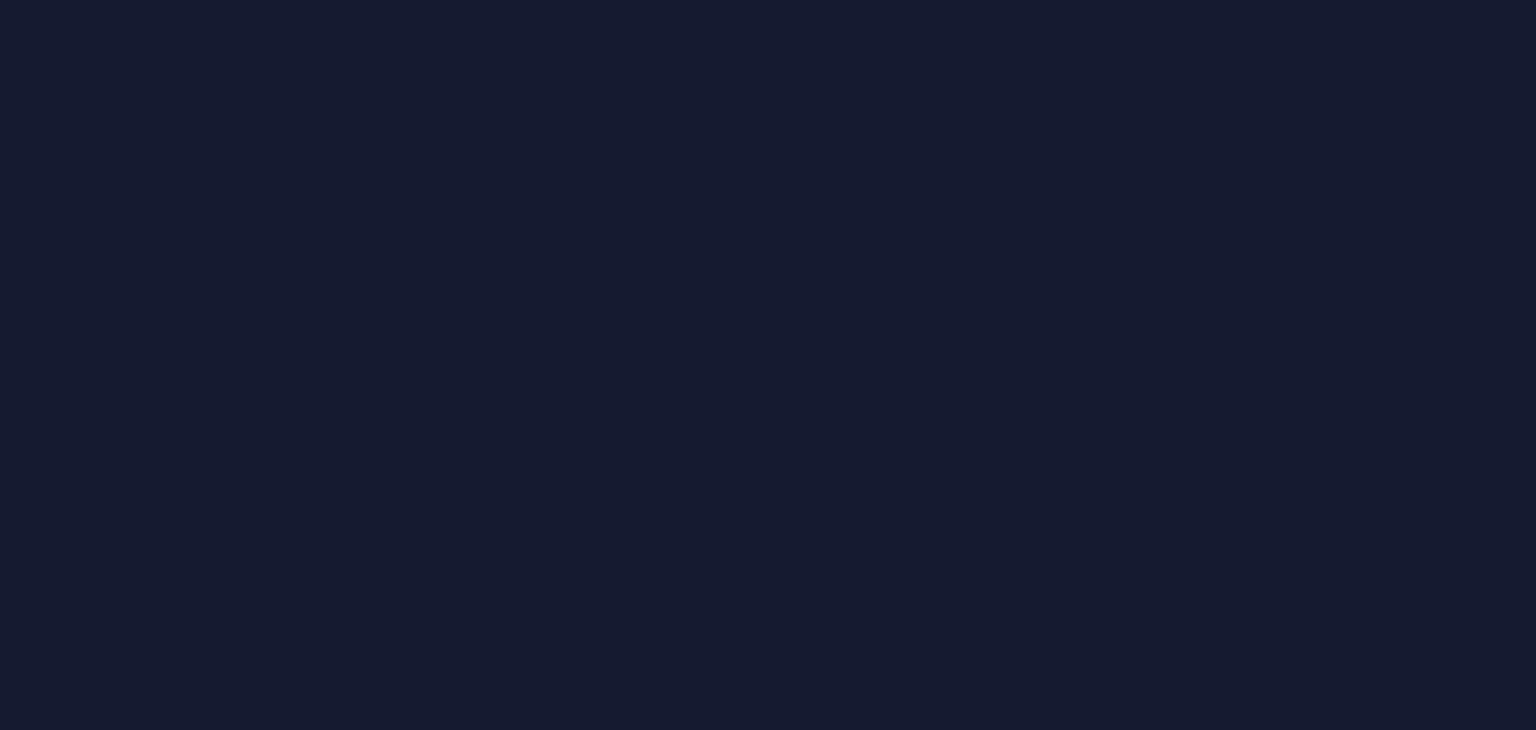 scroll, scrollTop: 0, scrollLeft: 0, axis: both 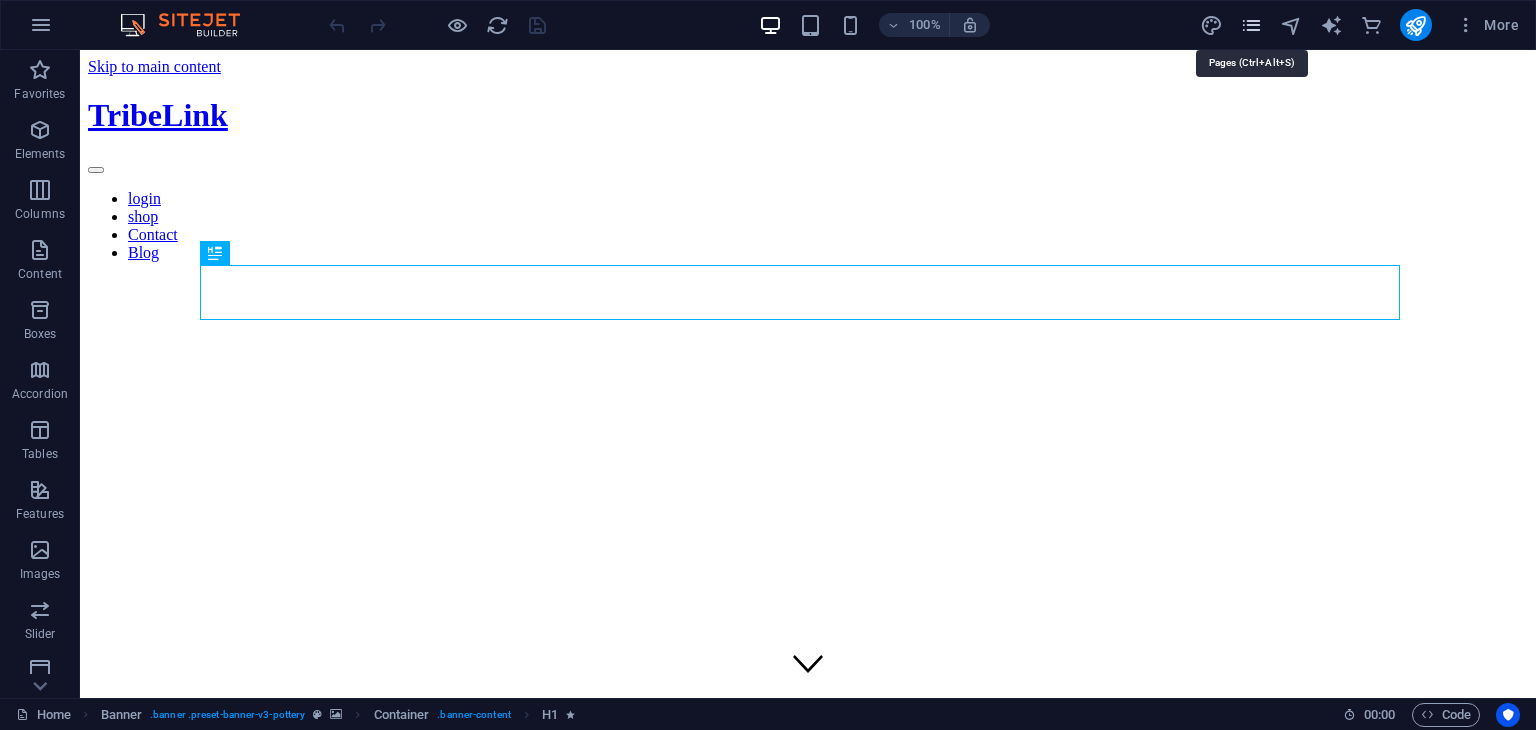 click at bounding box center [1251, 25] 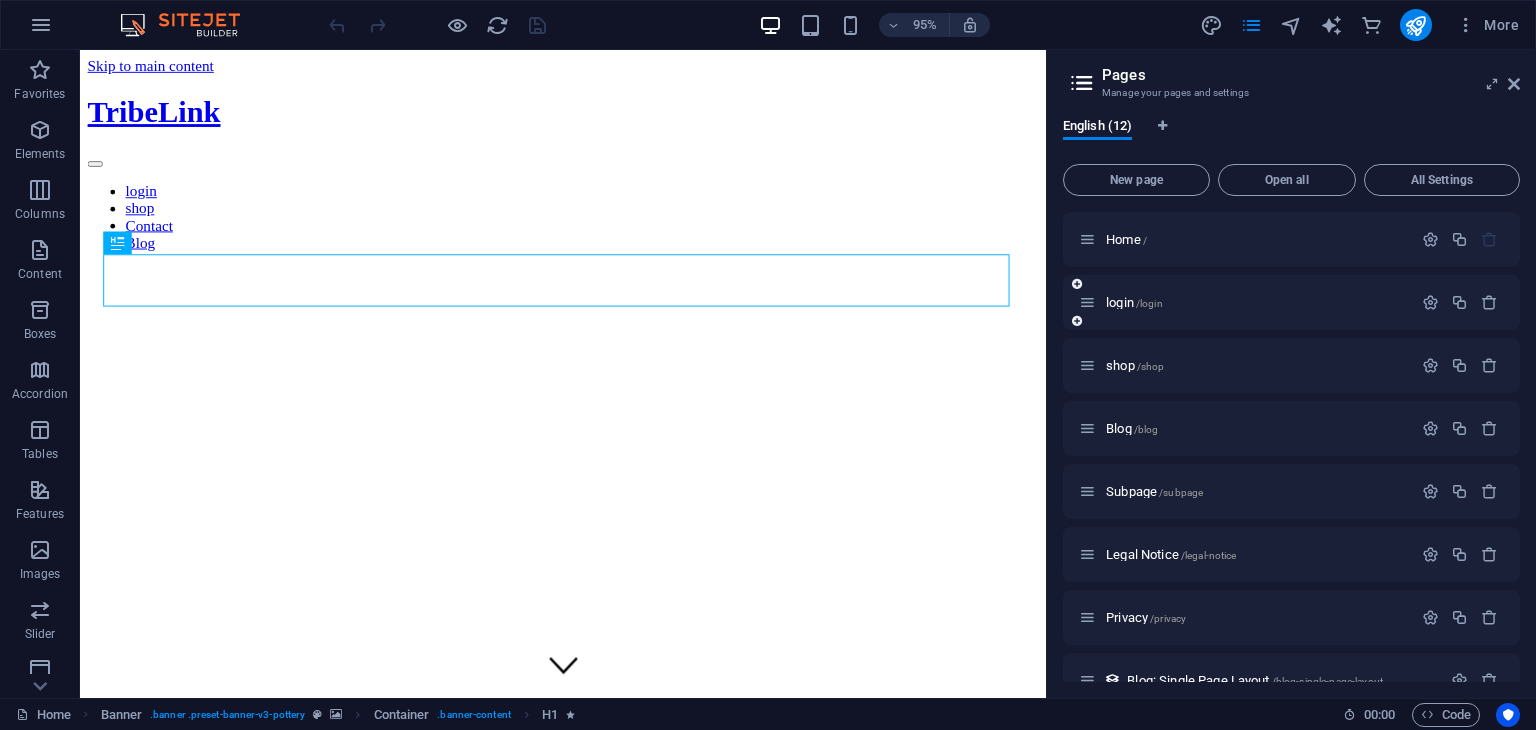 scroll, scrollTop: 262, scrollLeft: 0, axis: vertical 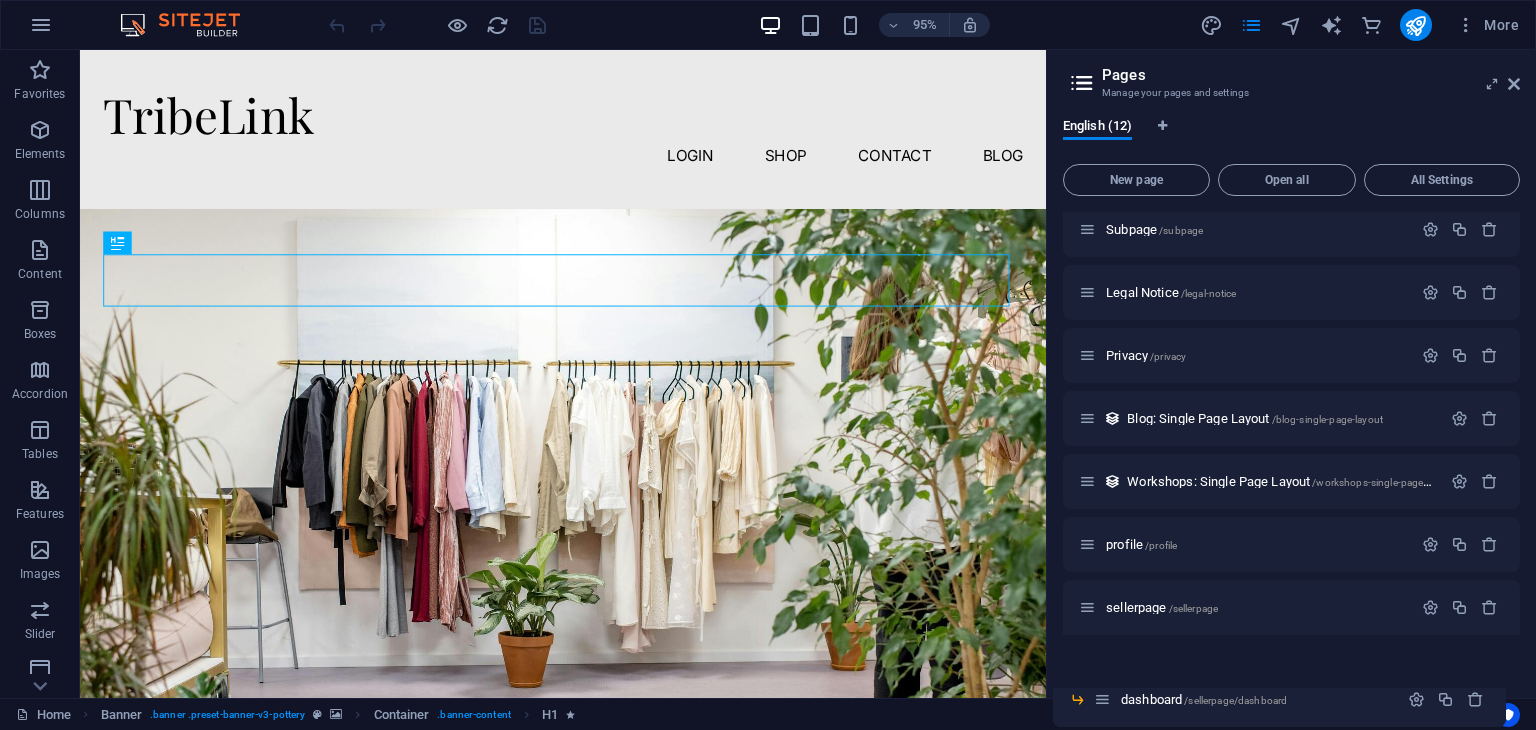 drag, startPoint x: 1117, startPoint y: 648, endPoint x: 1102, endPoint y: 709, distance: 62.817196 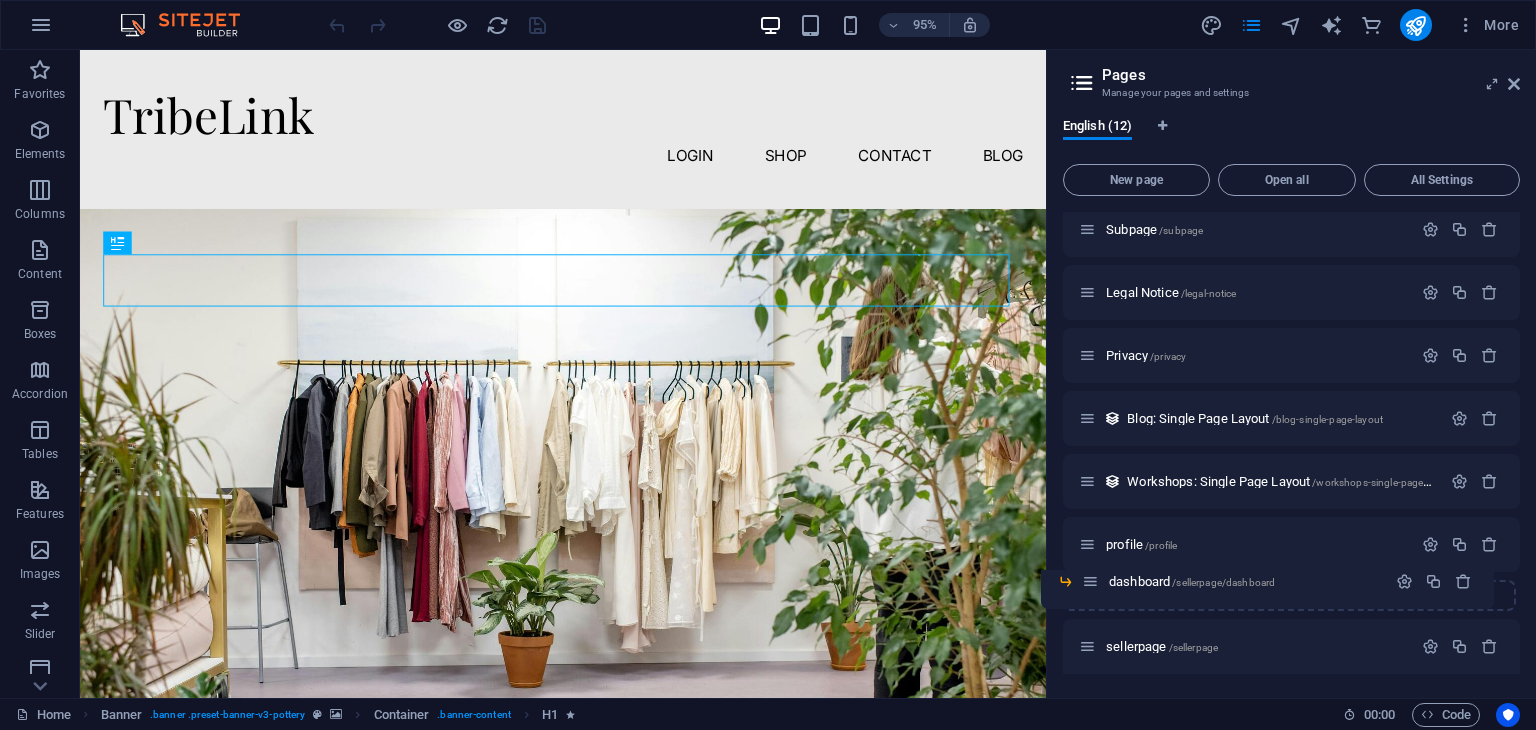 drag, startPoint x: 1116, startPoint y: 646, endPoint x: 1098, endPoint y: 594, distance: 55.027267 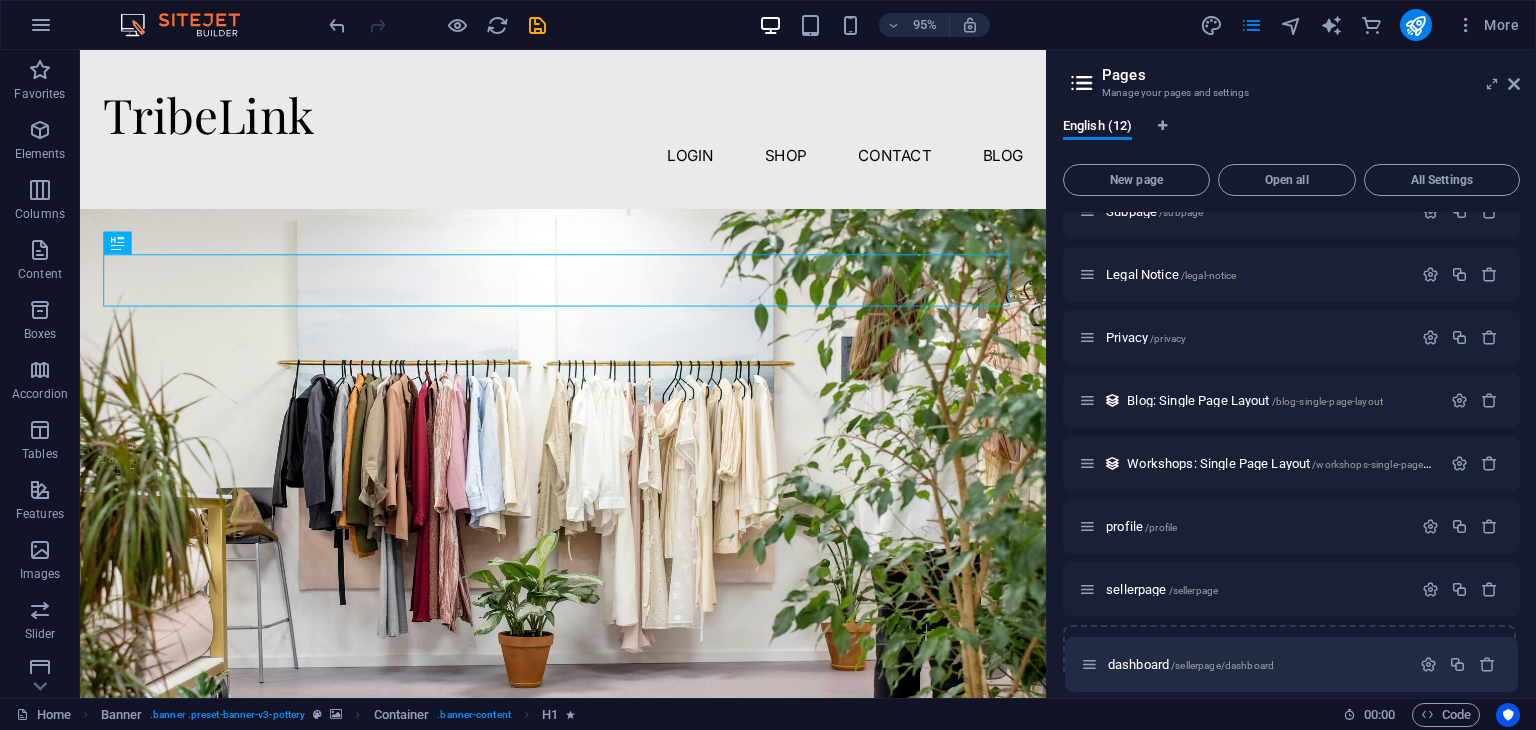 scroll, scrollTop: 285, scrollLeft: 0, axis: vertical 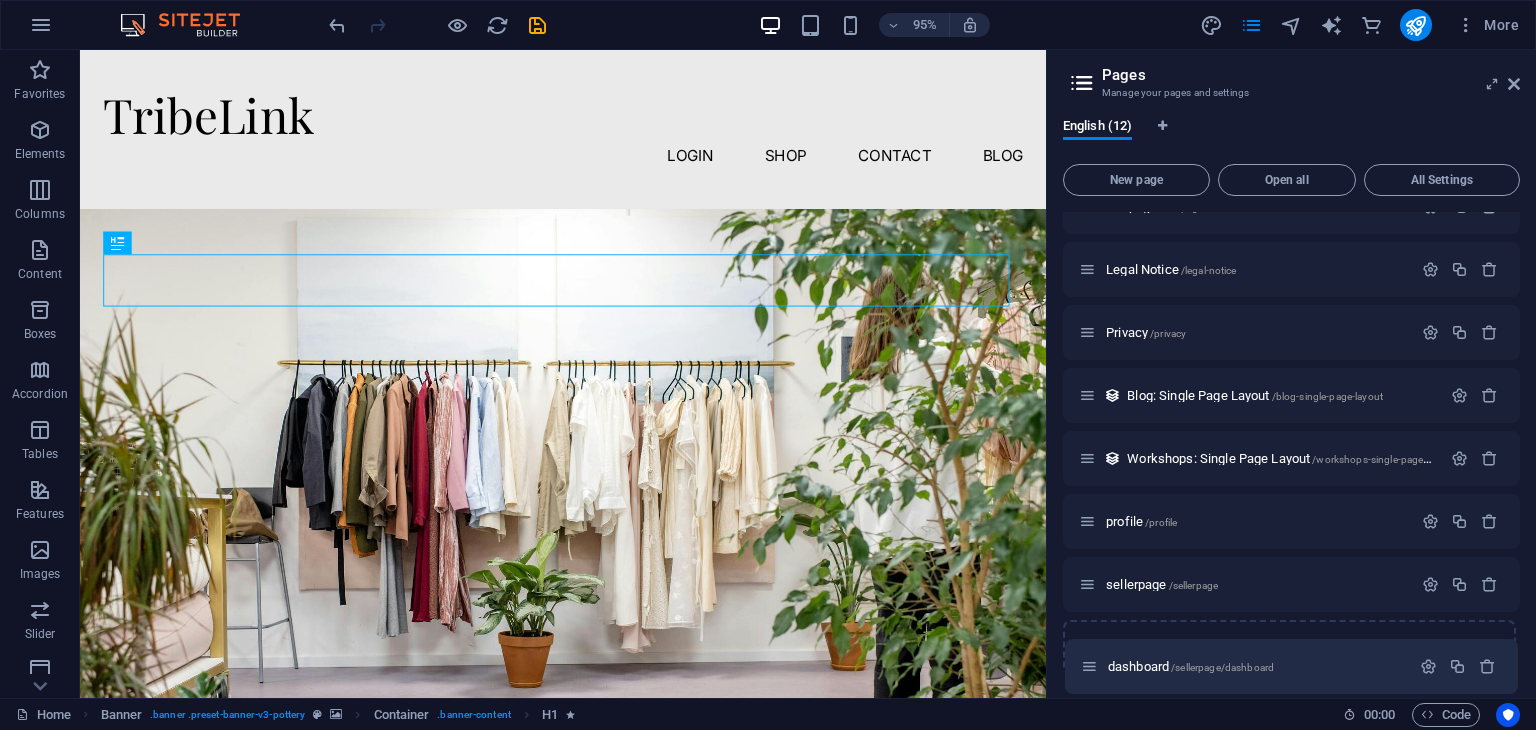 drag, startPoint x: 1089, startPoint y: 607, endPoint x: 1091, endPoint y: 672, distance: 65.03076 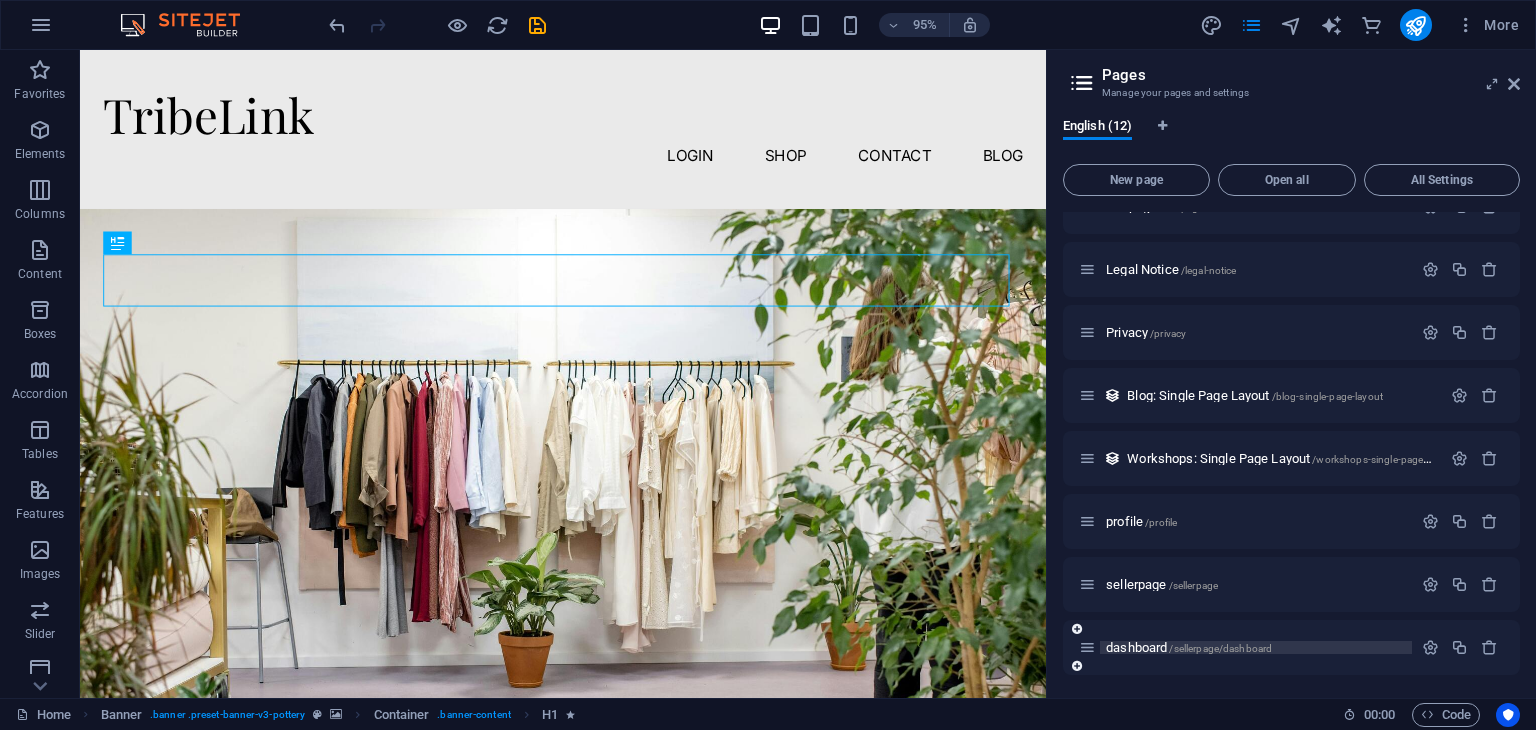 click on "dashboard /sellerpage/dashboard" at bounding box center (1189, 647) 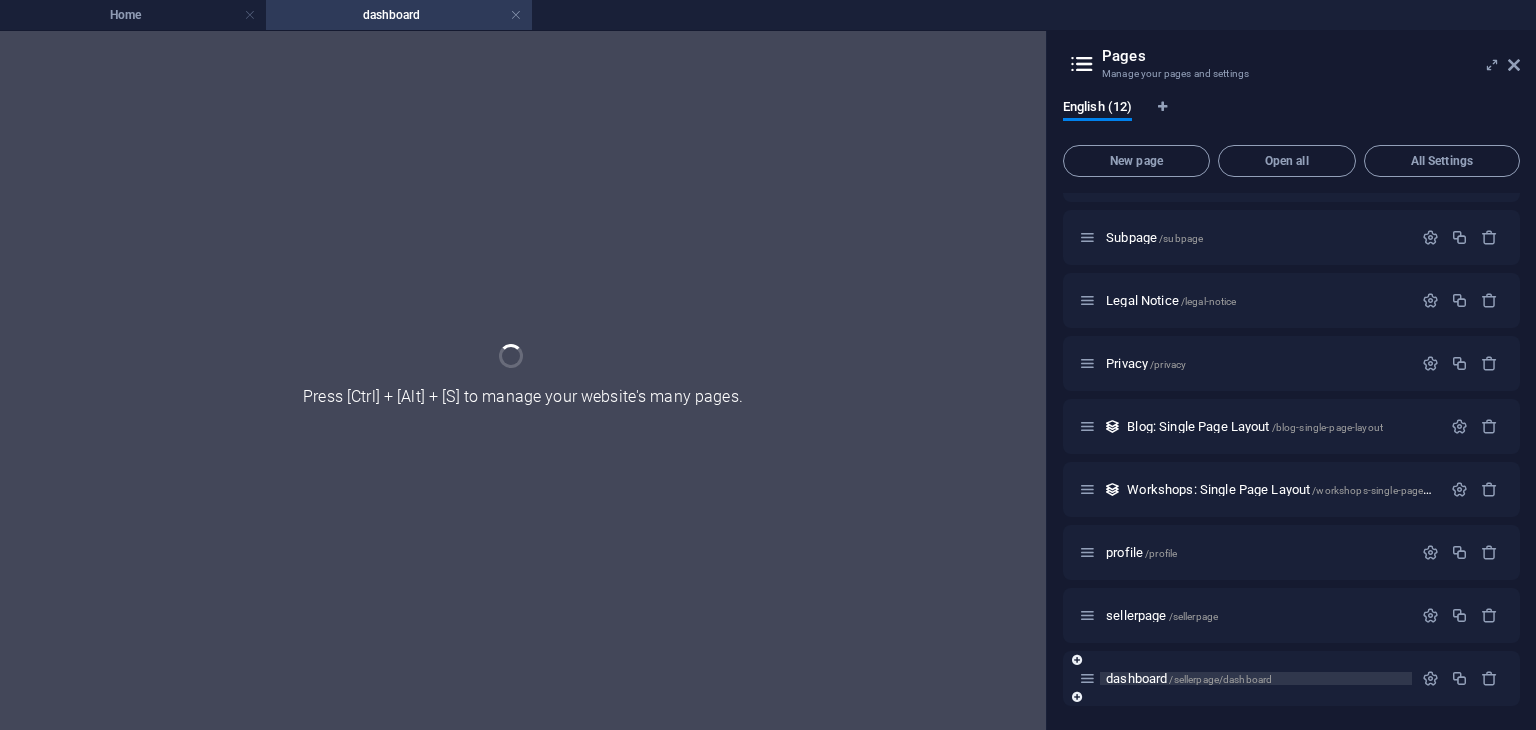 scroll, scrollTop: 235, scrollLeft: 0, axis: vertical 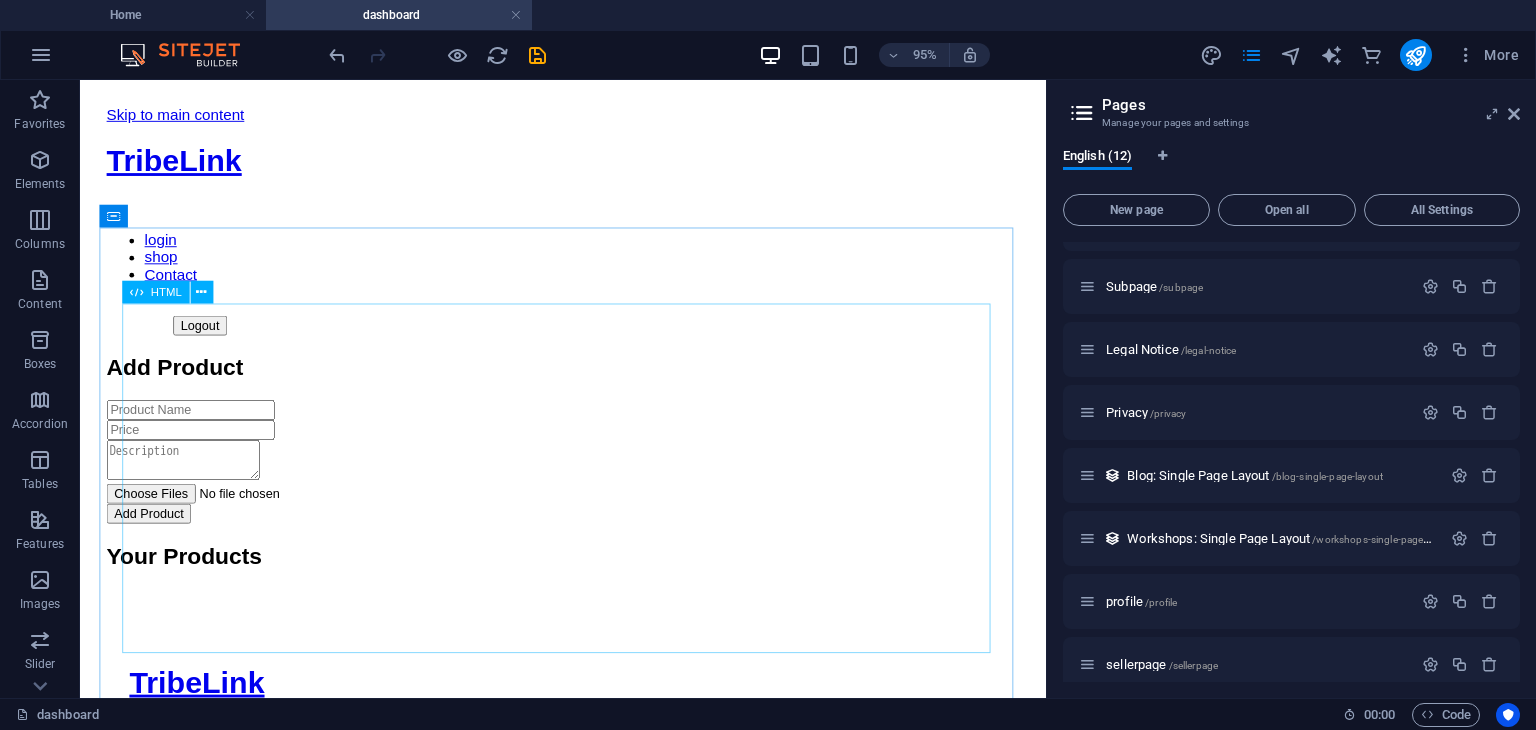 click at bounding box center (135, 291) 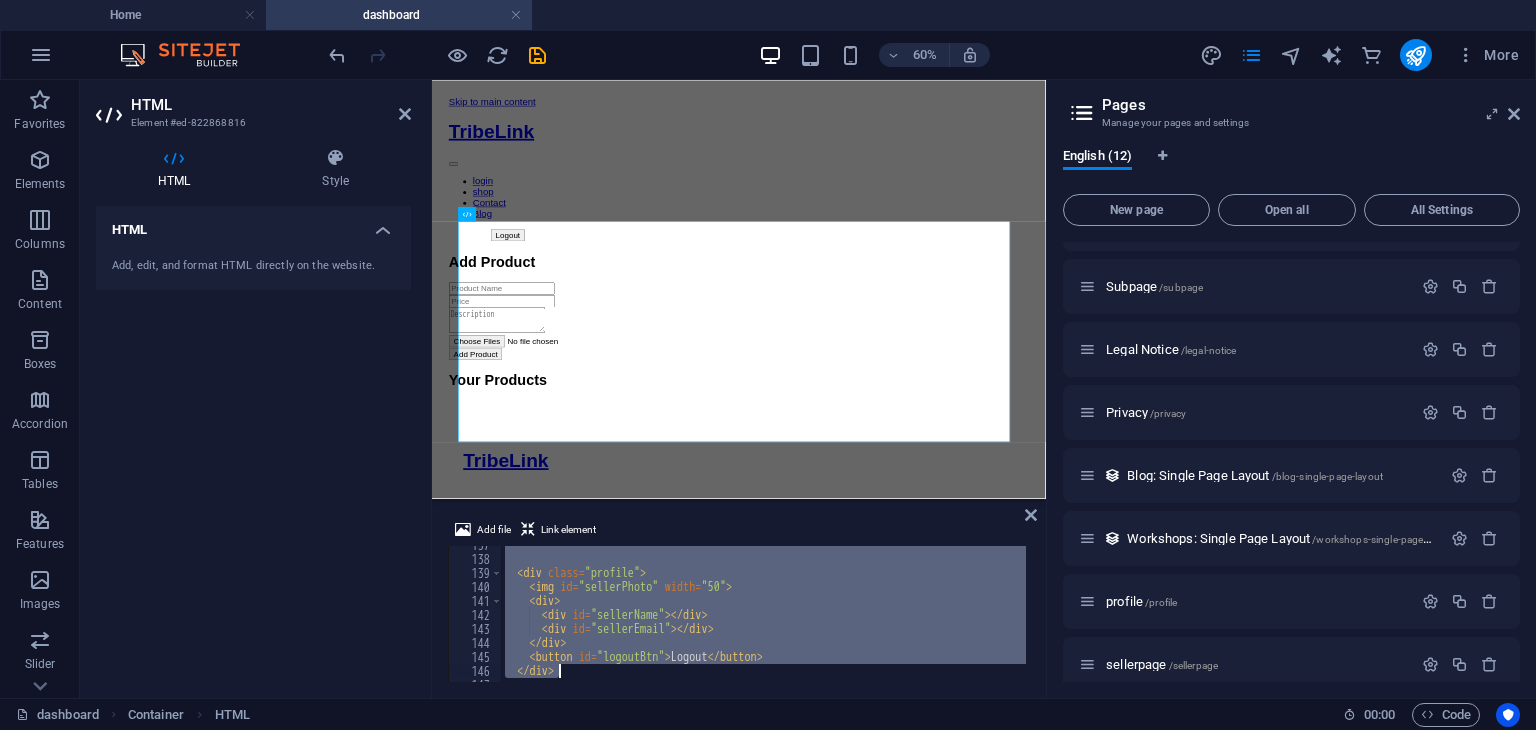 scroll, scrollTop: 2122, scrollLeft: 0, axis: vertical 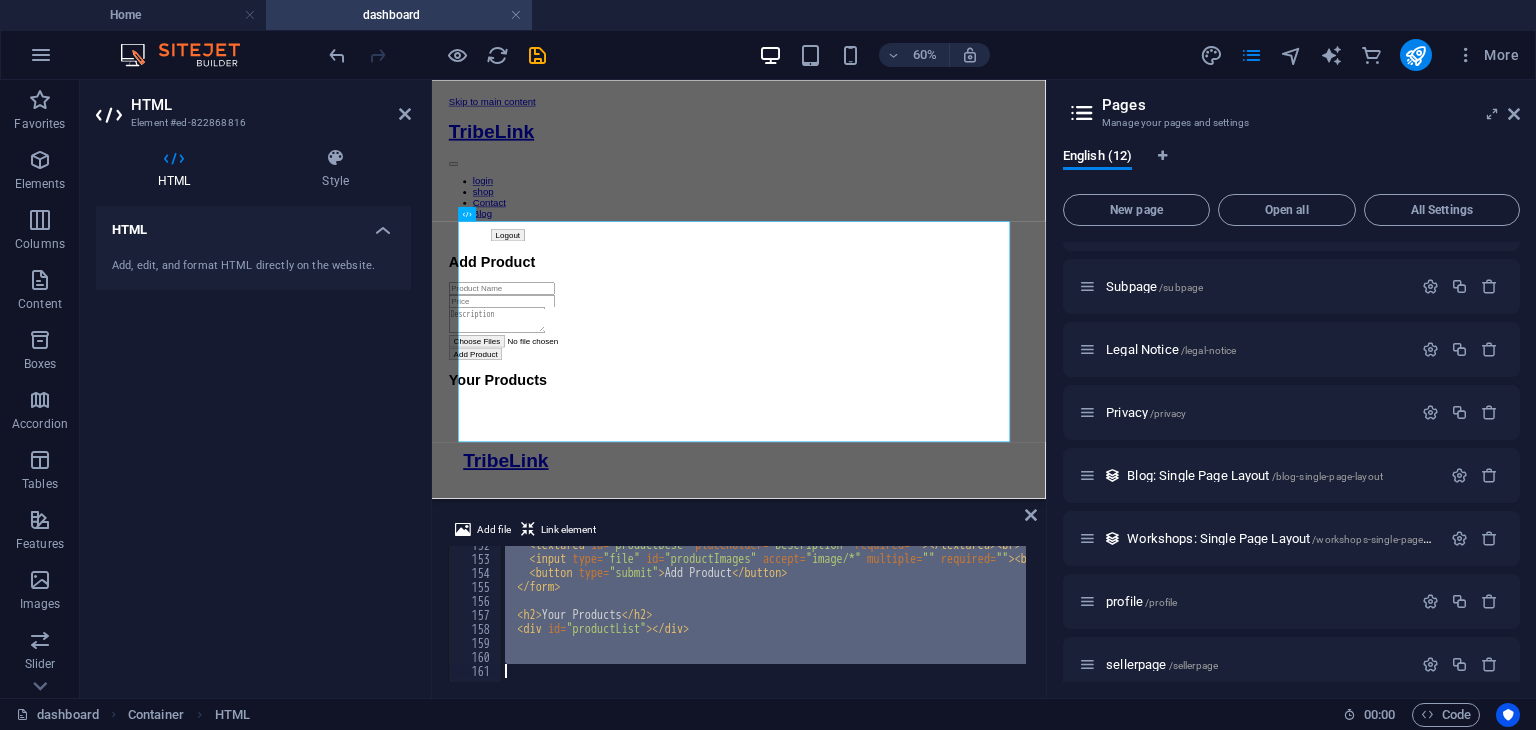 drag, startPoint x: 517, startPoint y: 569, endPoint x: 663, endPoint y: 776, distance: 253.3081 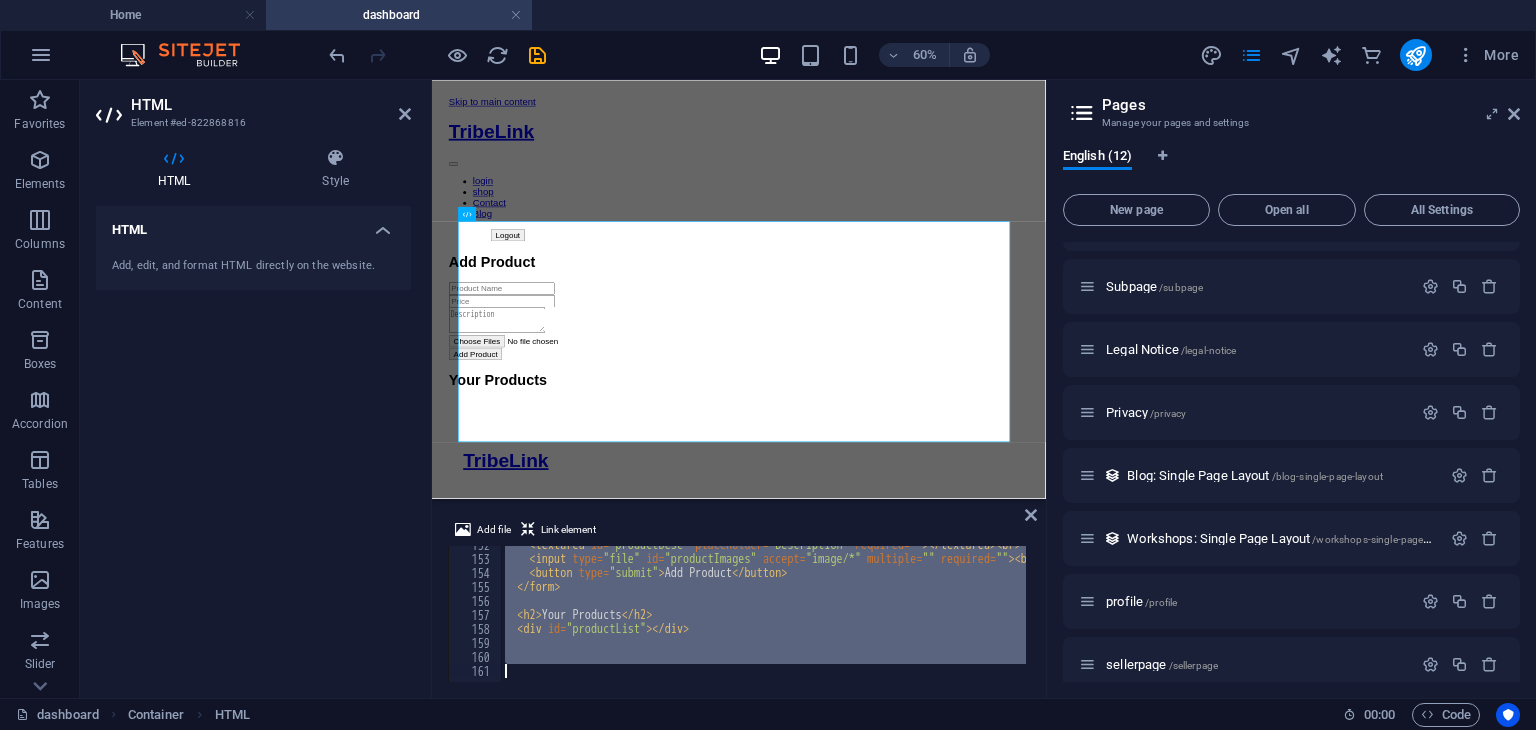 paste 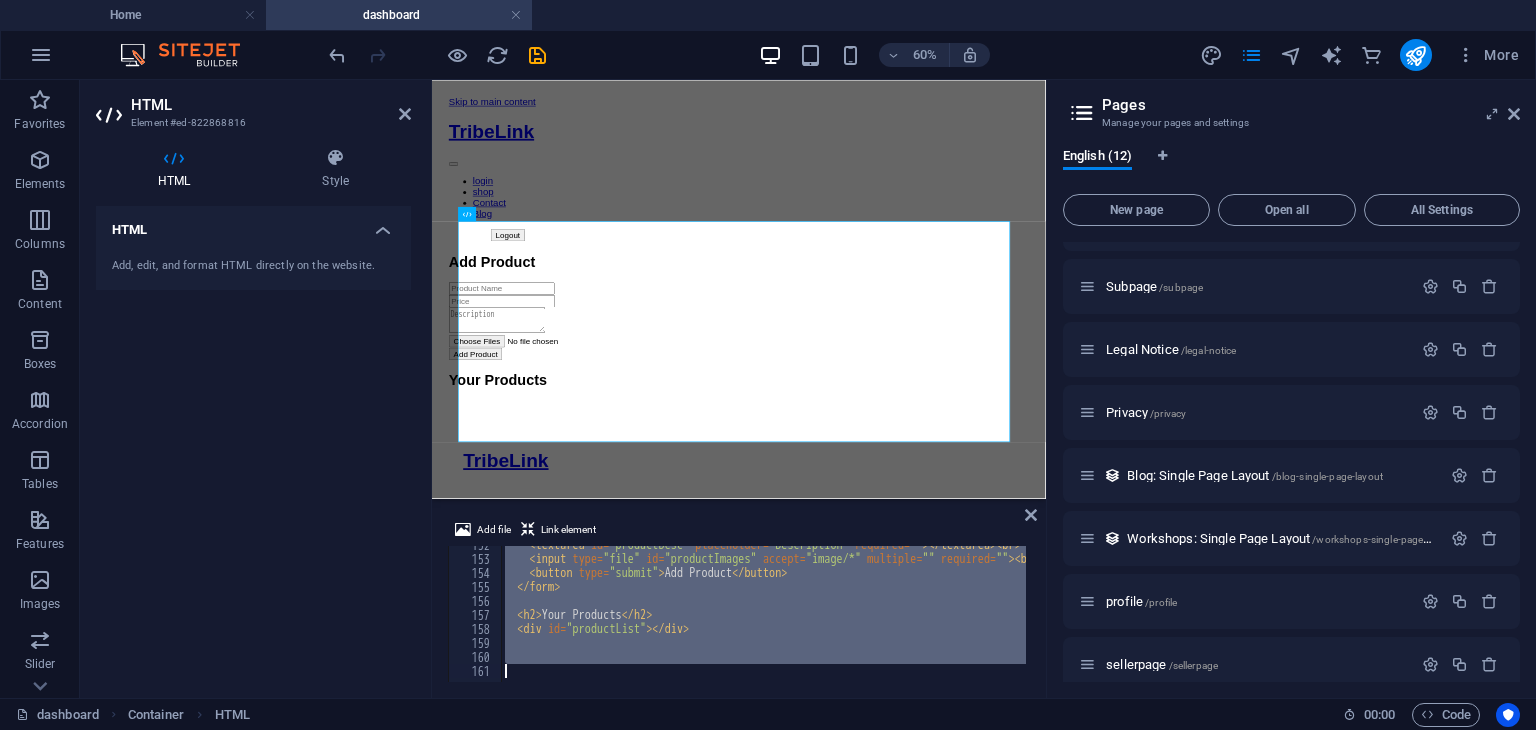 type 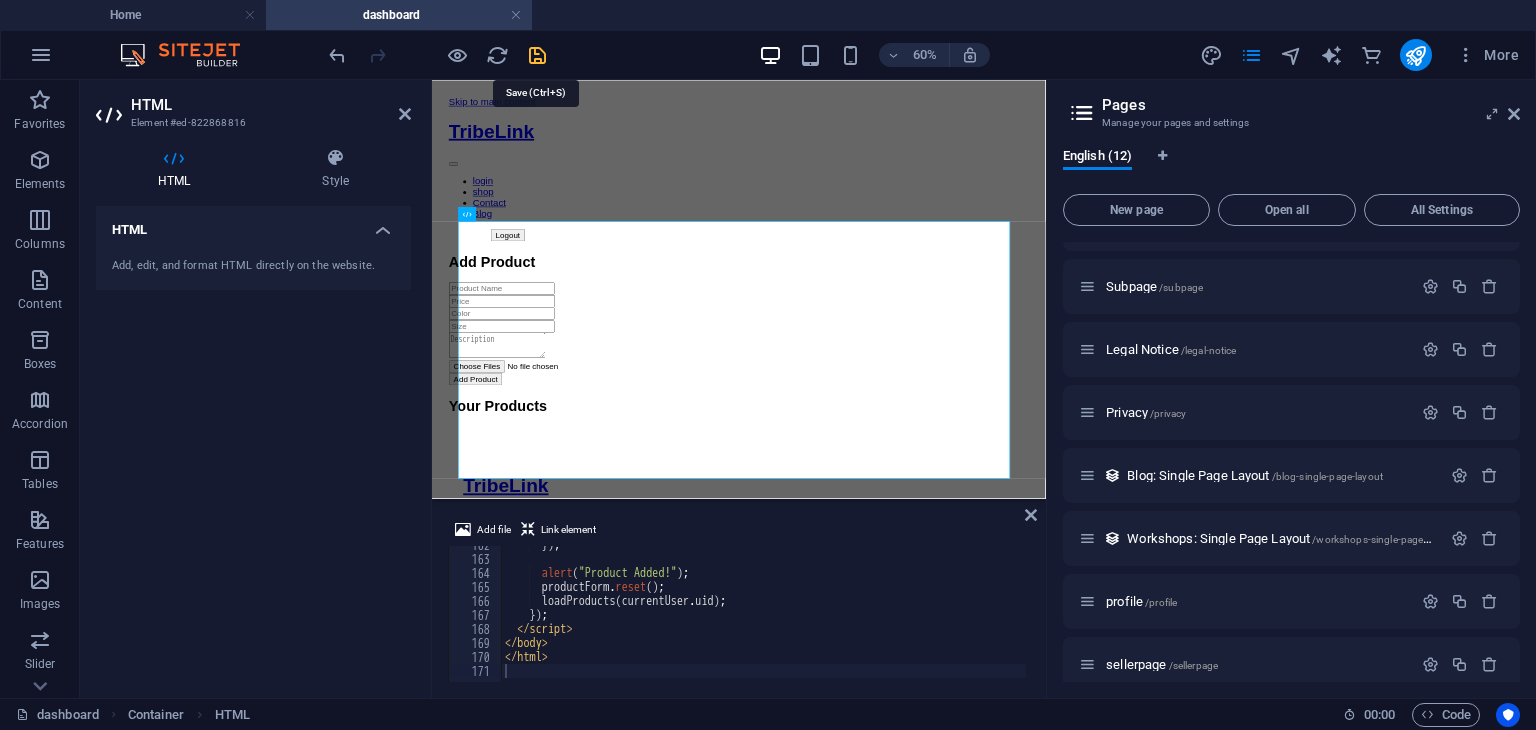 click at bounding box center (537, 55) 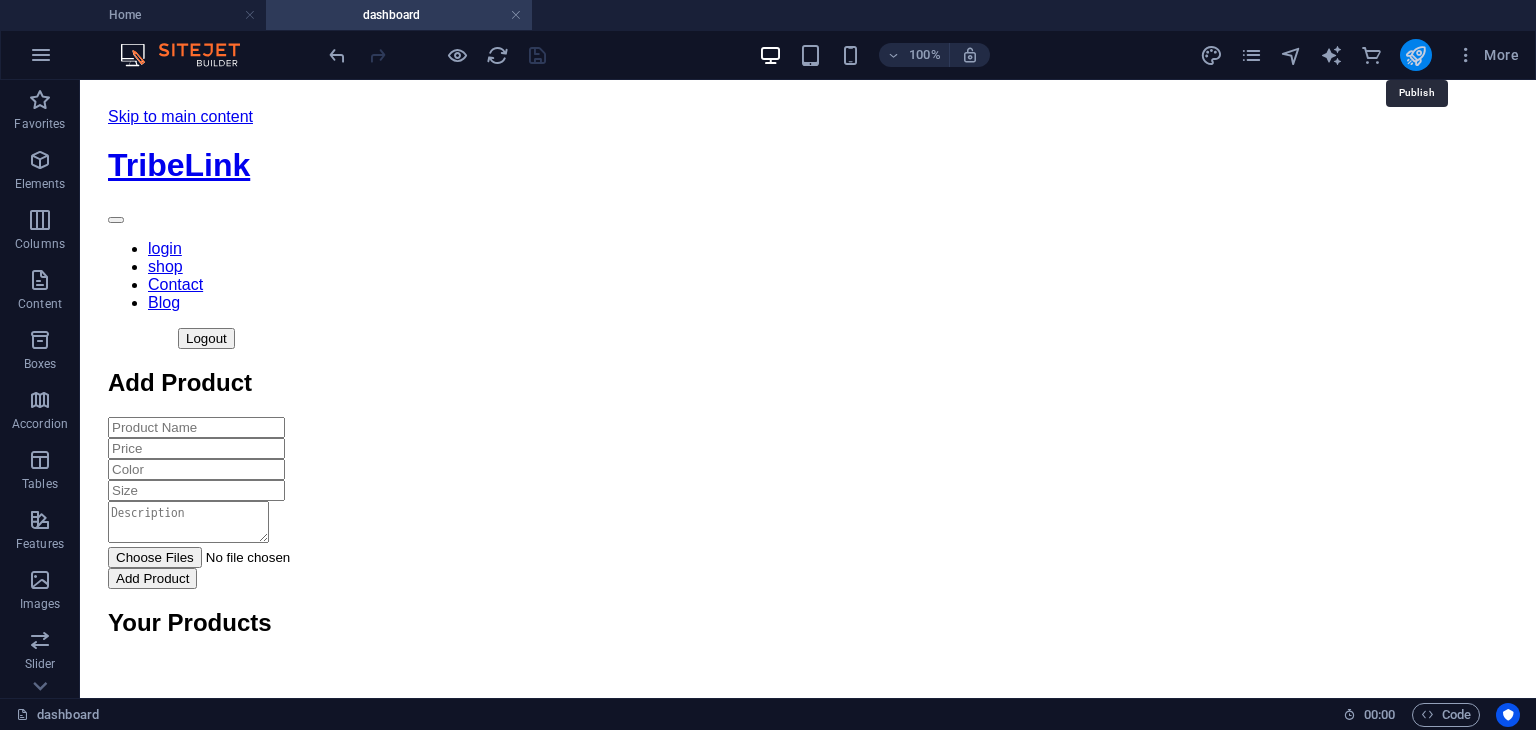 click at bounding box center [1415, 55] 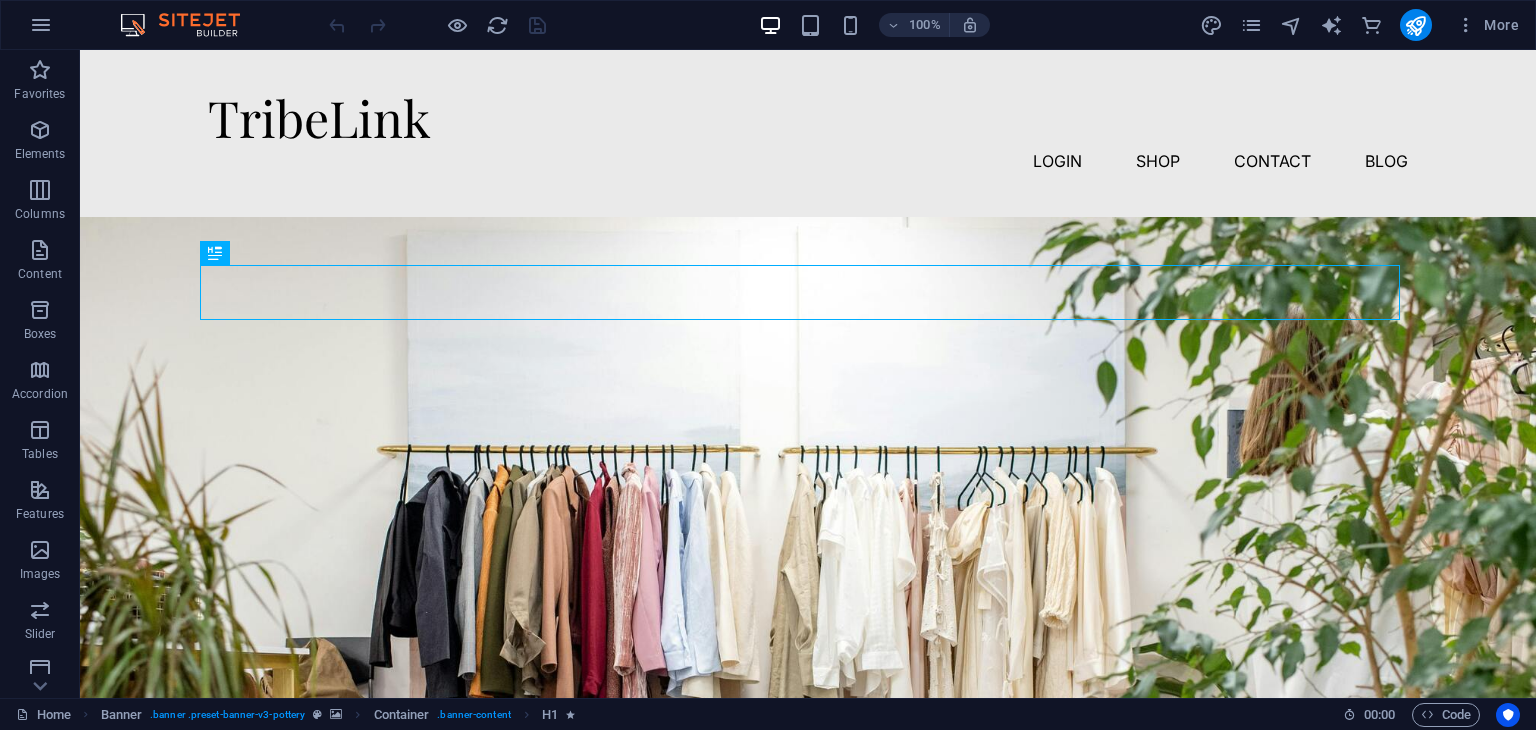 scroll, scrollTop: 0, scrollLeft: 0, axis: both 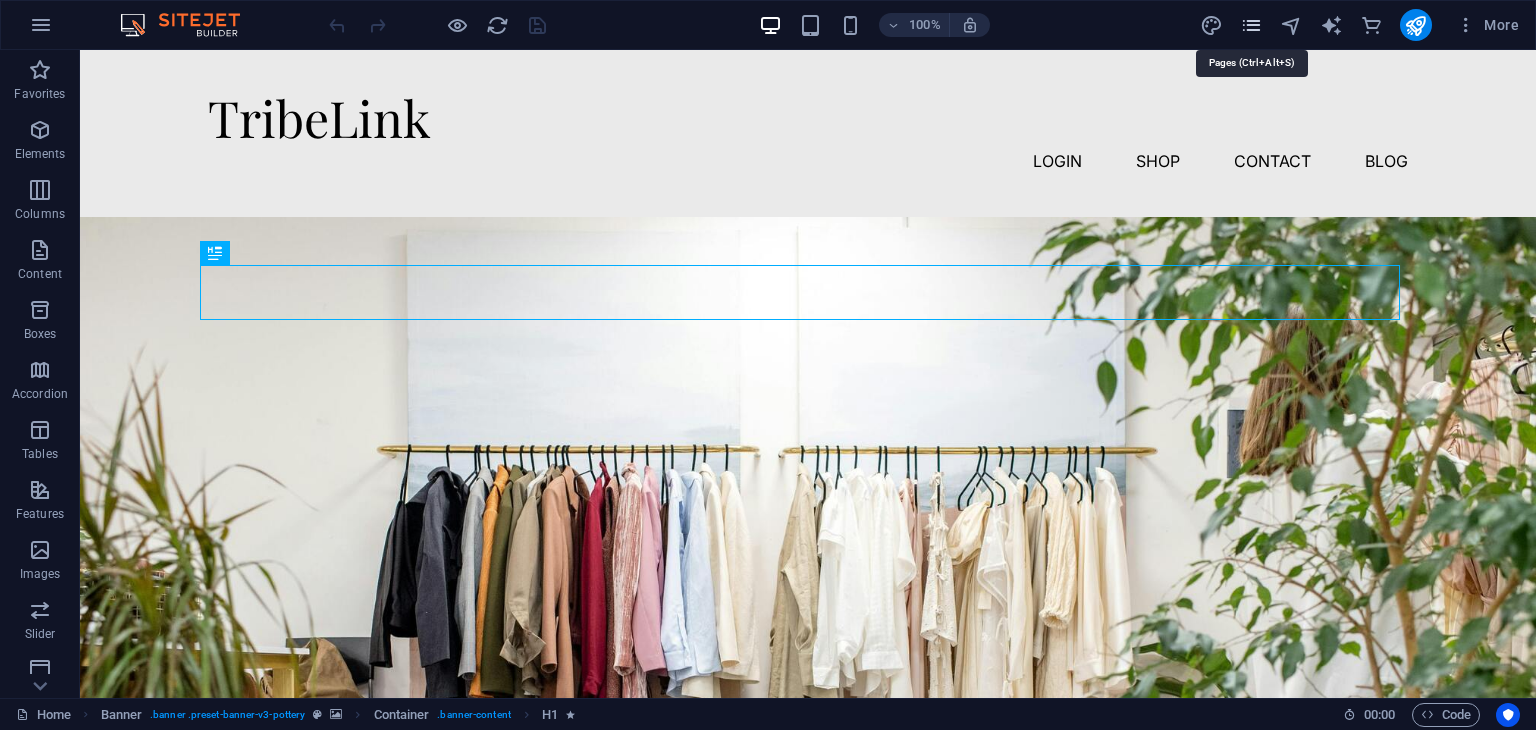 click at bounding box center [1251, 25] 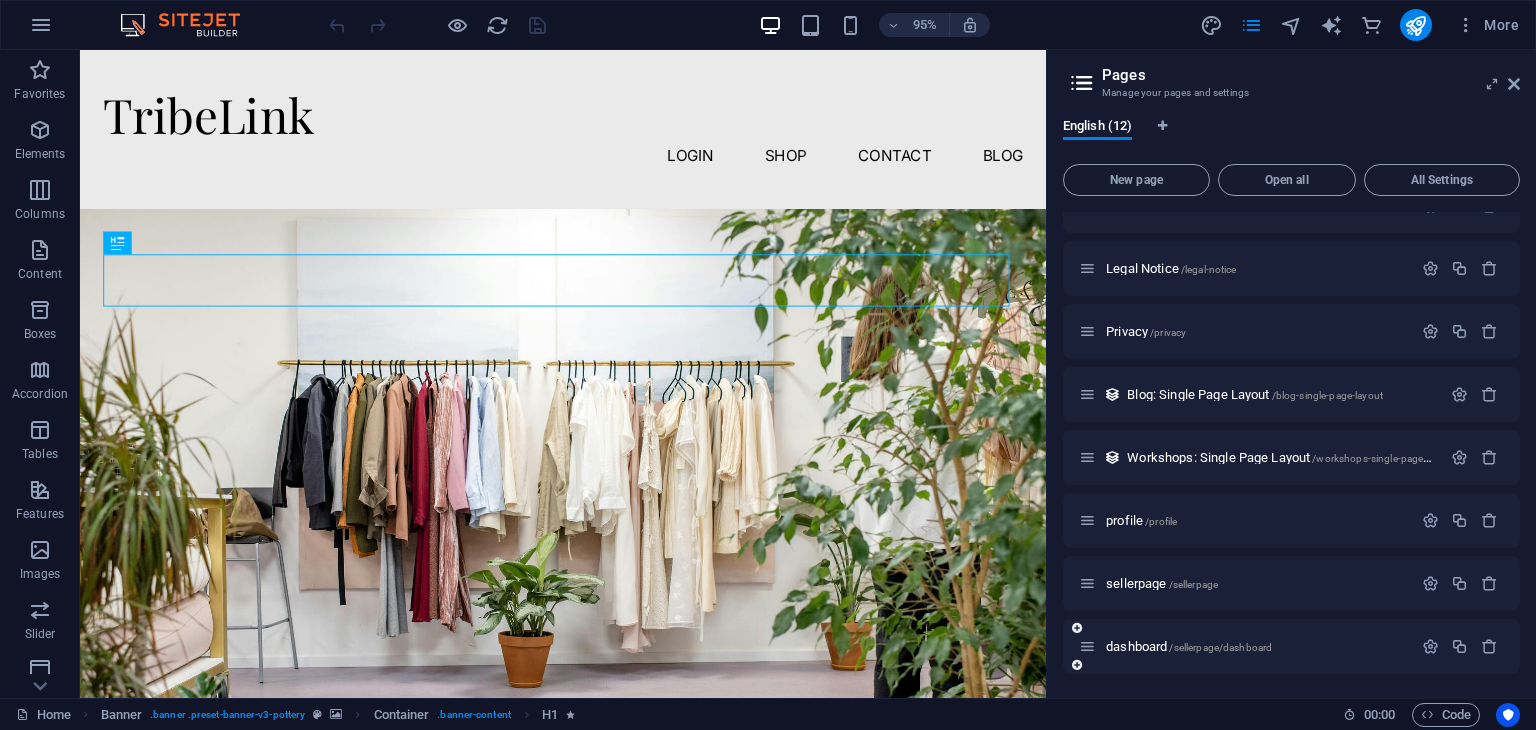 scroll, scrollTop: 285, scrollLeft: 0, axis: vertical 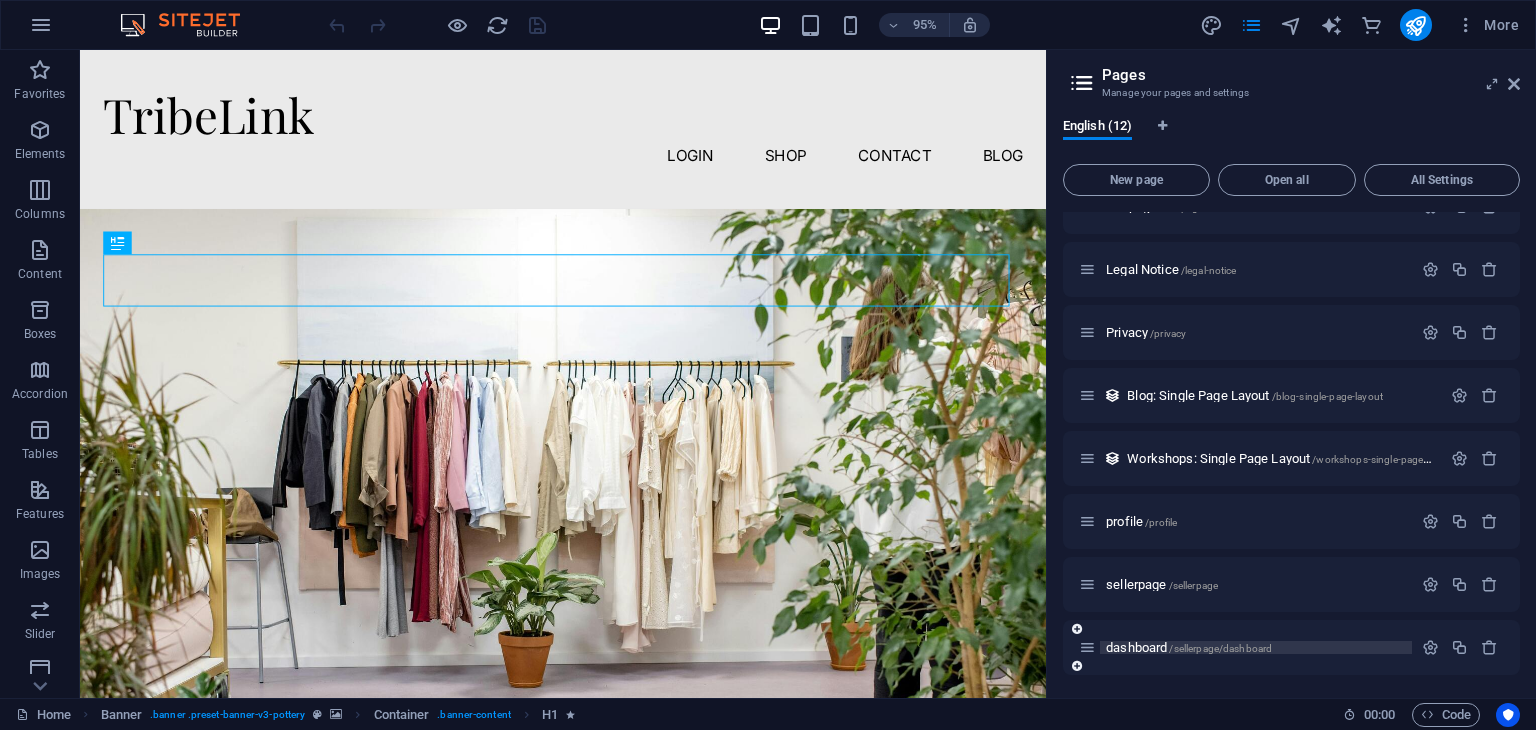 click on "dashboard /sellerpage/dashboard" at bounding box center [1189, 647] 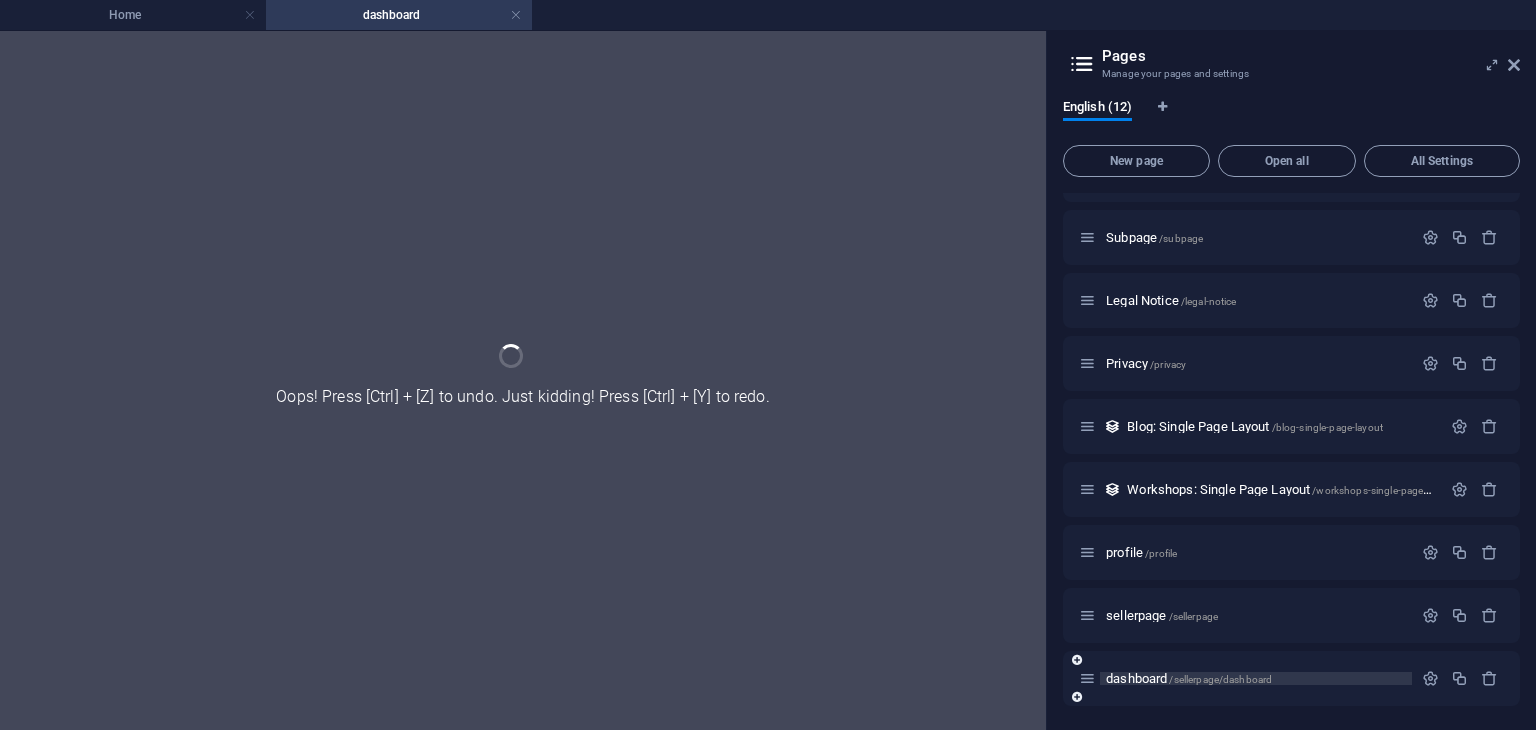 scroll, scrollTop: 235, scrollLeft: 0, axis: vertical 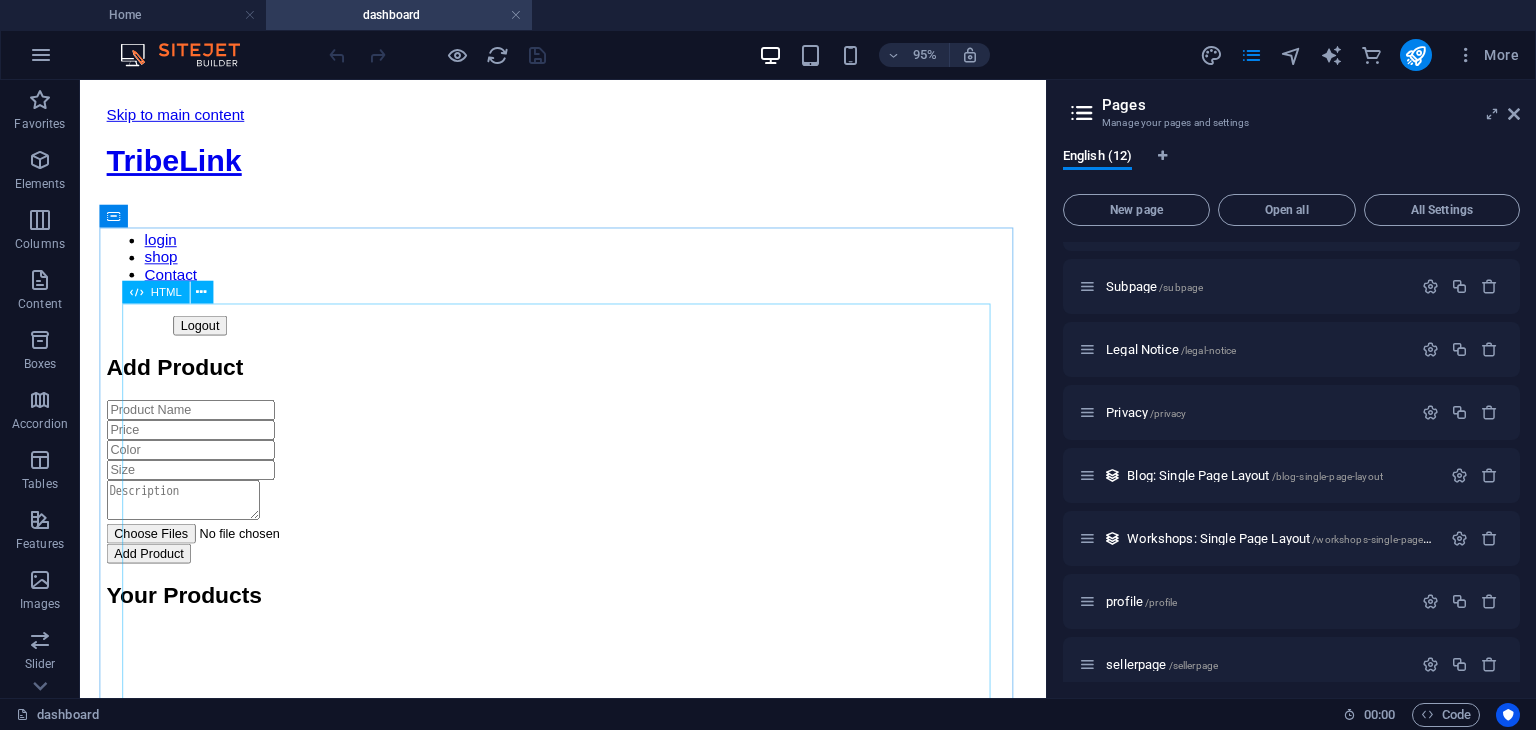 click on "HTML" at bounding box center [165, 291] 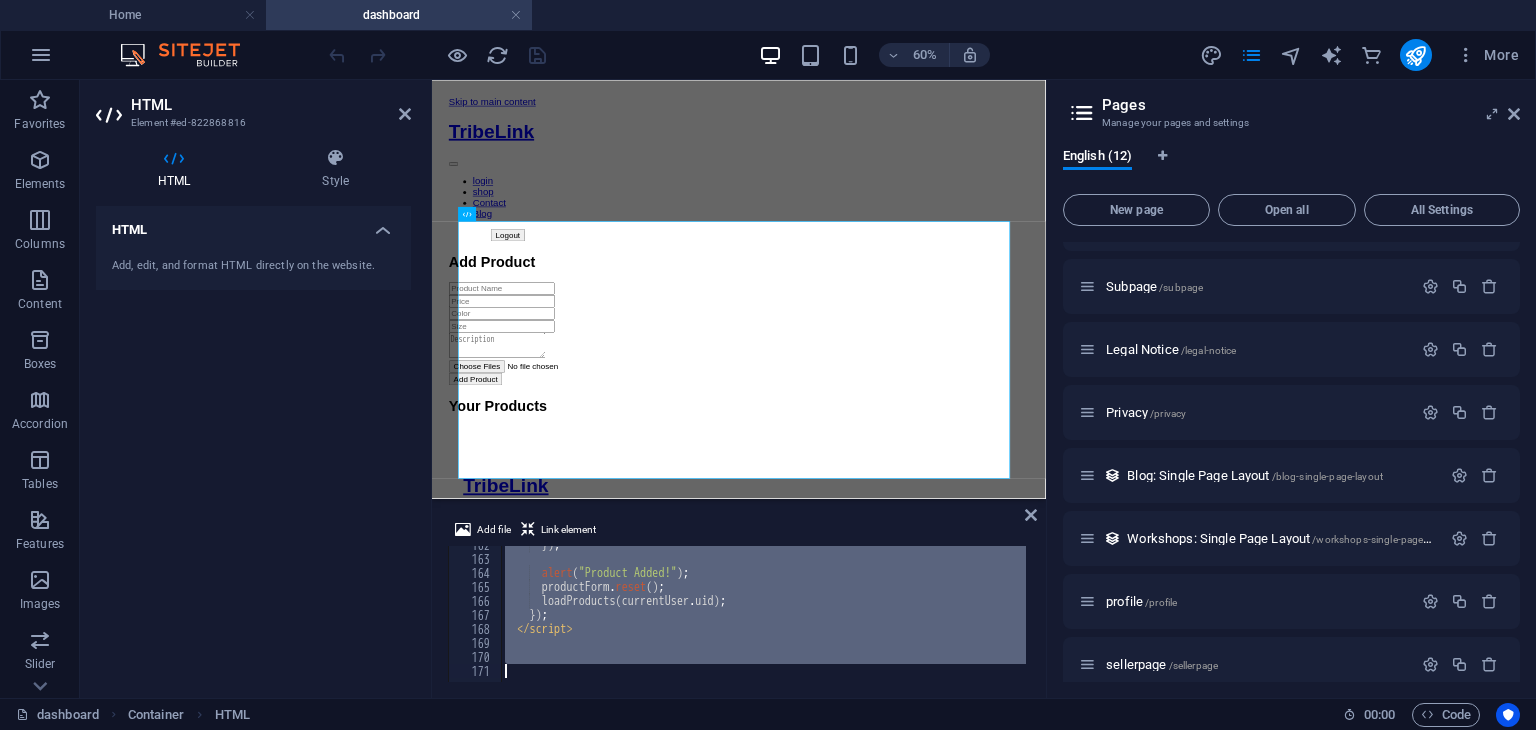 scroll, scrollTop: 2262, scrollLeft: 0, axis: vertical 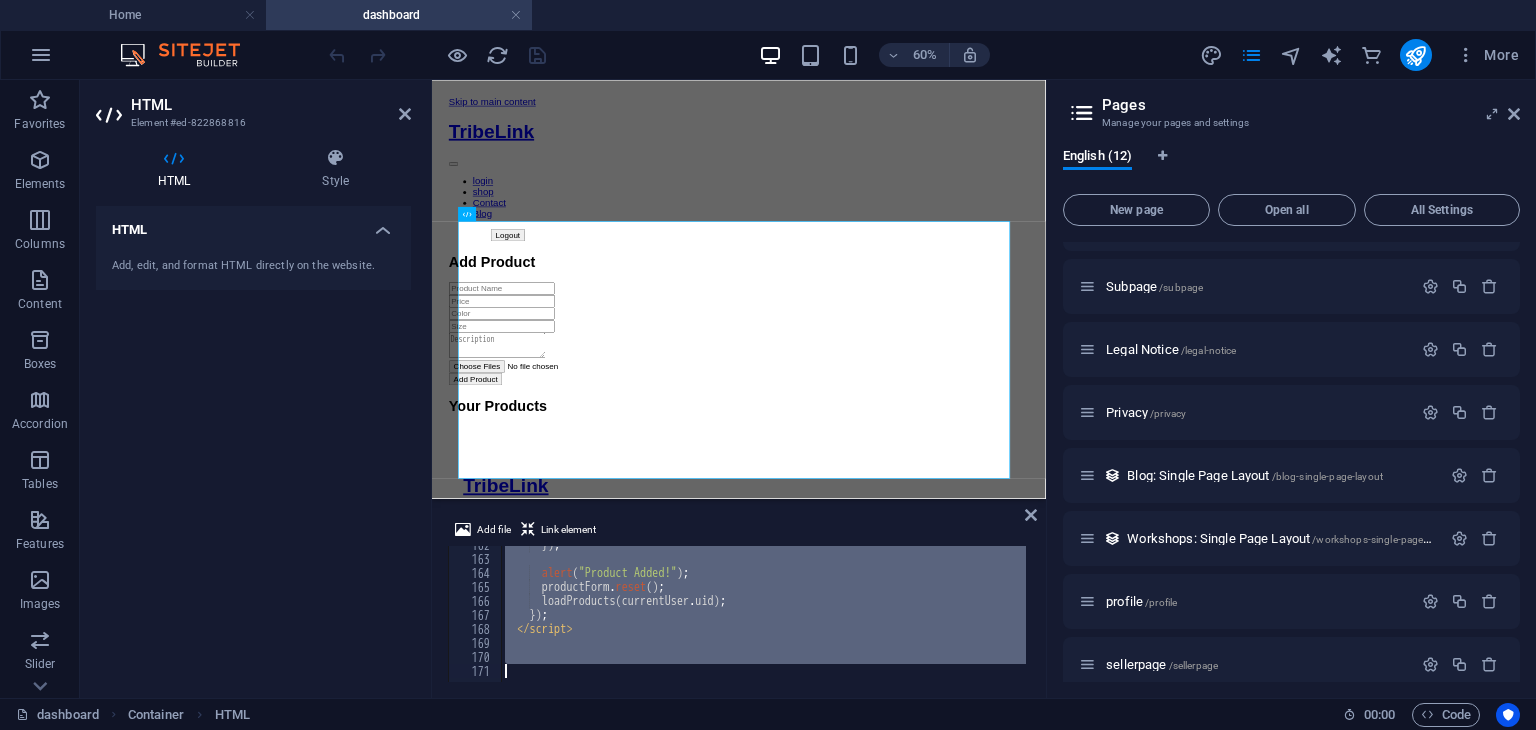 paste 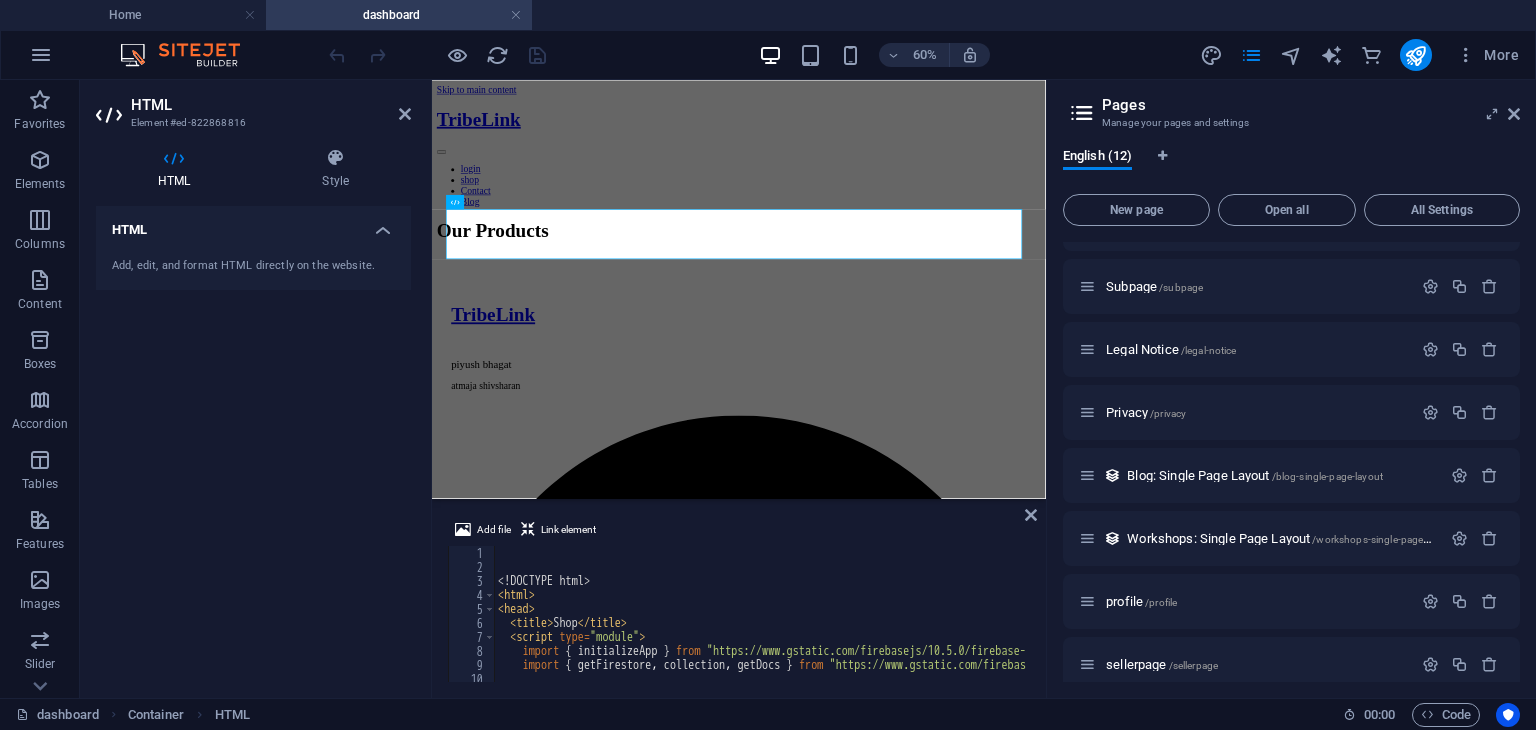 scroll, scrollTop: 0, scrollLeft: 0, axis: both 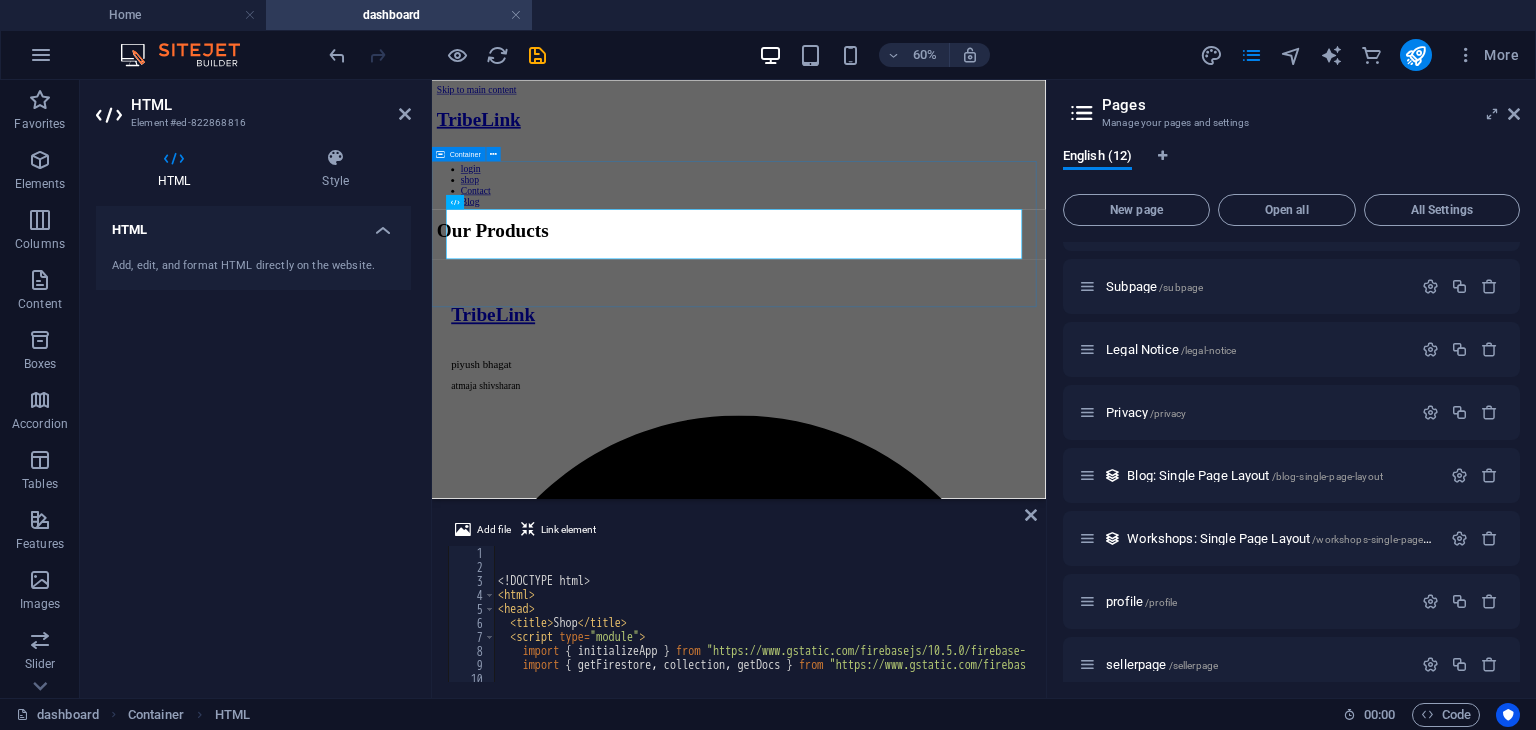 click on "Shop
Our Products" at bounding box center (943, 331) 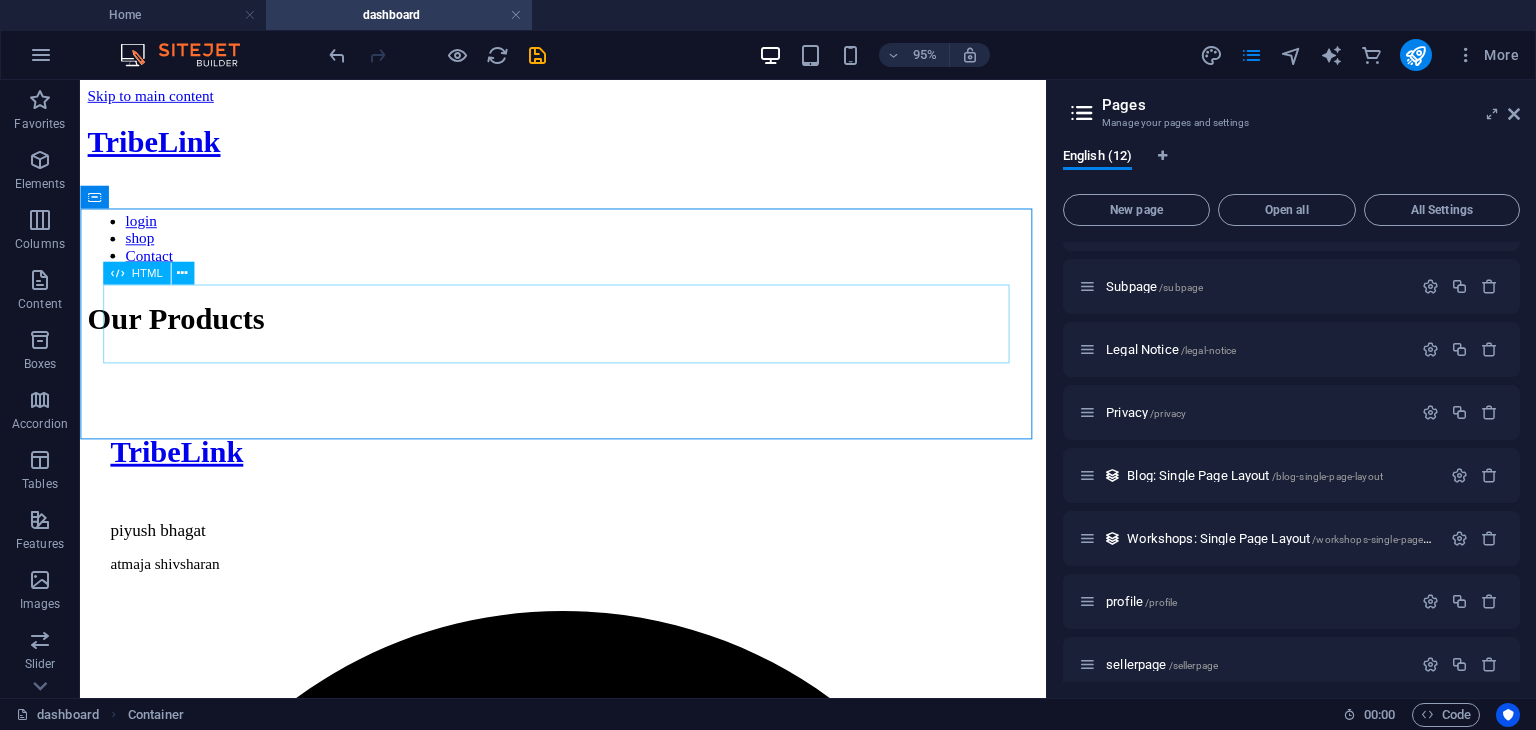 click on "HTML" at bounding box center [146, 272] 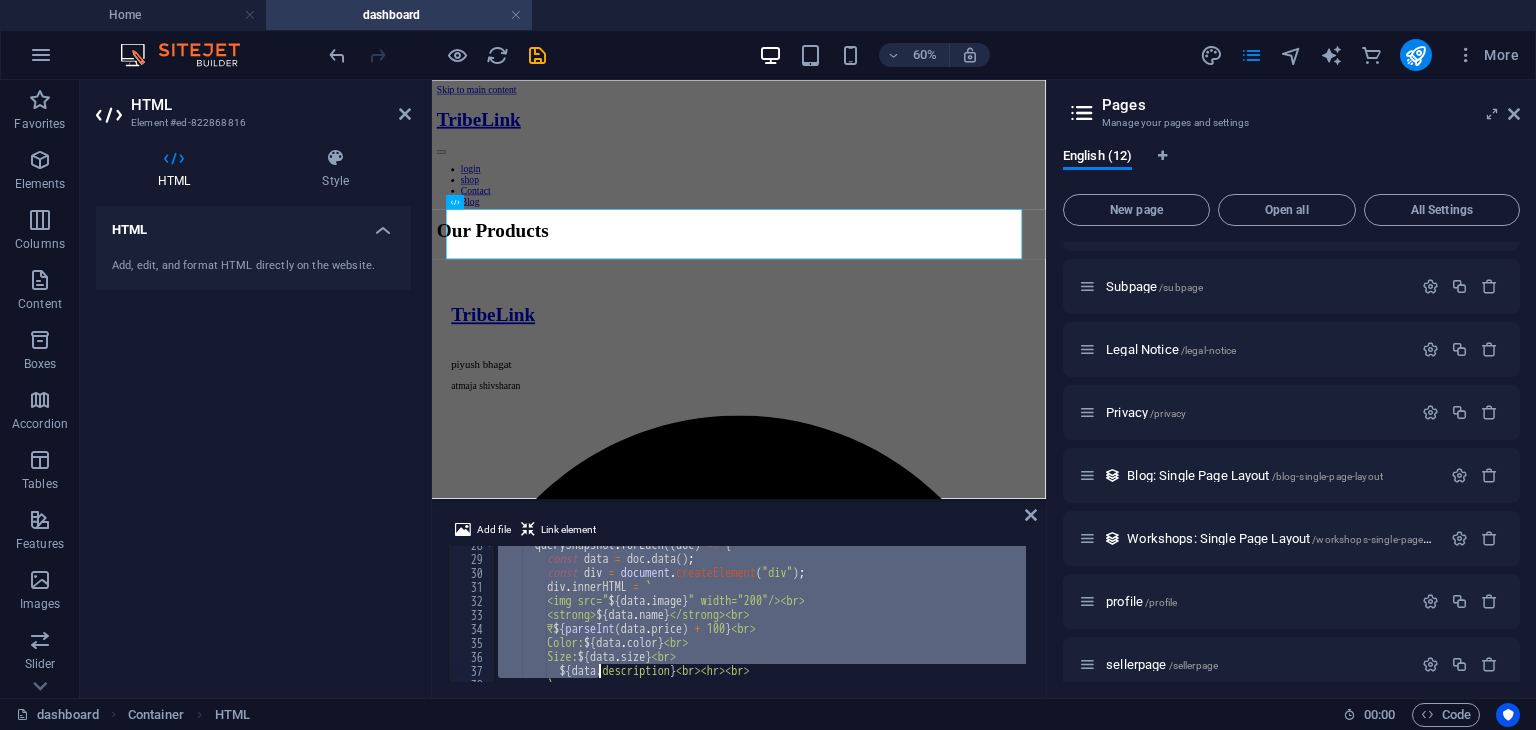 scroll, scrollTop: 582, scrollLeft: 0, axis: vertical 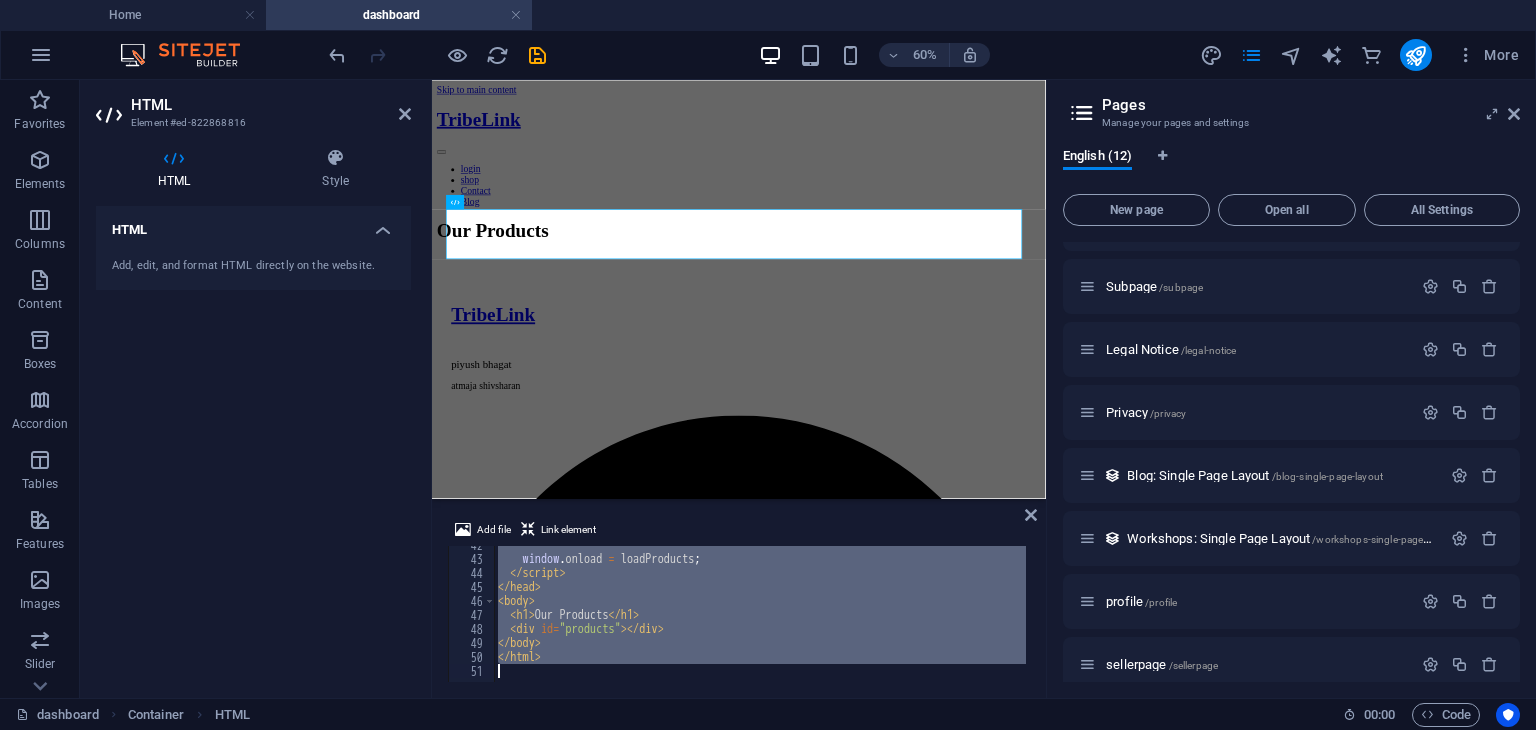 drag, startPoint x: 501, startPoint y: 549, endPoint x: 629, endPoint y: 776, distance: 260.60123 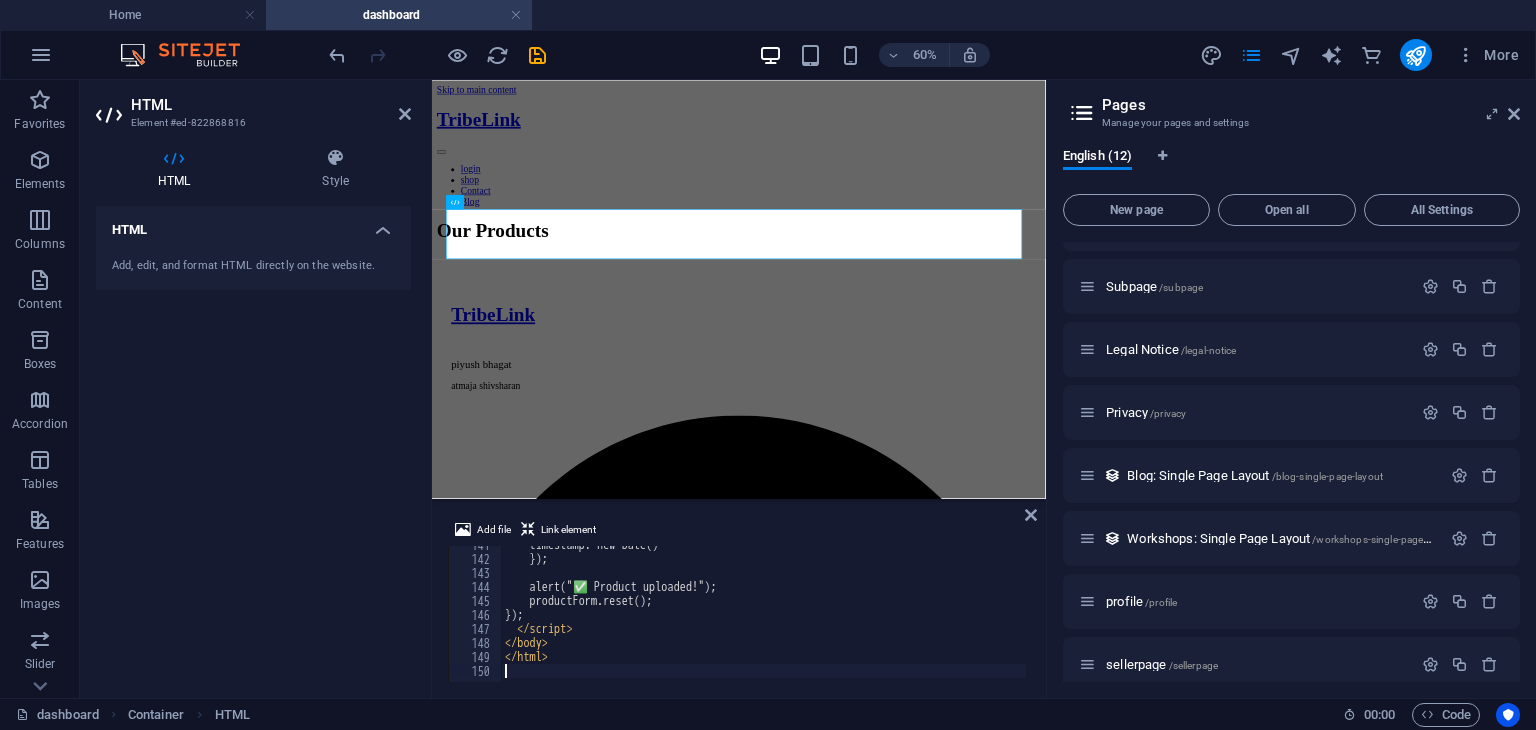 scroll, scrollTop: 1968, scrollLeft: 0, axis: vertical 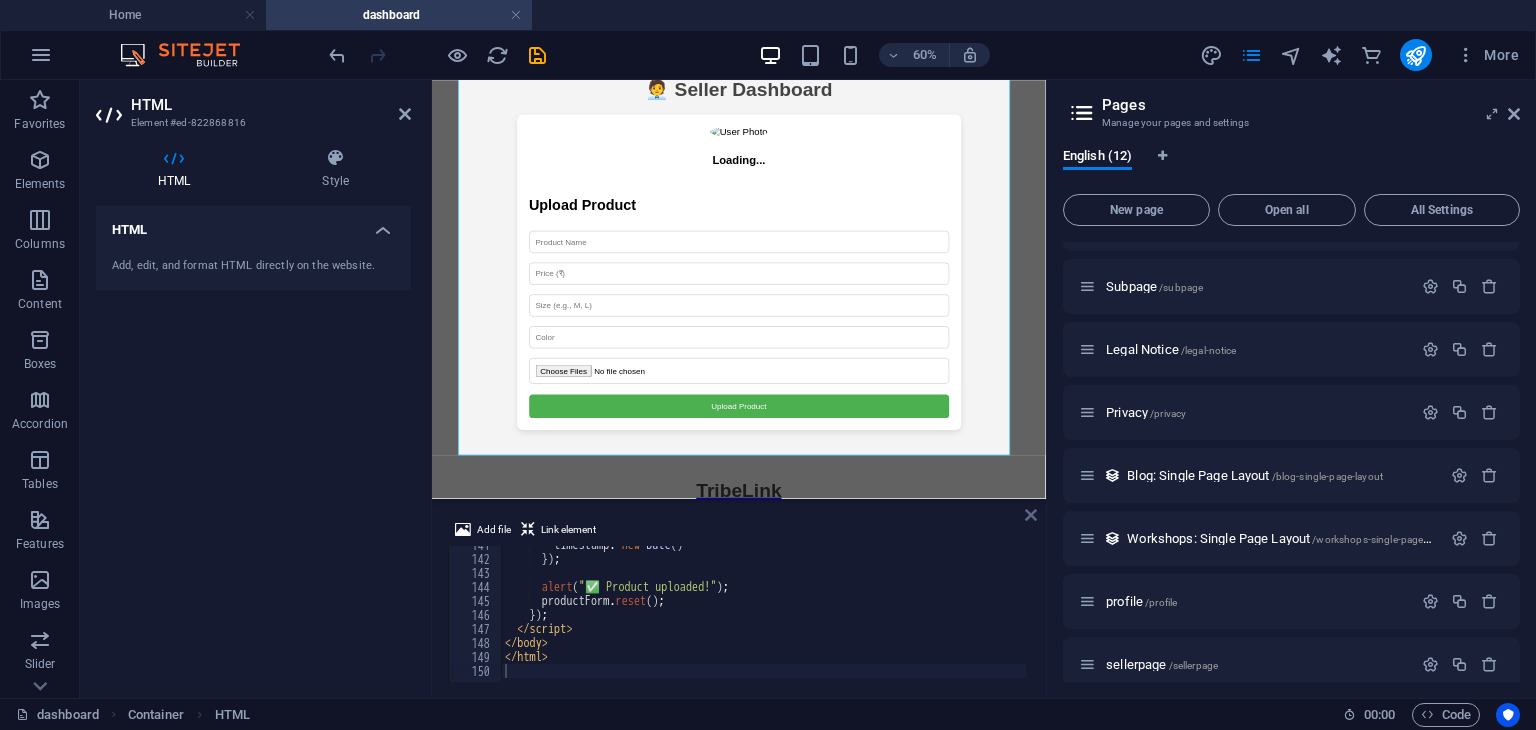 click at bounding box center (1031, 515) 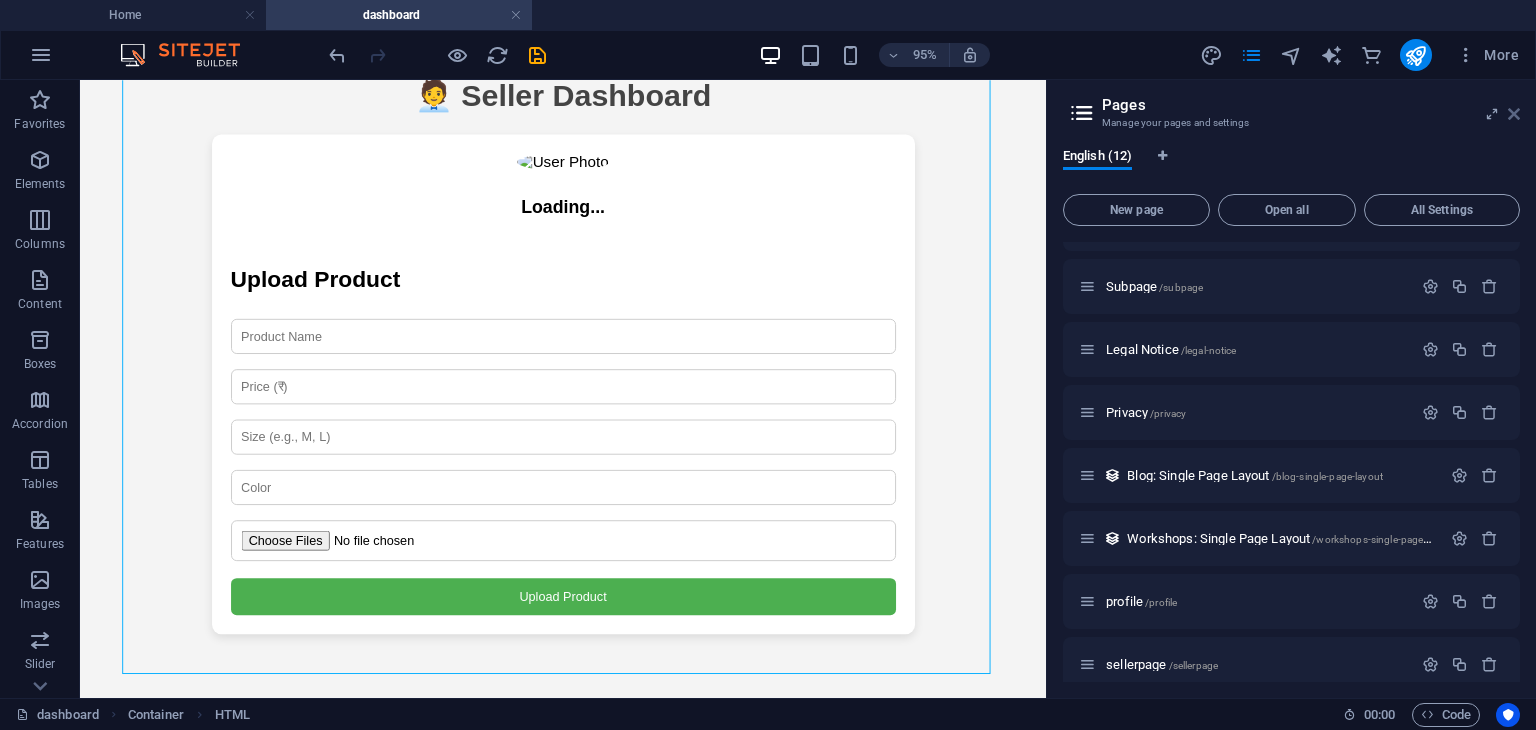 click at bounding box center [1514, 114] 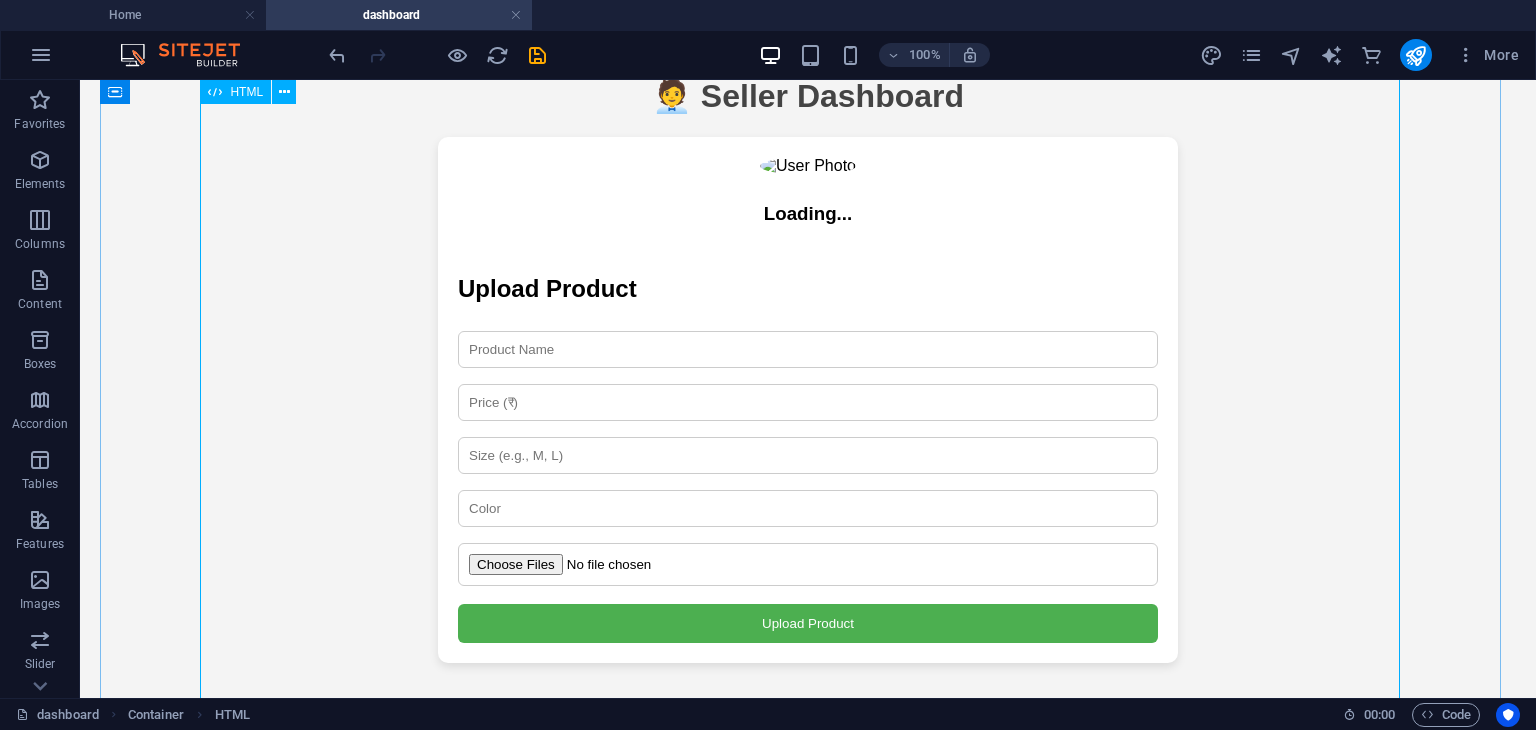 click on "Seller Dashboard
🧑‍💼 Seller Dashboard
Loading...
Upload Product
Upload Product" at bounding box center [808, 370] 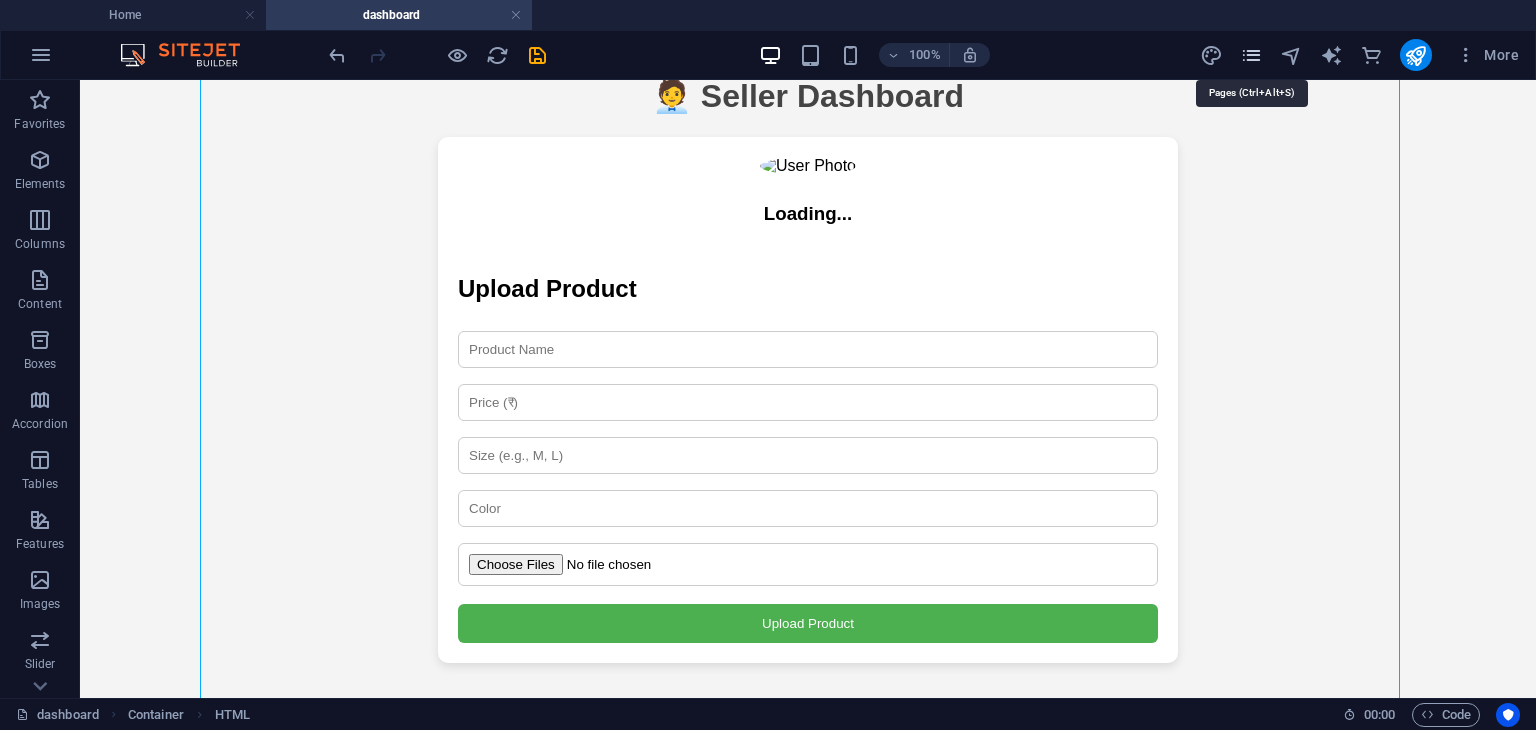 click at bounding box center [1251, 55] 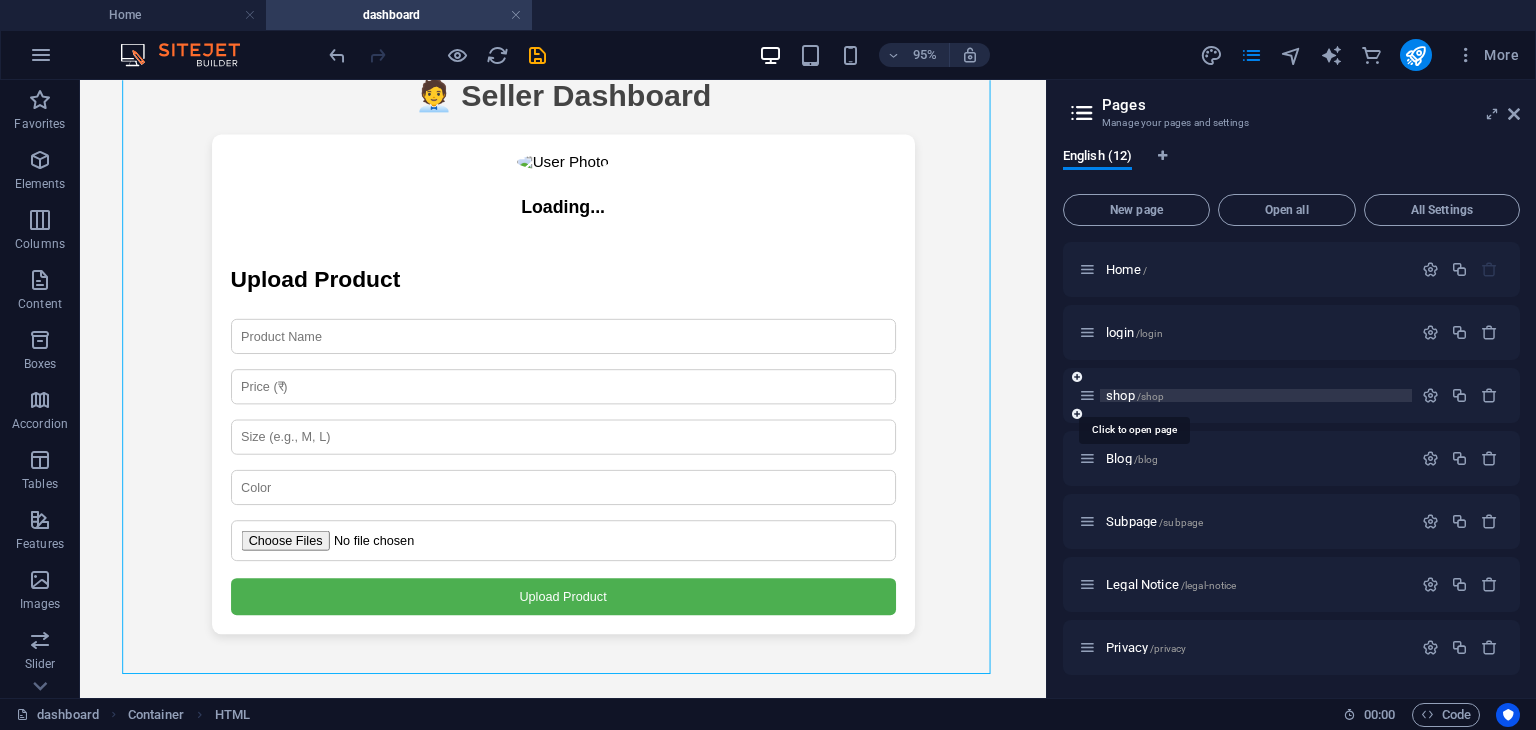 click on "shop /shop" at bounding box center (1135, 395) 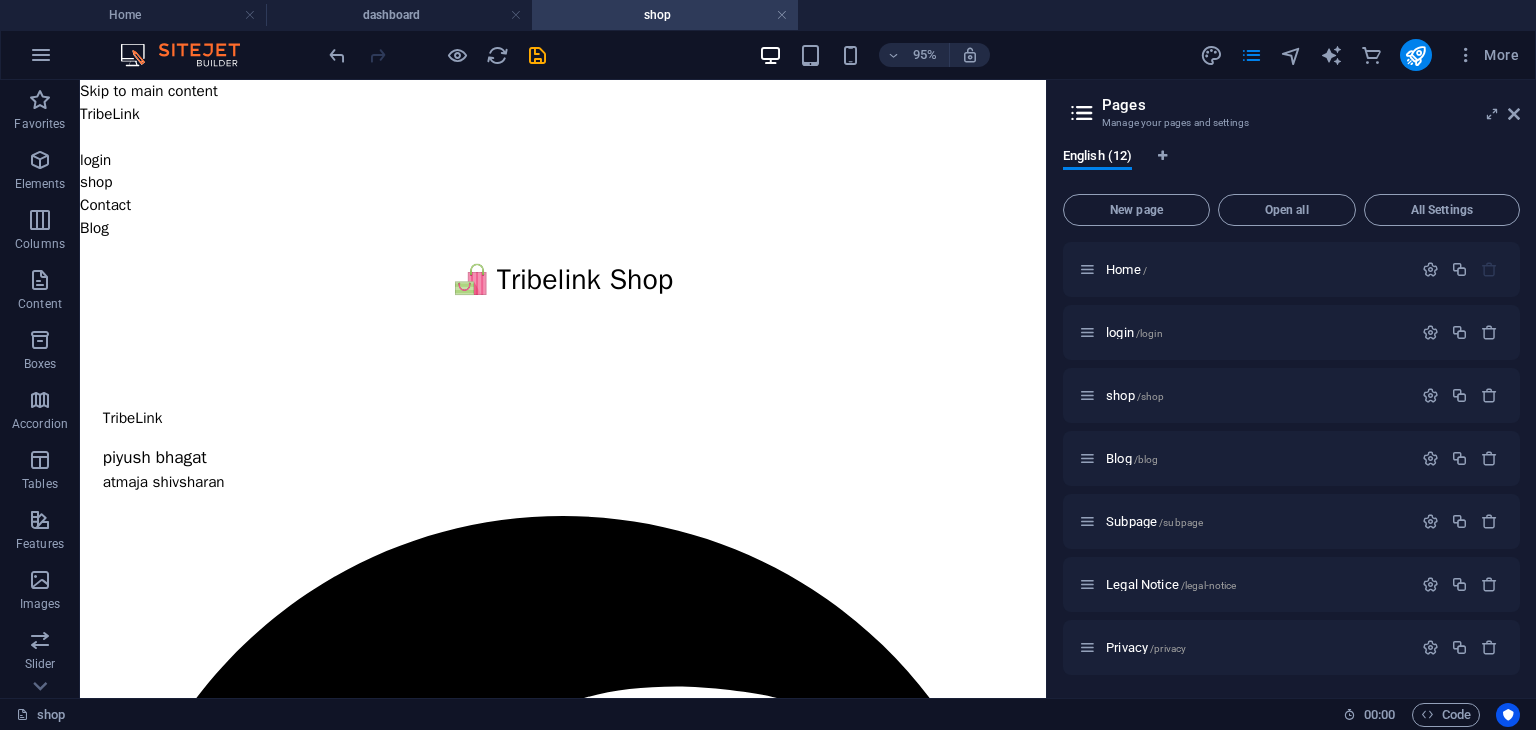 scroll, scrollTop: 0, scrollLeft: 0, axis: both 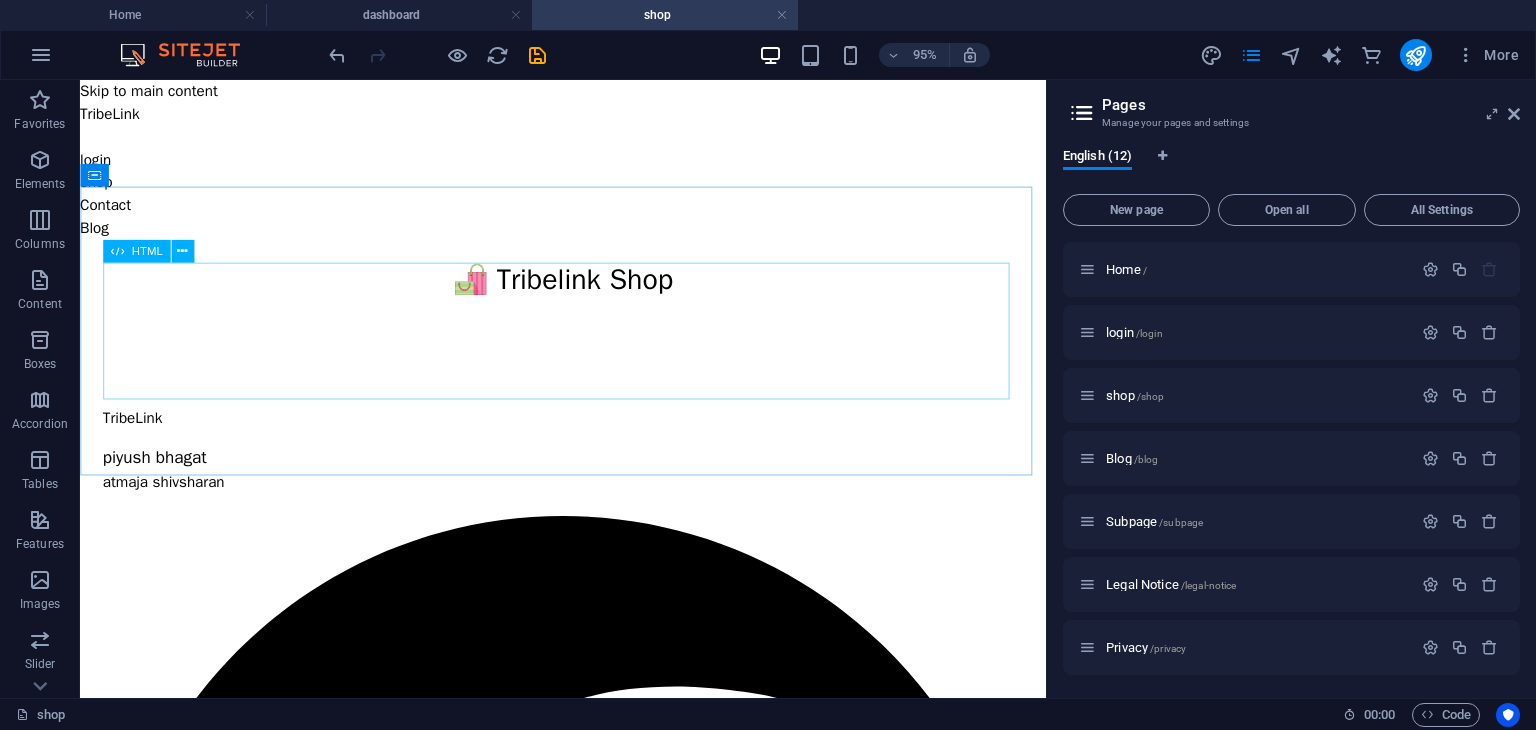 click on "HTML" at bounding box center [146, 250] 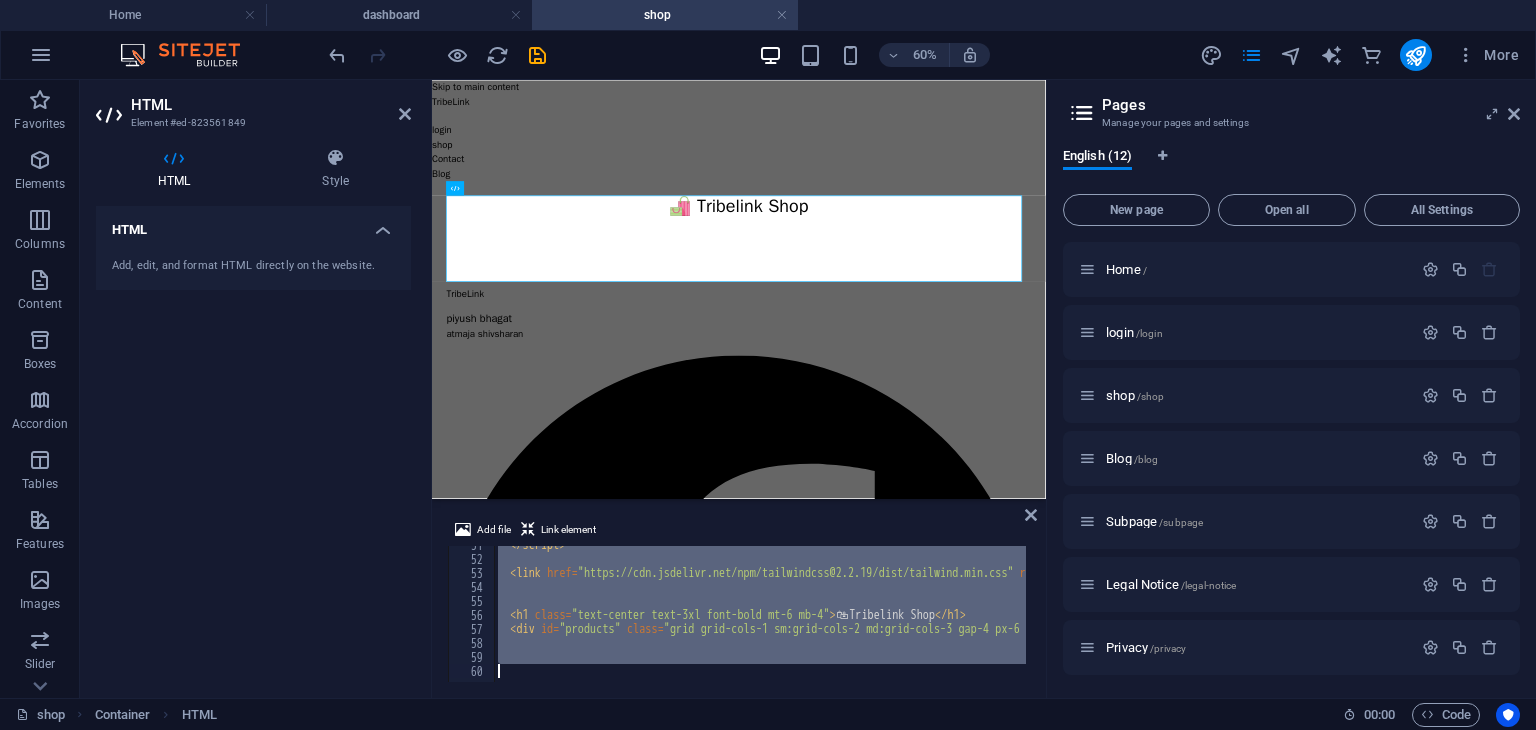 drag, startPoint x: 498, startPoint y: 557, endPoint x: 651, endPoint y: 776, distance: 267.15164 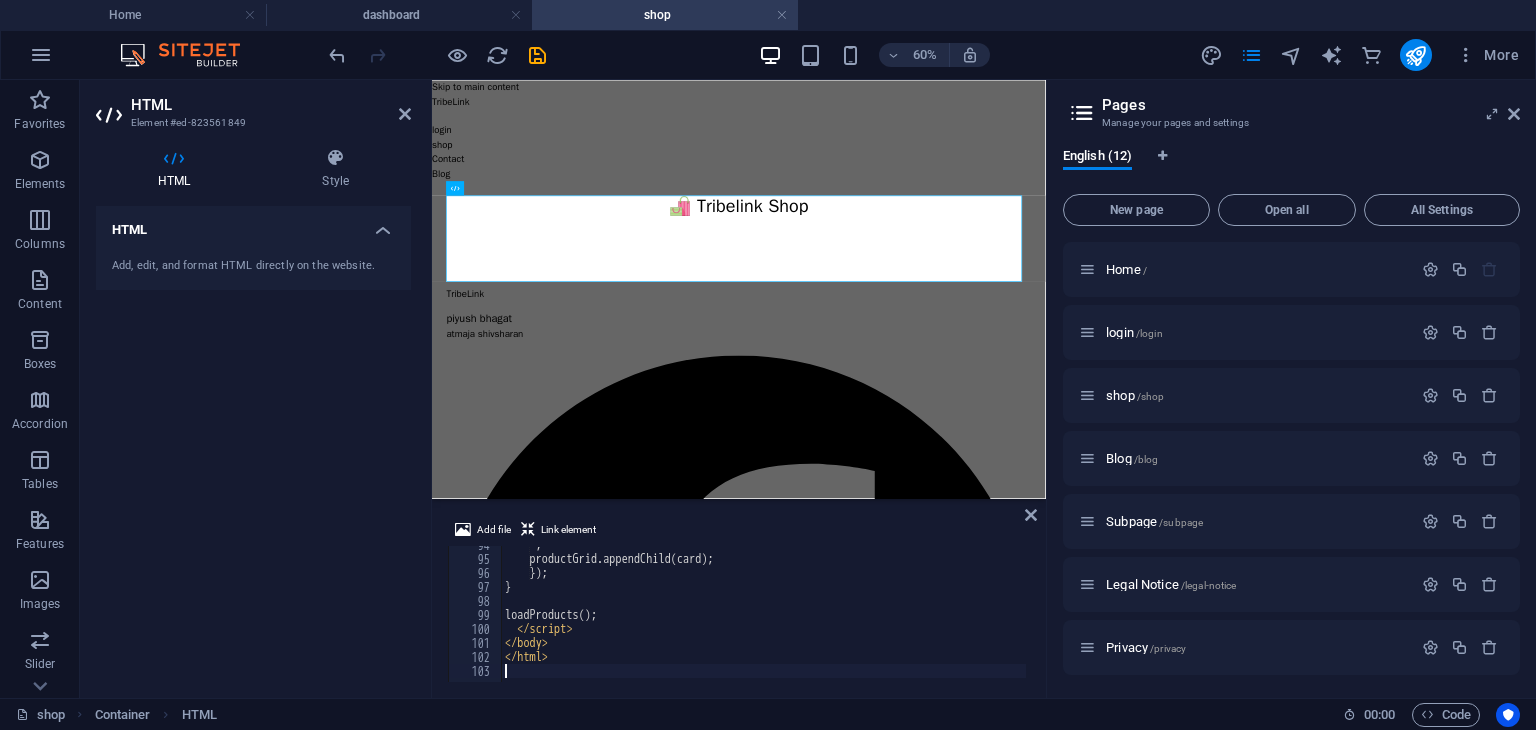 scroll, scrollTop: 1310, scrollLeft: 0, axis: vertical 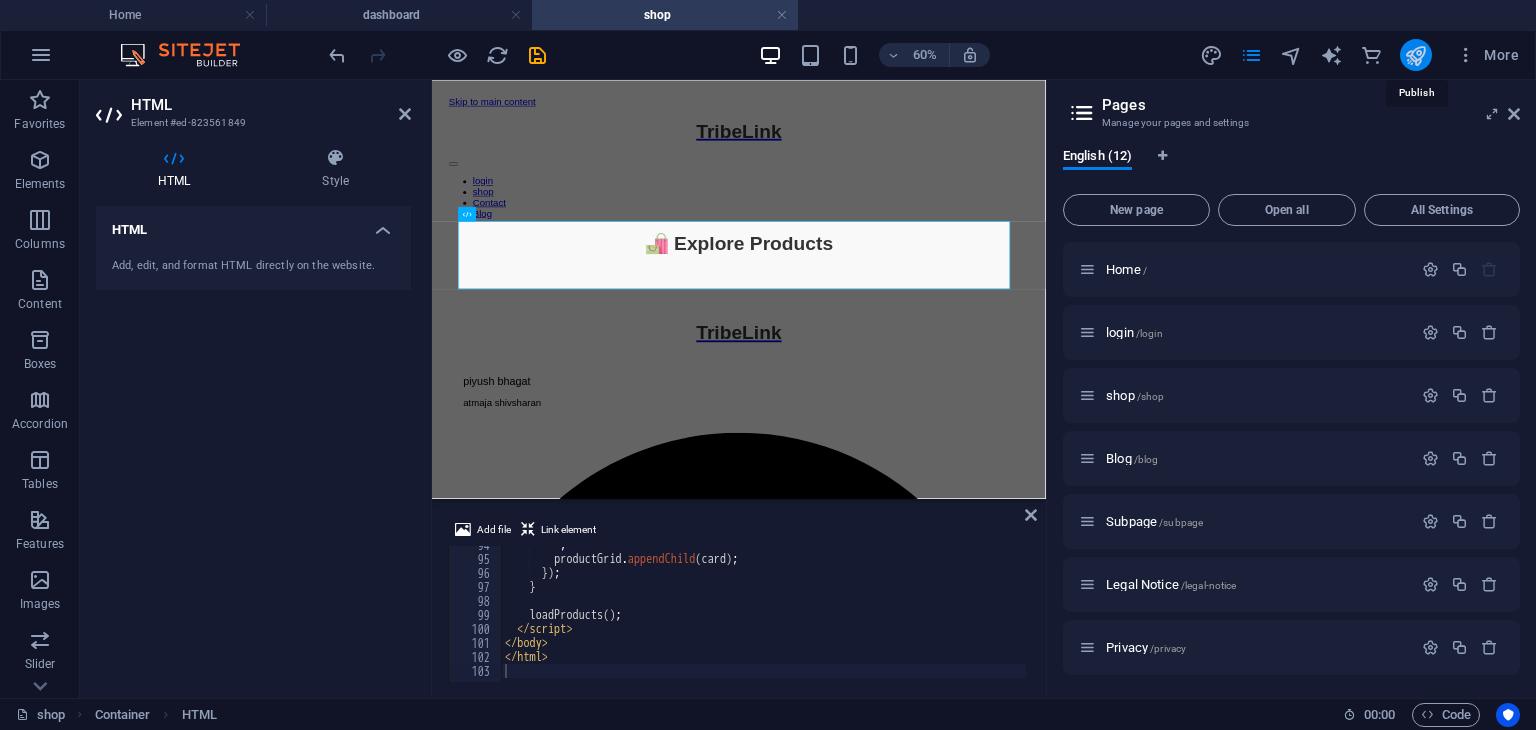 click at bounding box center (1415, 55) 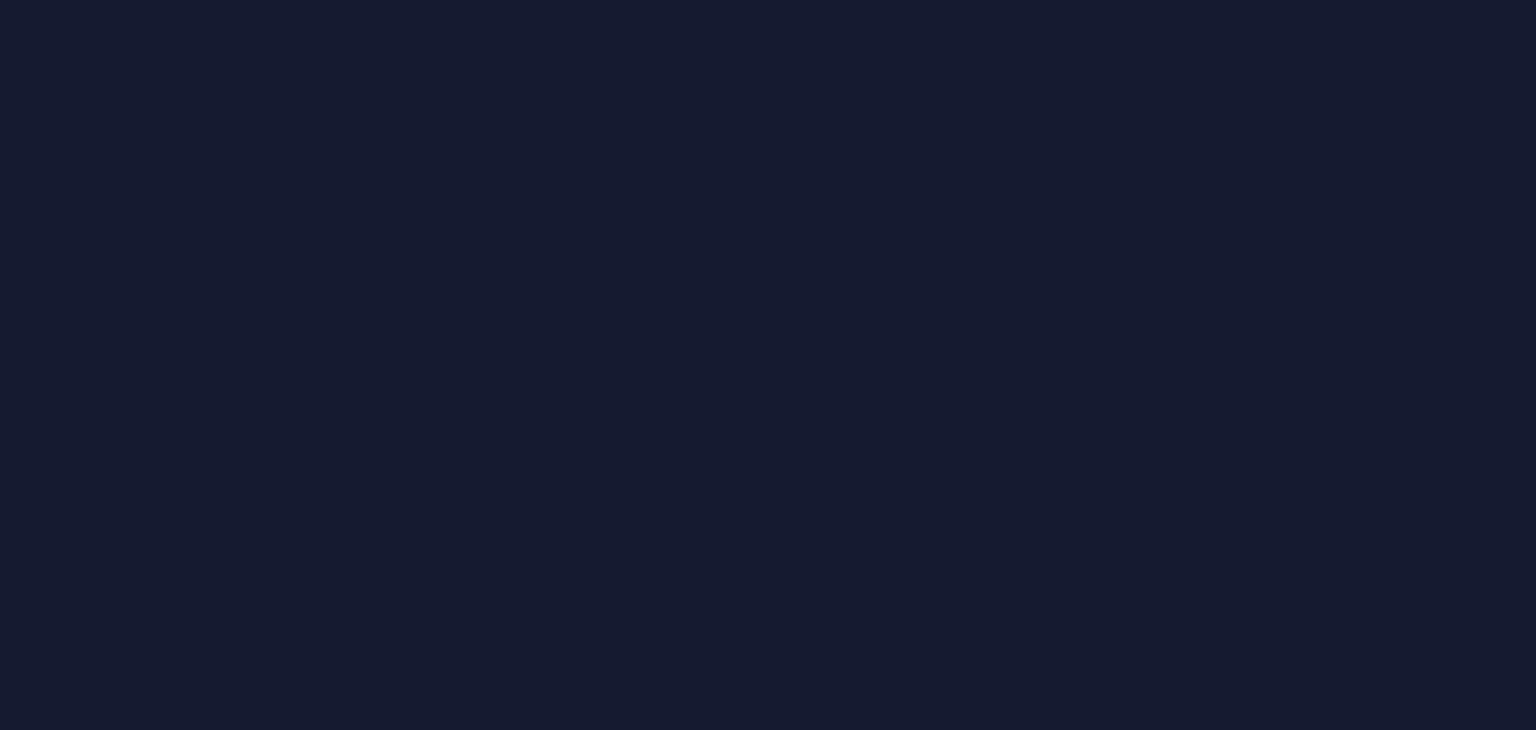 scroll, scrollTop: 0, scrollLeft: 0, axis: both 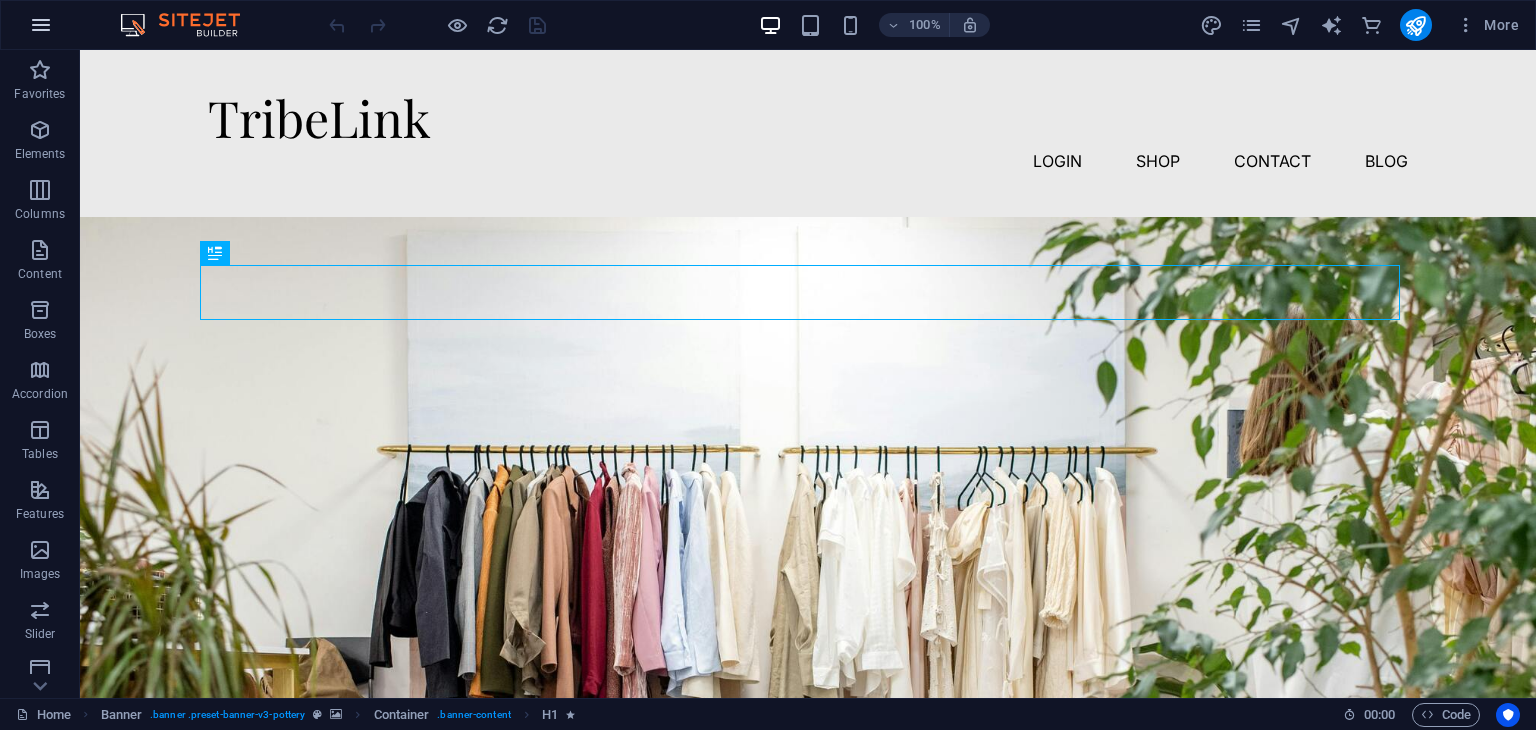 click at bounding box center (41, 25) 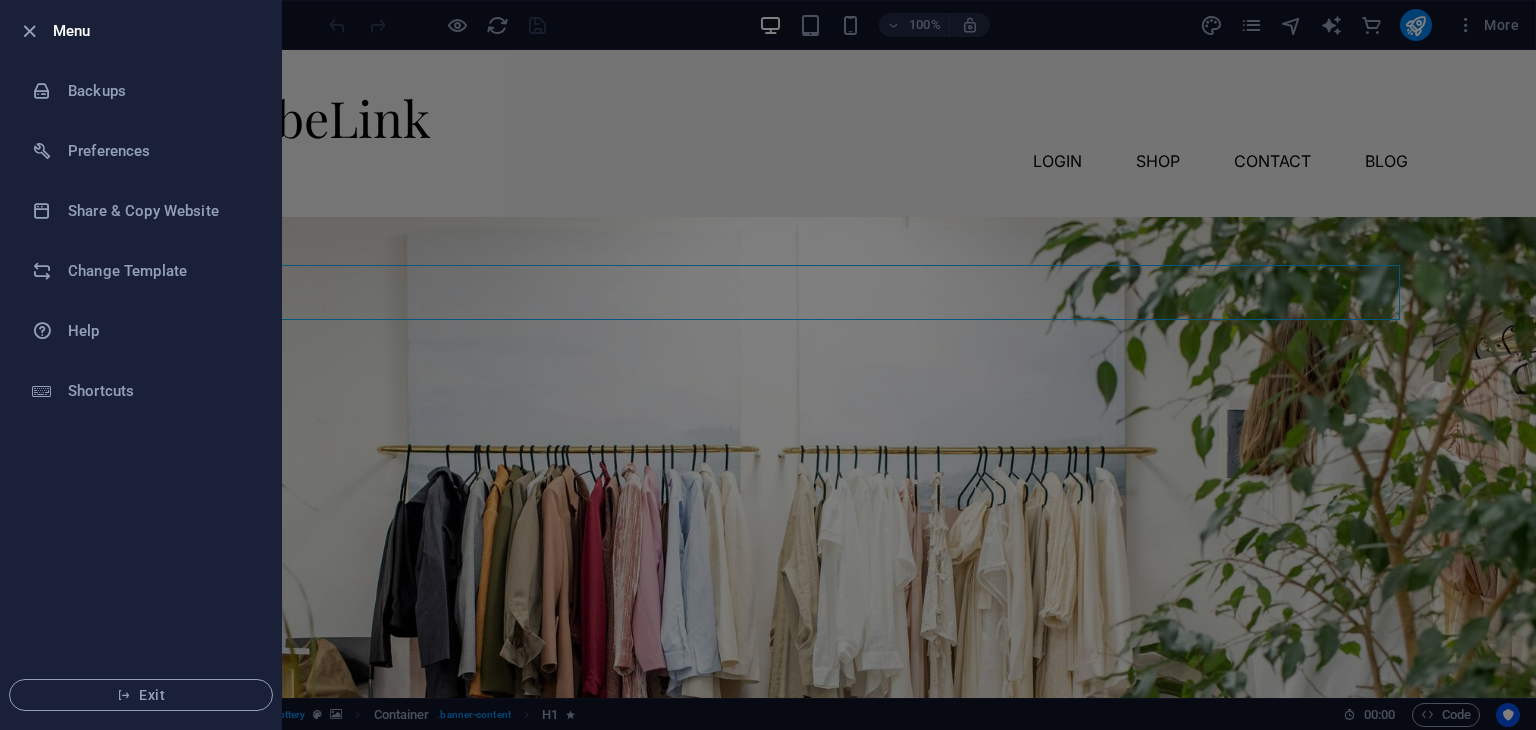 click at bounding box center (768, 365) 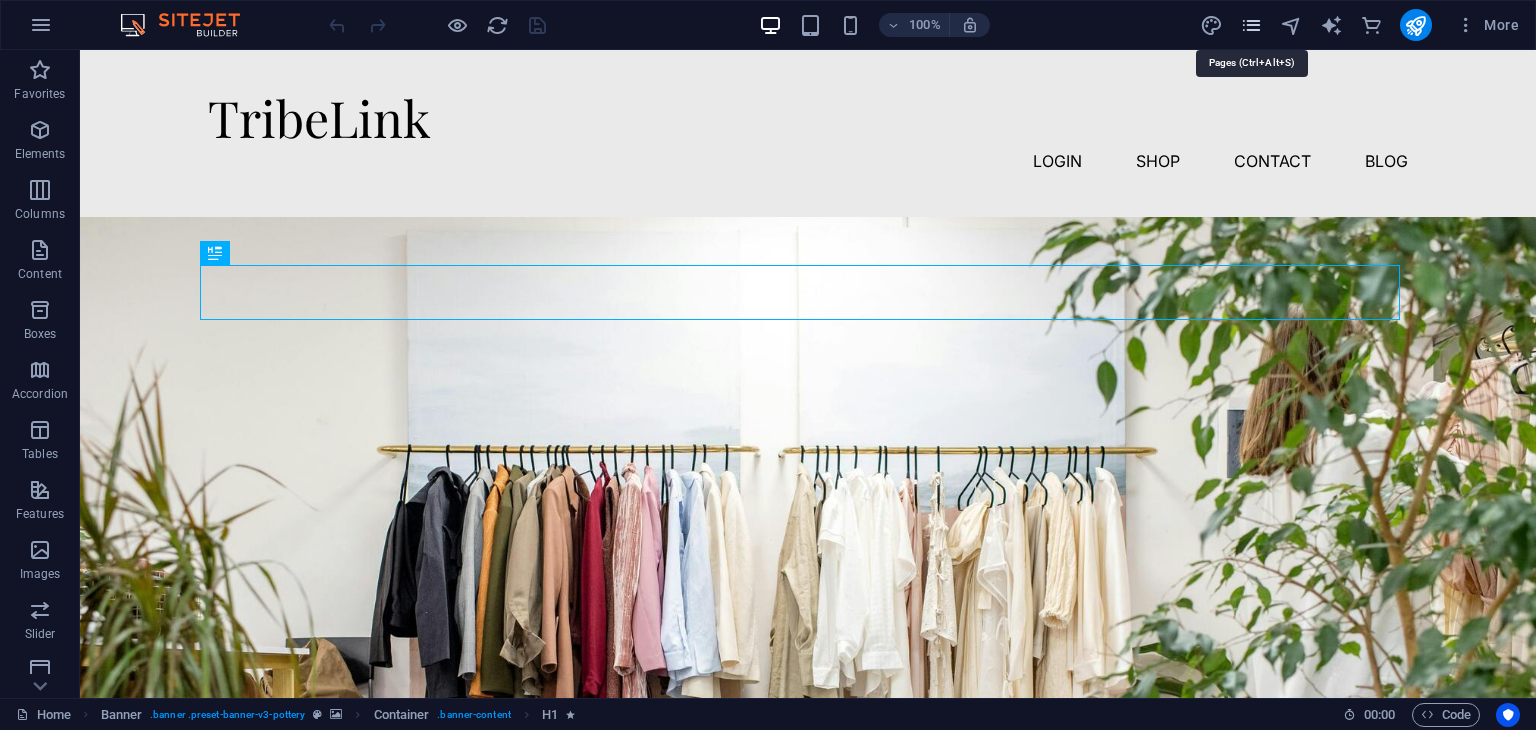 click at bounding box center (1251, 25) 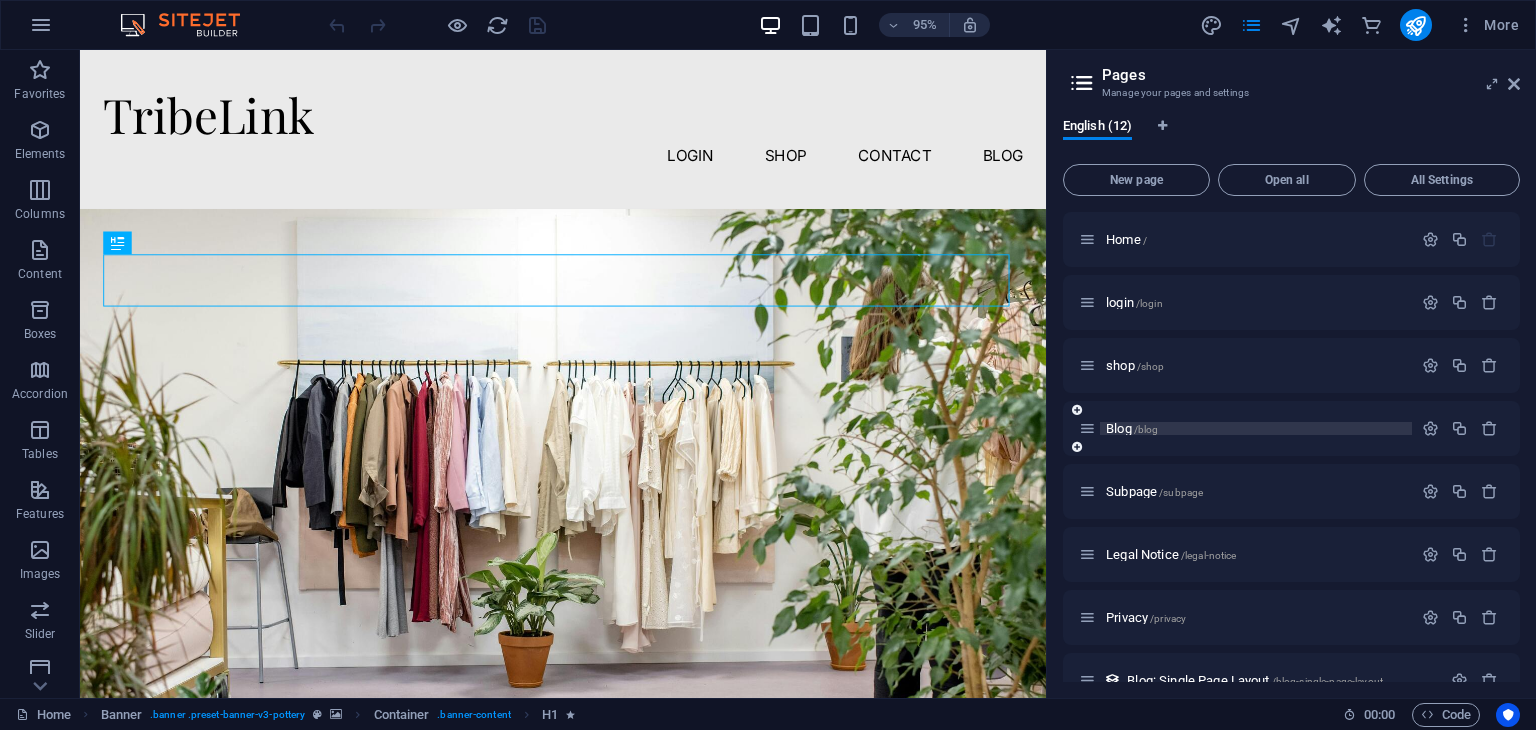 scroll, scrollTop: 286, scrollLeft: 0, axis: vertical 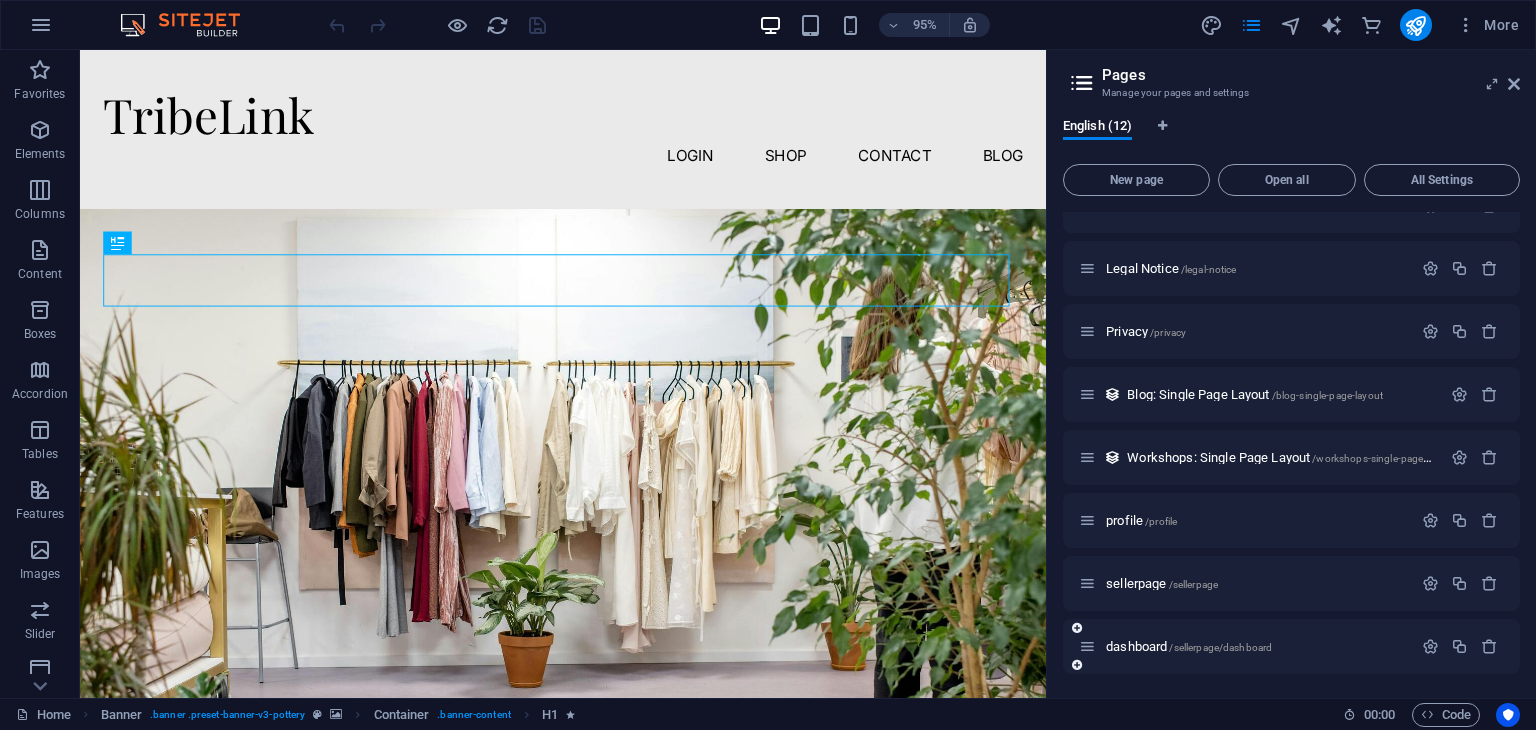 click on "dashboard /sellerpage/dashboard" at bounding box center [1245, 646] 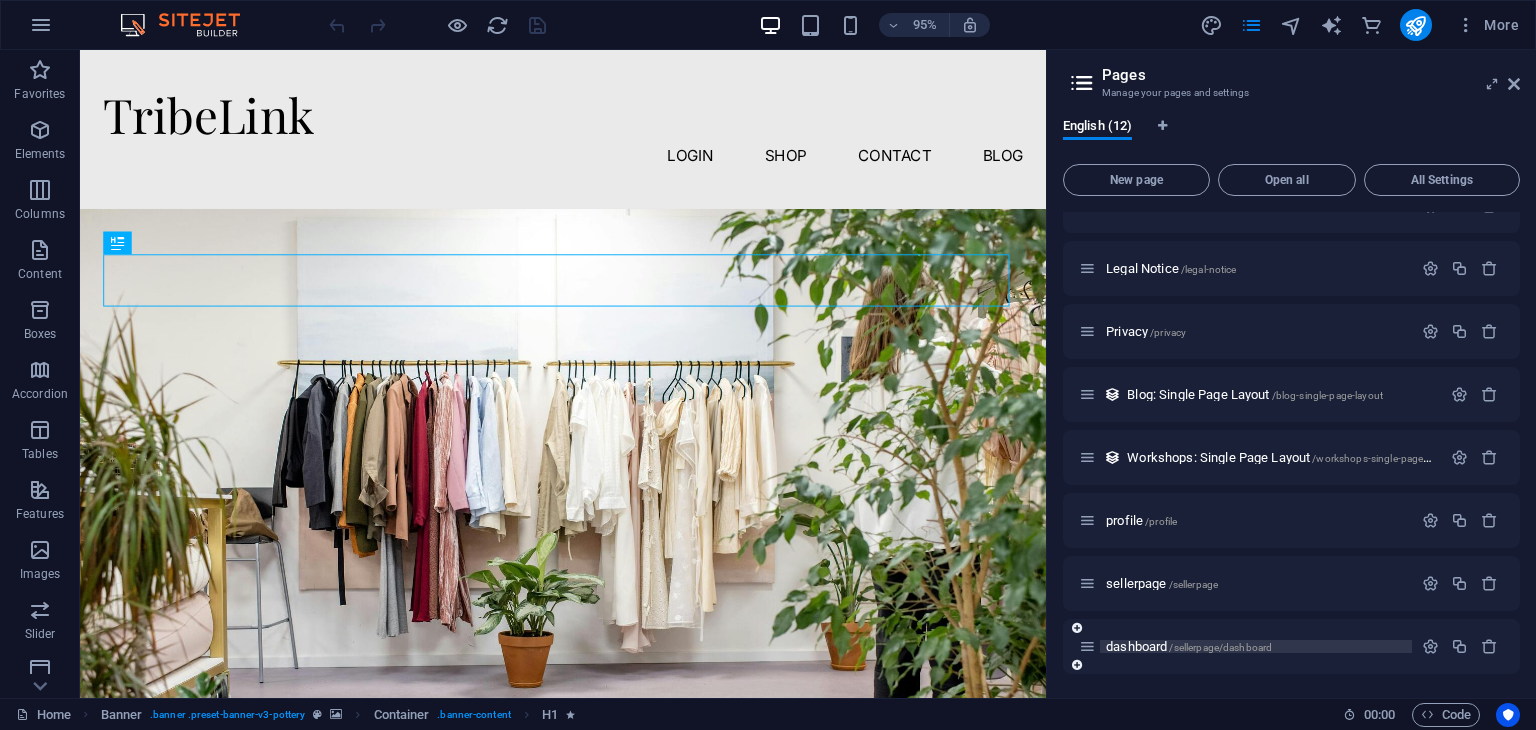 click on "dashboard /sellerpage/dashboard" at bounding box center (1189, 646) 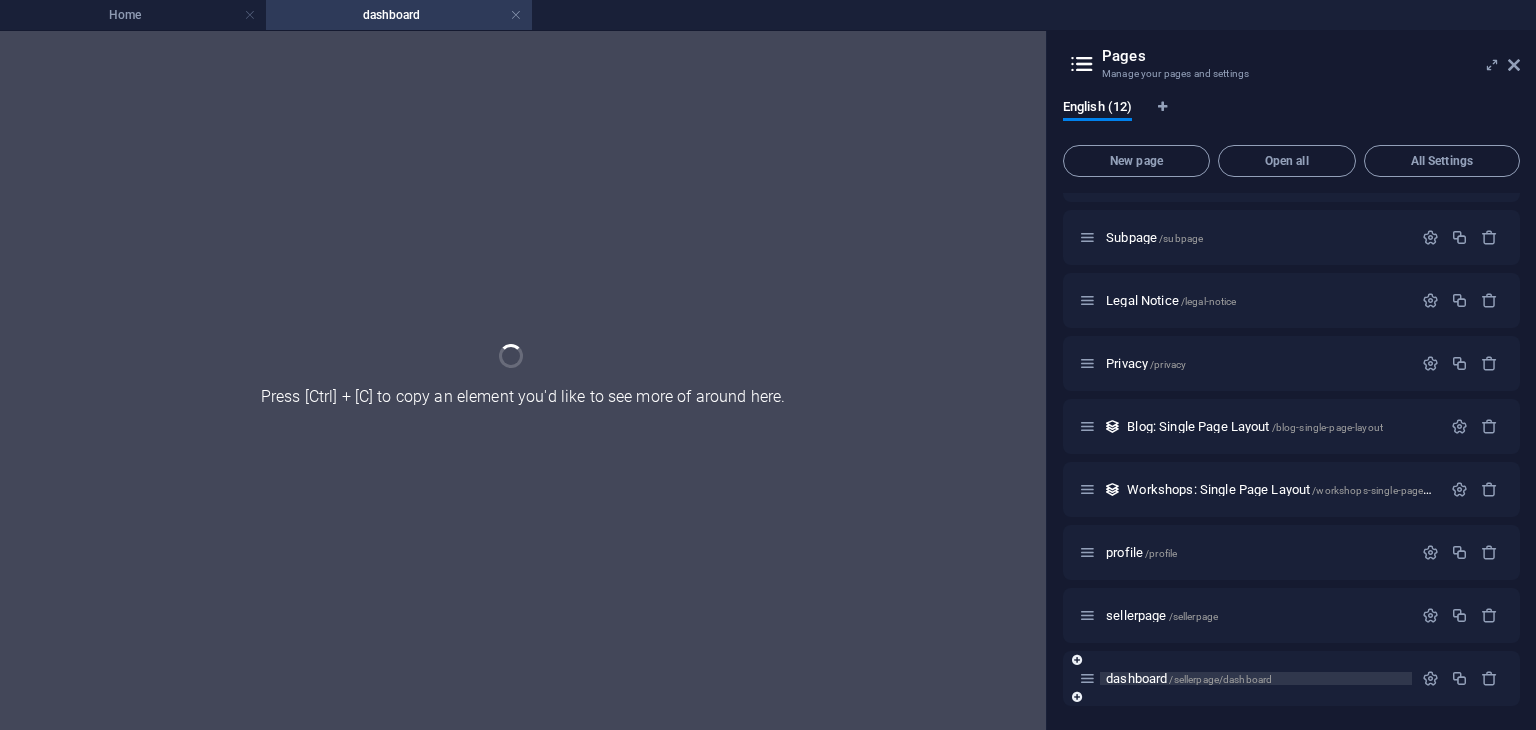 scroll, scrollTop: 235, scrollLeft: 0, axis: vertical 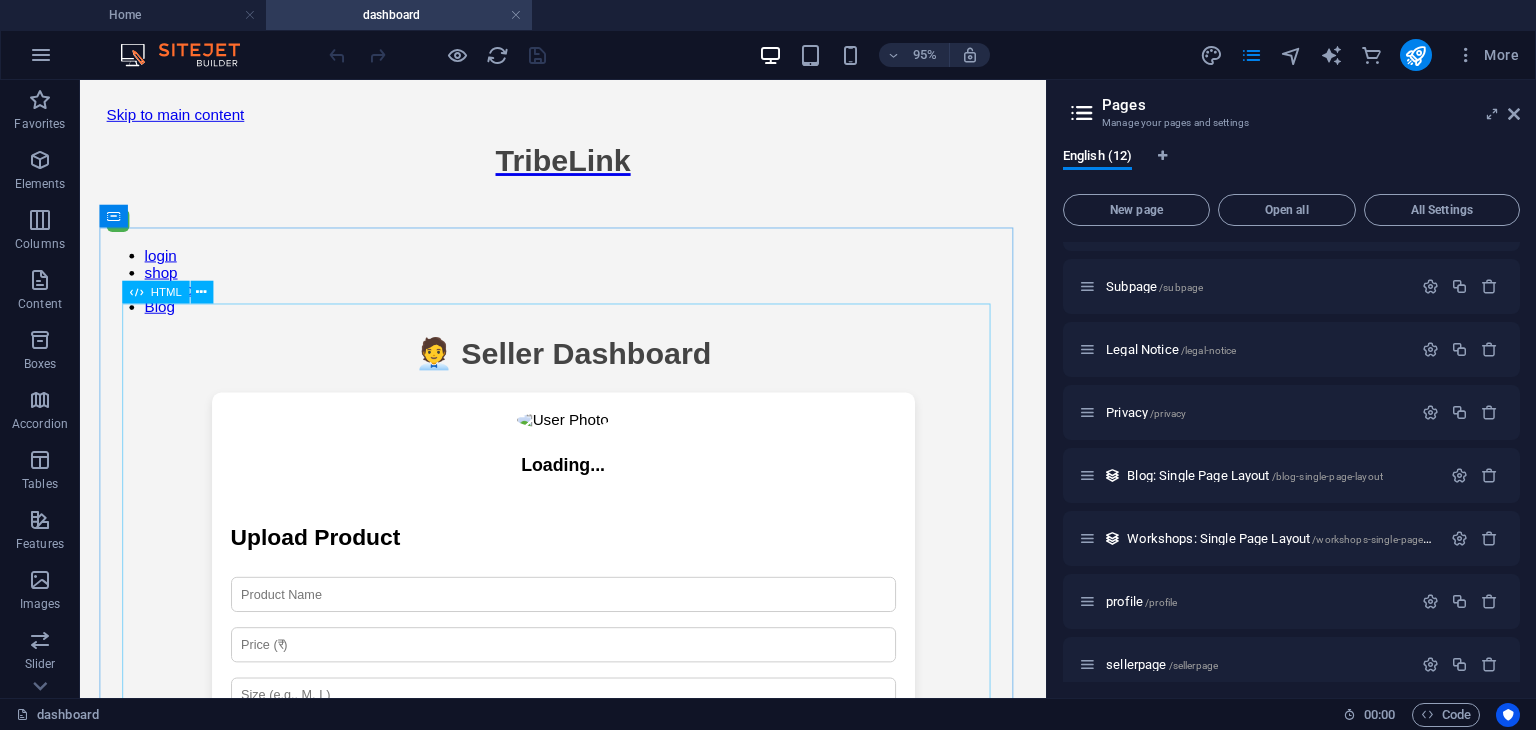 click on "HTML" at bounding box center (165, 291) 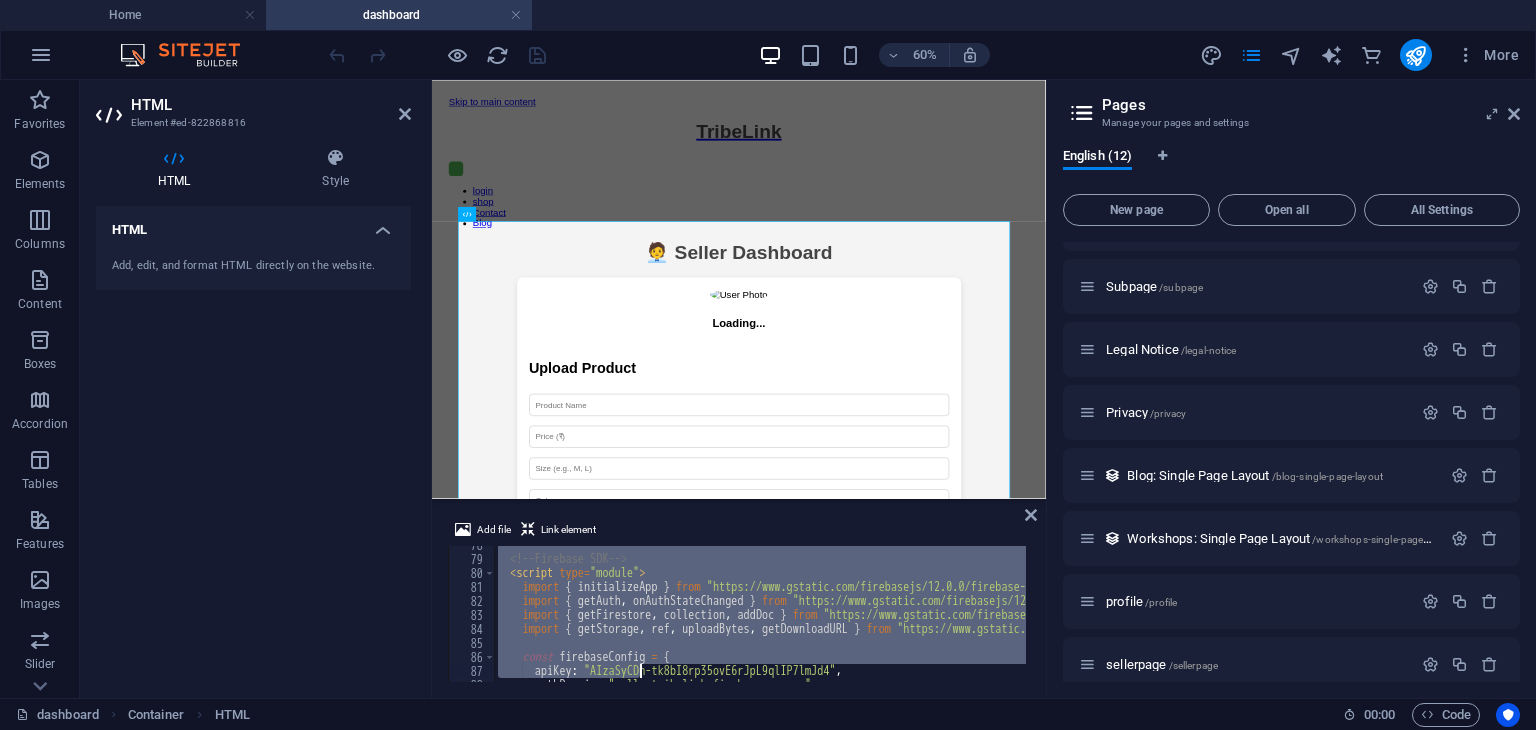 scroll, scrollTop: 1968, scrollLeft: 0, axis: vertical 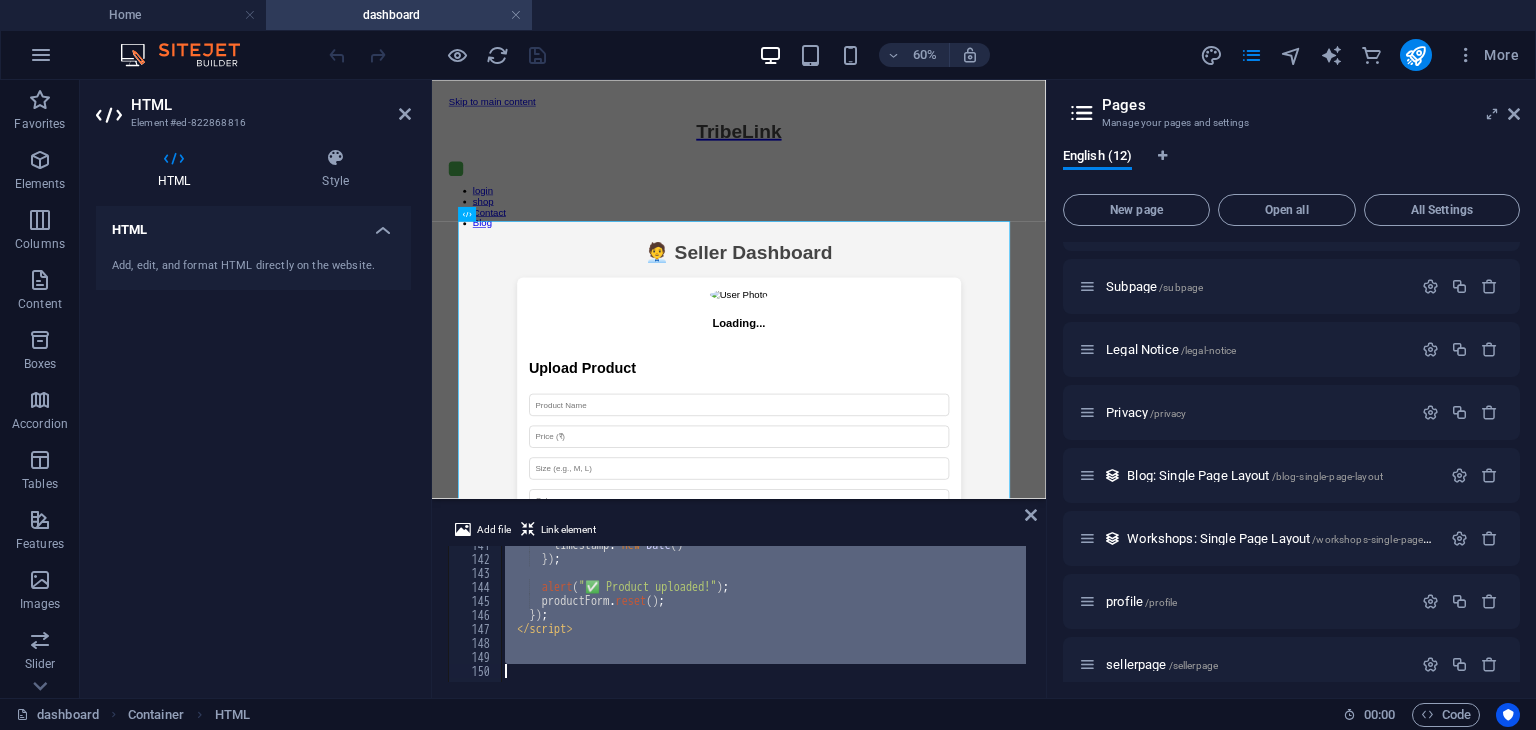 drag, startPoint x: 511, startPoint y: 548, endPoint x: 644, endPoint y: 776, distance: 263.95642 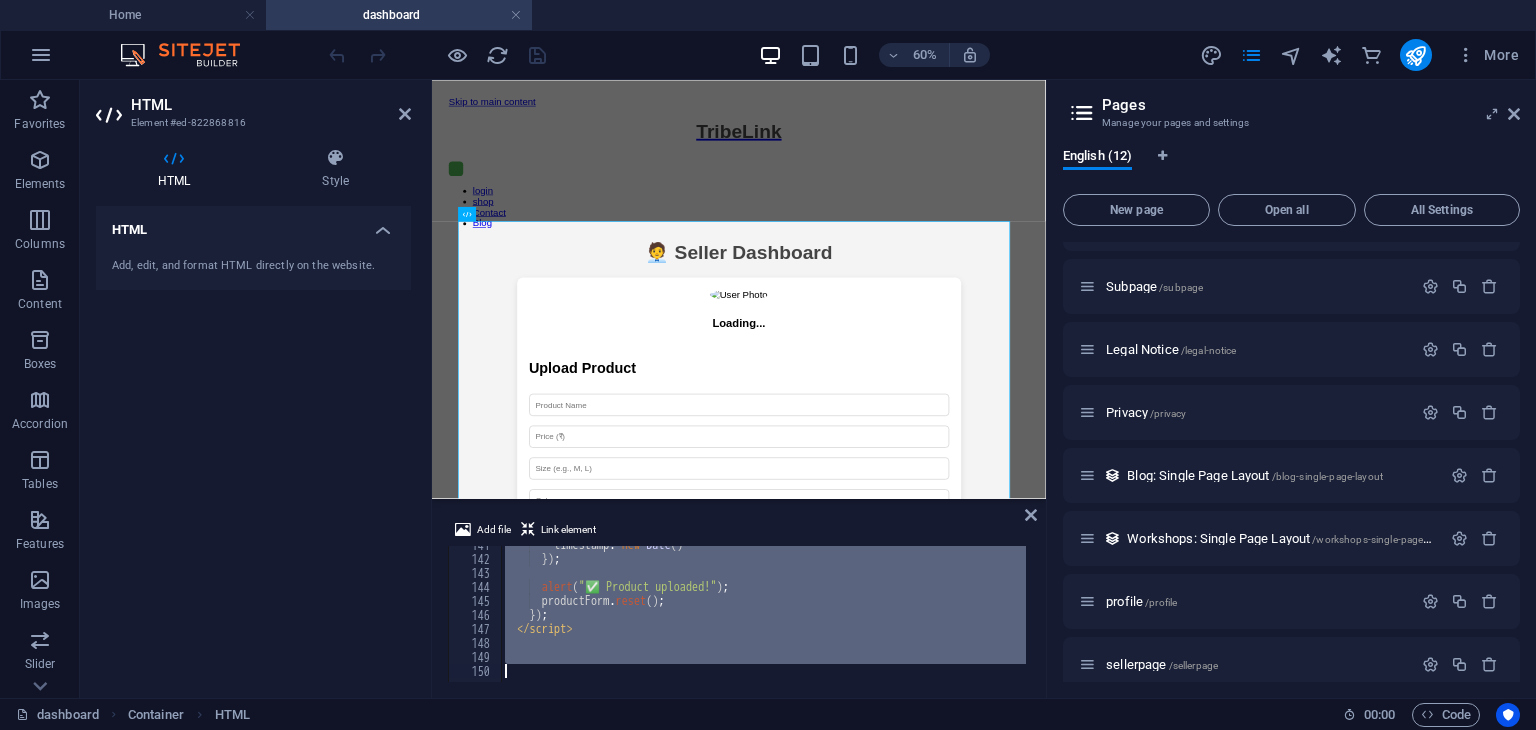 type 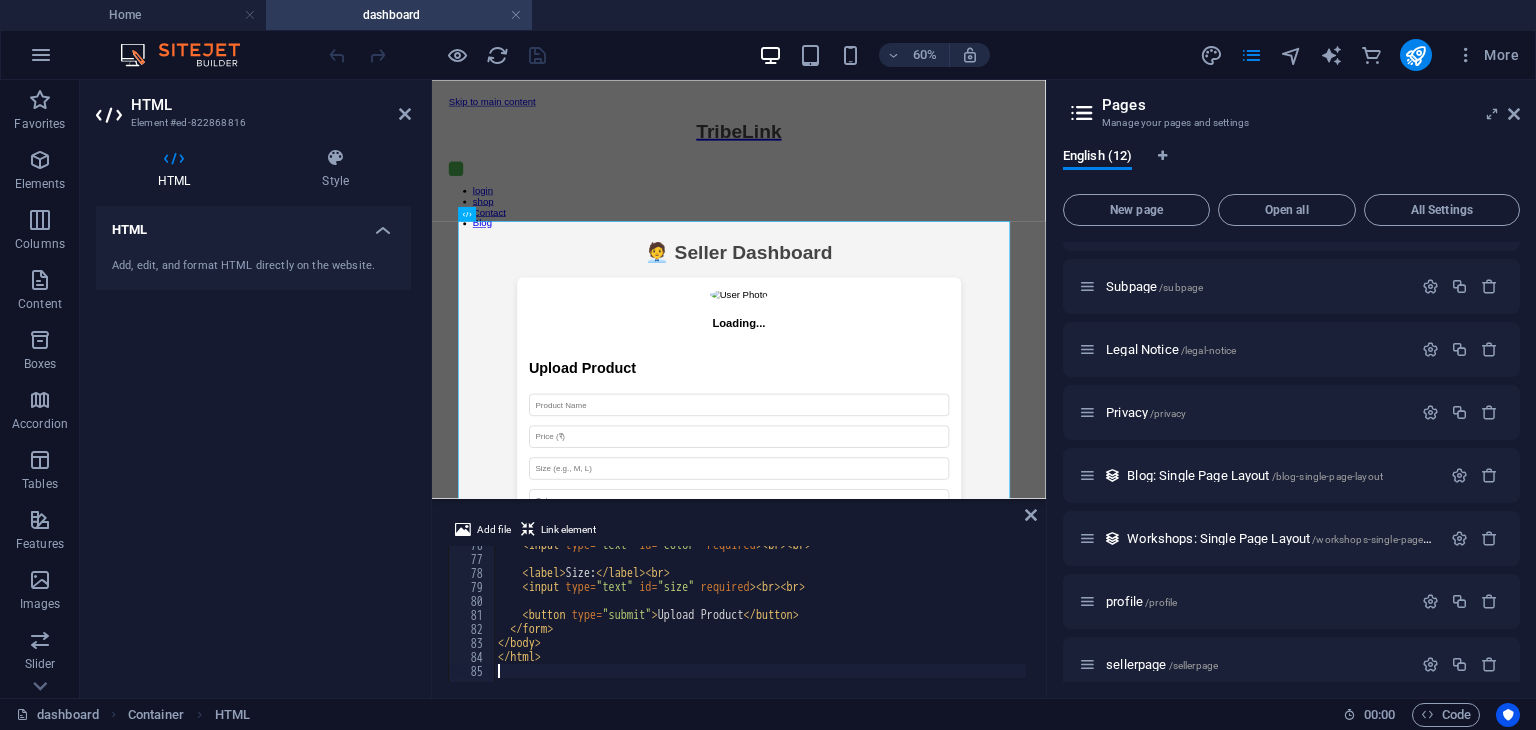 scroll, scrollTop: 1058, scrollLeft: 0, axis: vertical 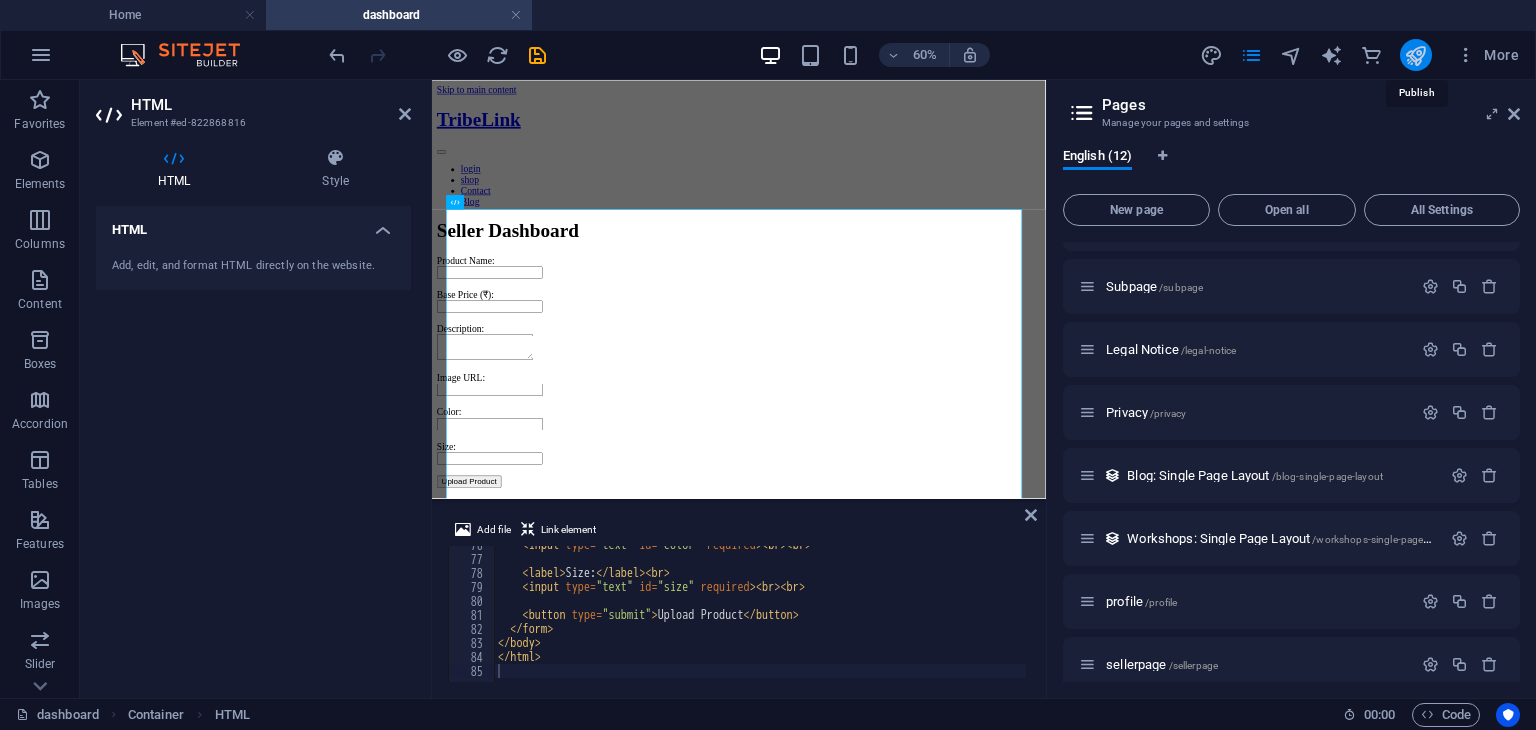 click at bounding box center [1415, 55] 